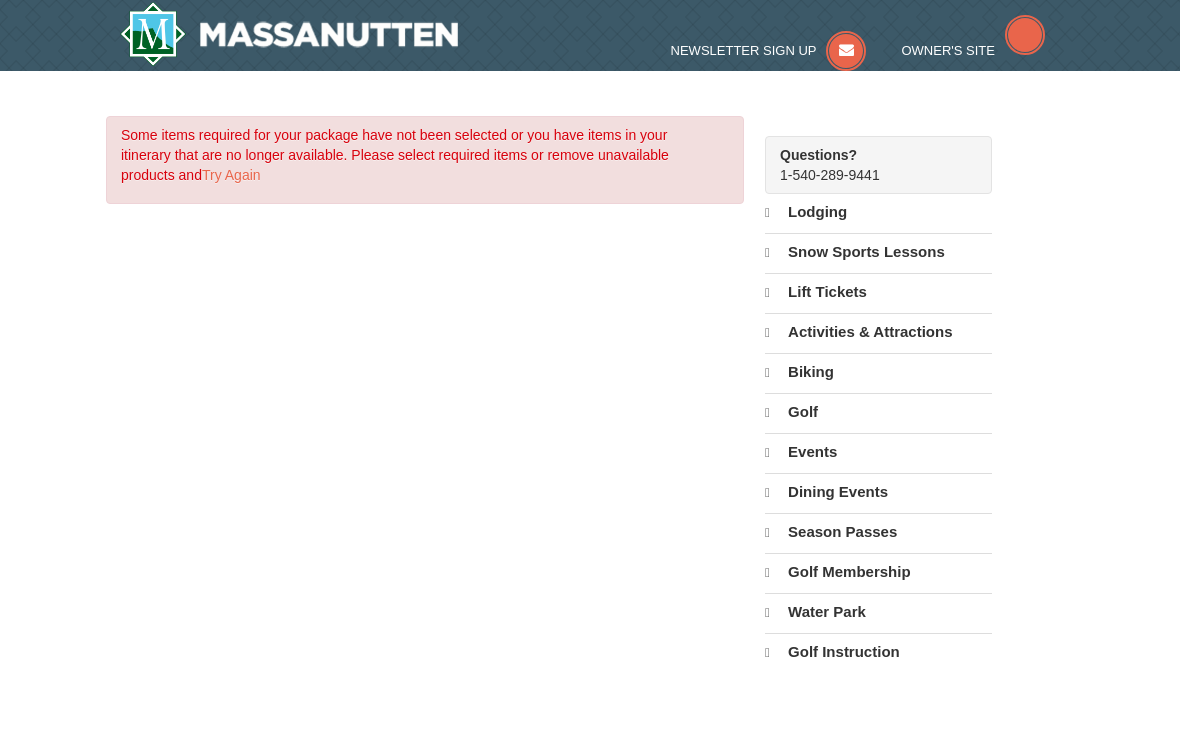 scroll, scrollTop: 0, scrollLeft: 0, axis: both 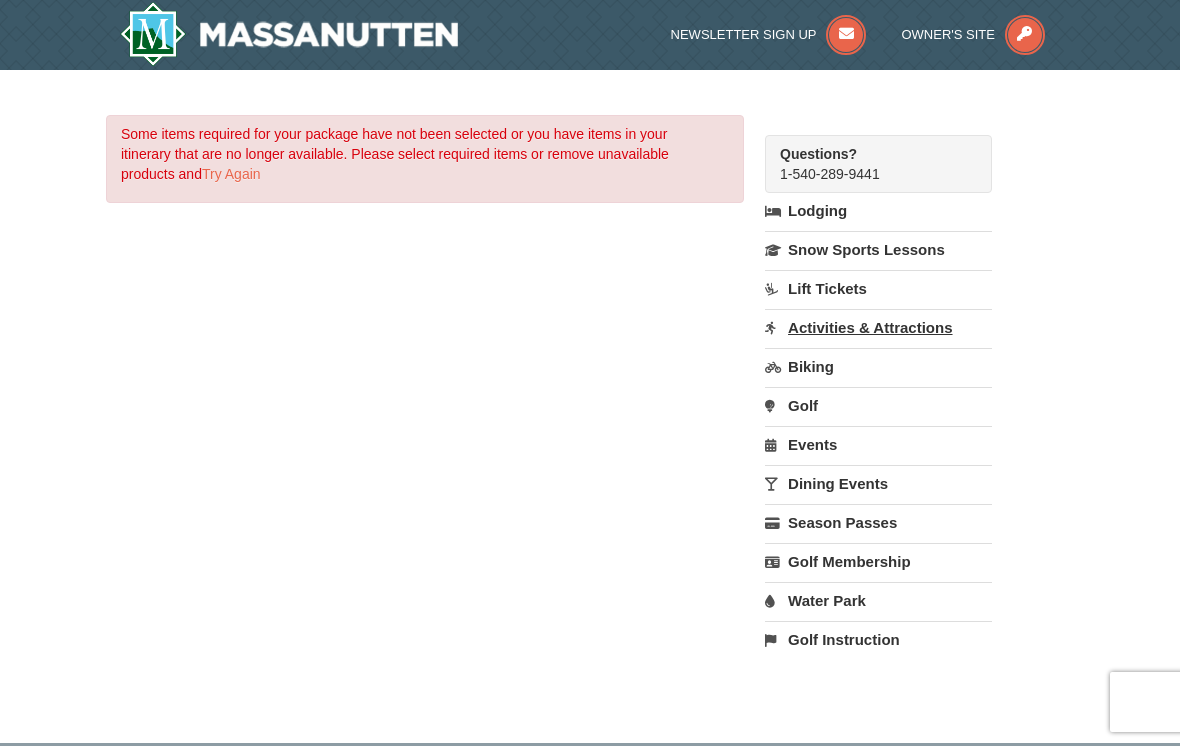 click on "Activities & Attractions" at bounding box center [878, 327] 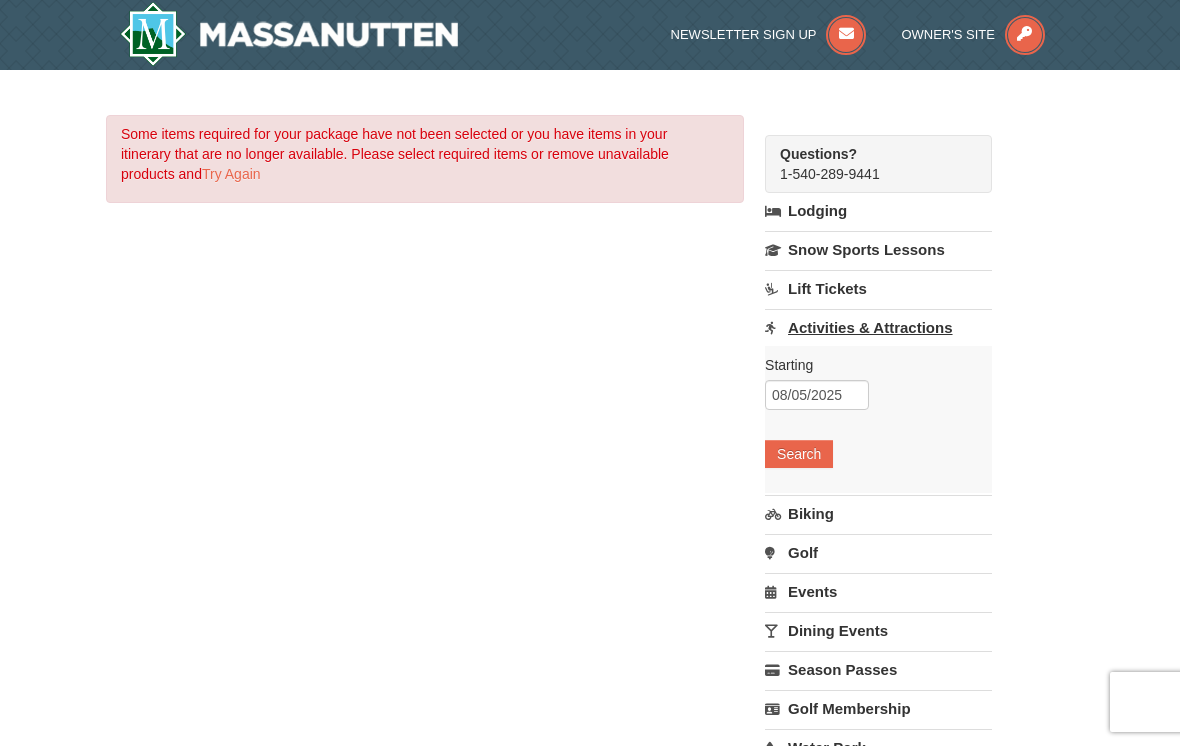 click on "Activities & Attractions" at bounding box center [878, 327] 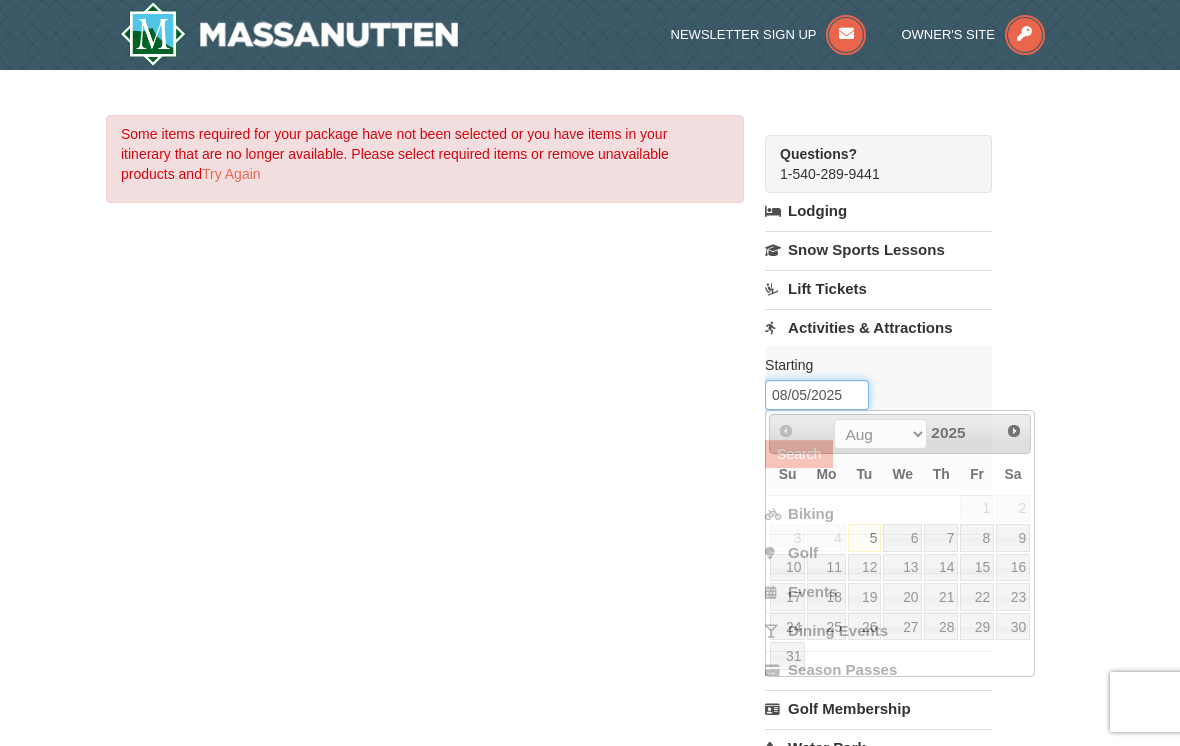 click on "08/05/2025" at bounding box center (817, 395) 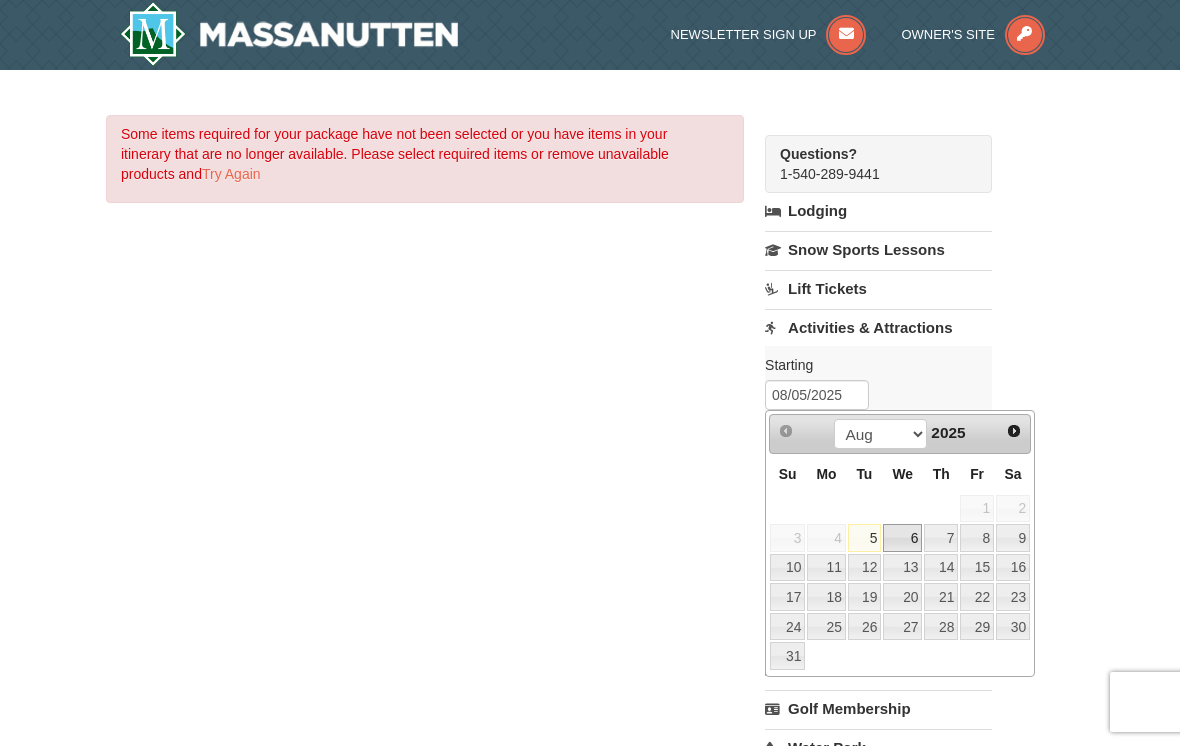 click on "6" at bounding box center [902, 538] 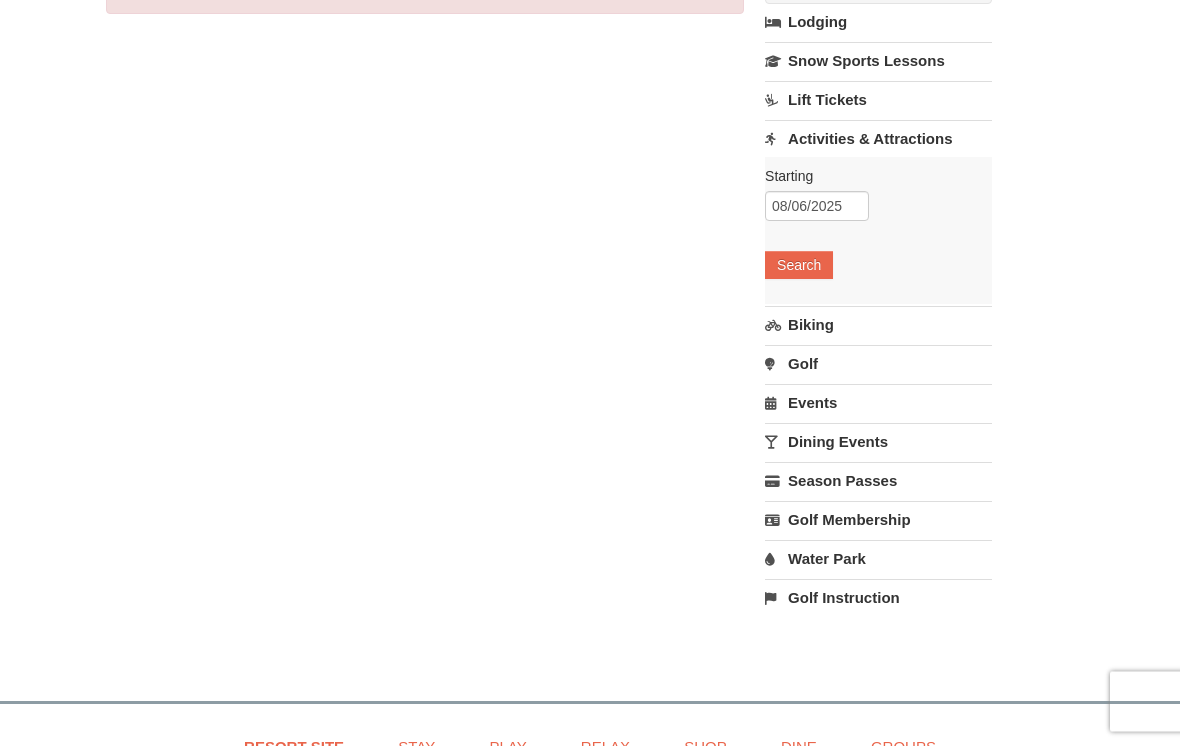 scroll, scrollTop: 189, scrollLeft: 0, axis: vertical 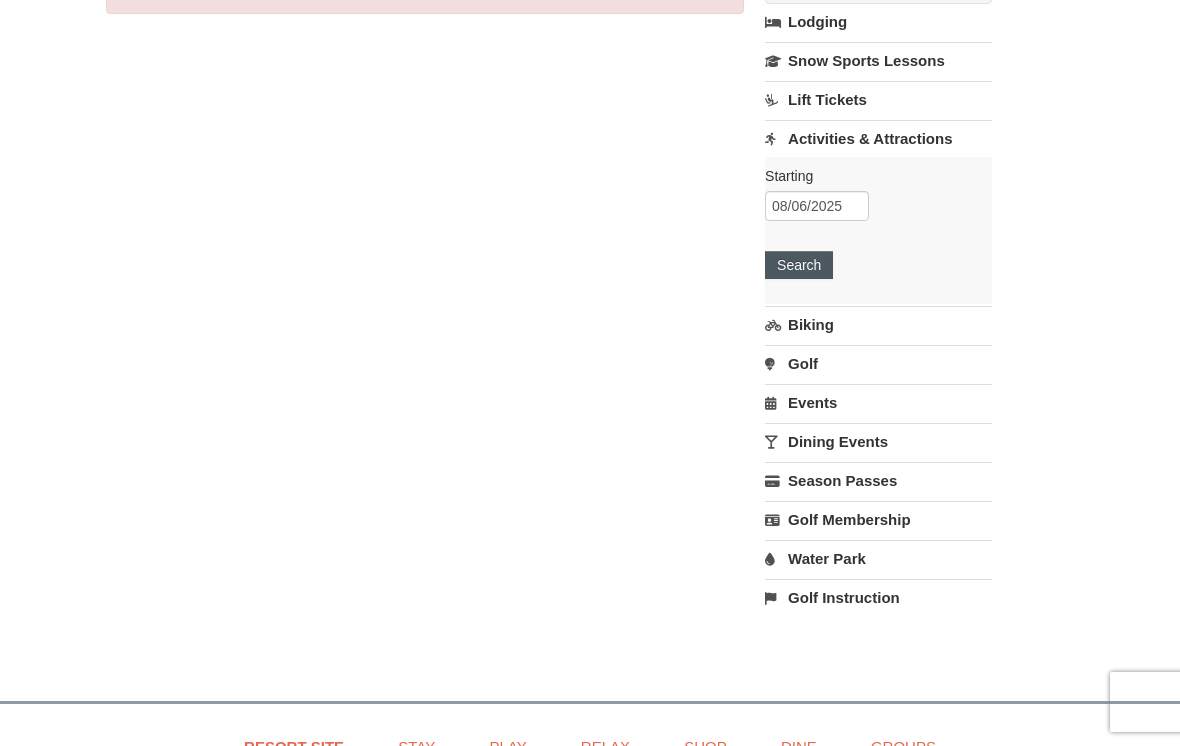 click on "Search" at bounding box center [799, 265] 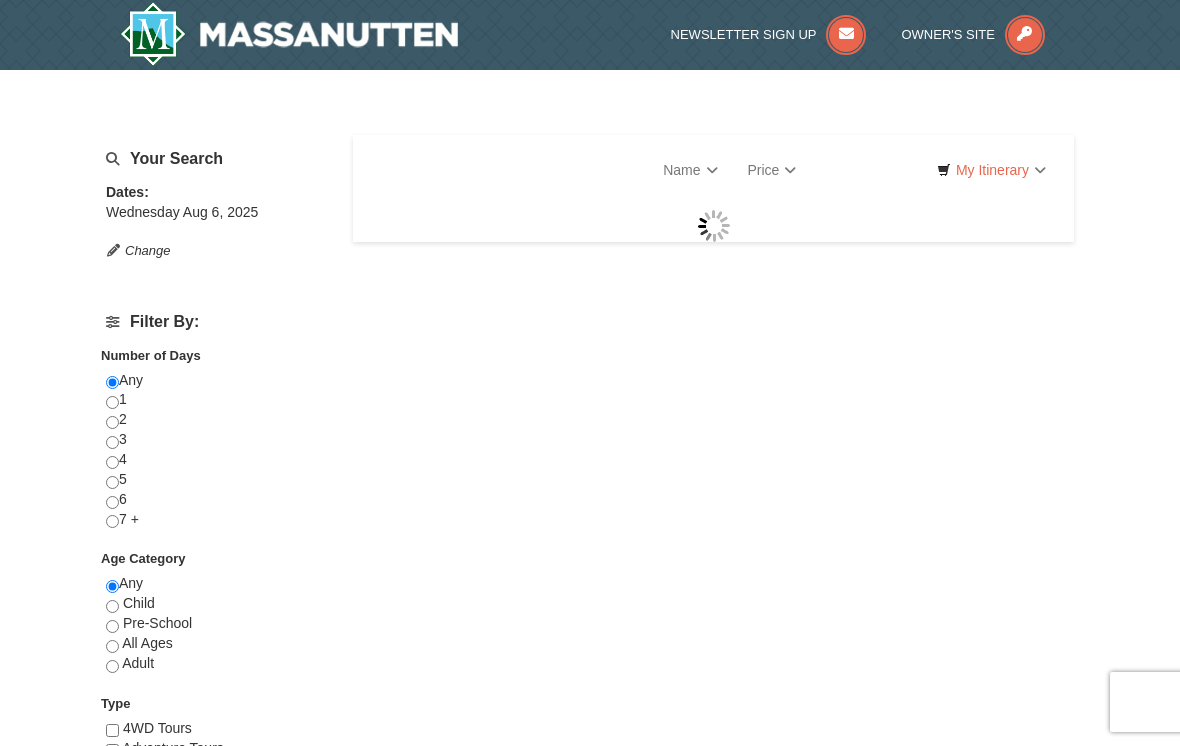 scroll, scrollTop: 0, scrollLeft: 0, axis: both 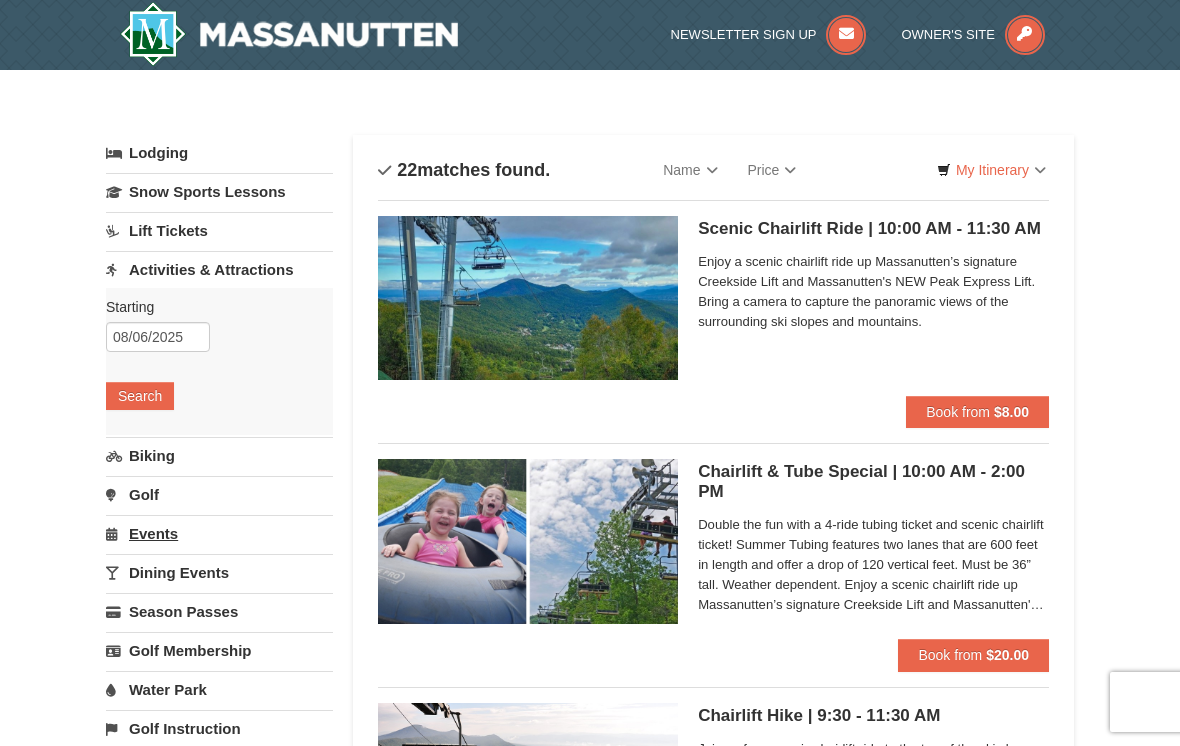 drag, startPoint x: 252, startPoint y: 553, endPoint x: 239, endPoint y: 536, distance: 21.400934 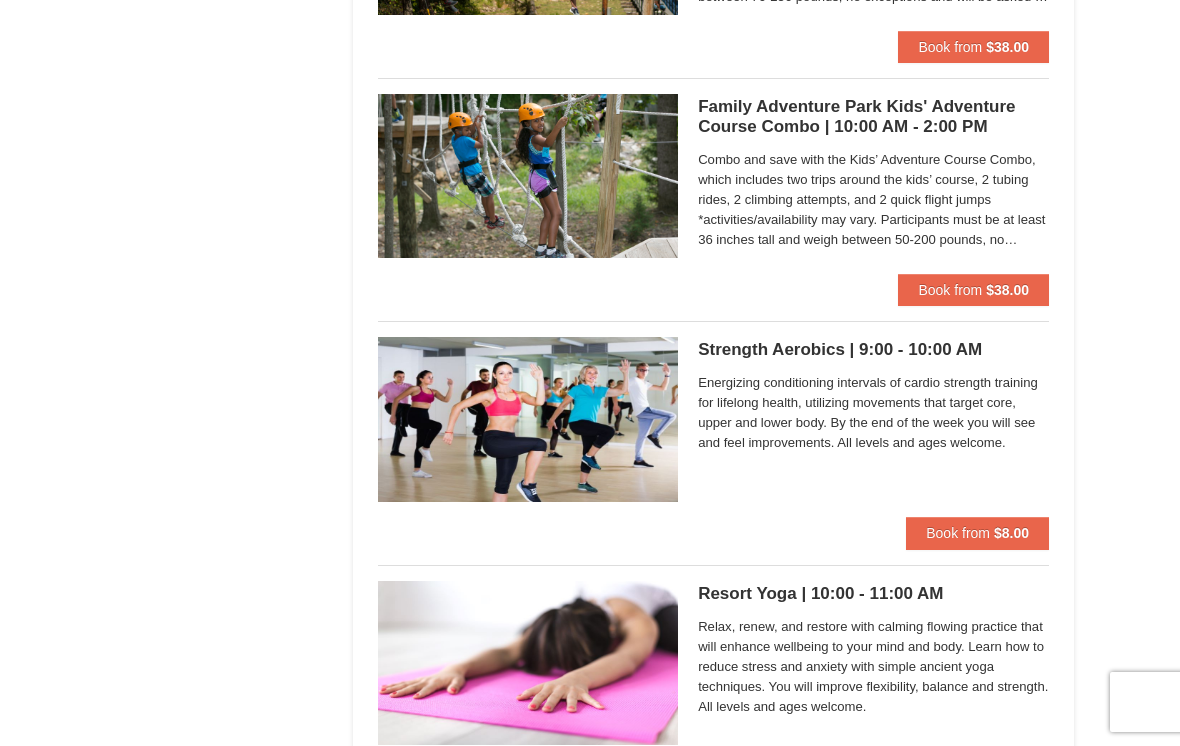 scroll, scrollTop: 2560, scrollLeft: 0, axis: vertical 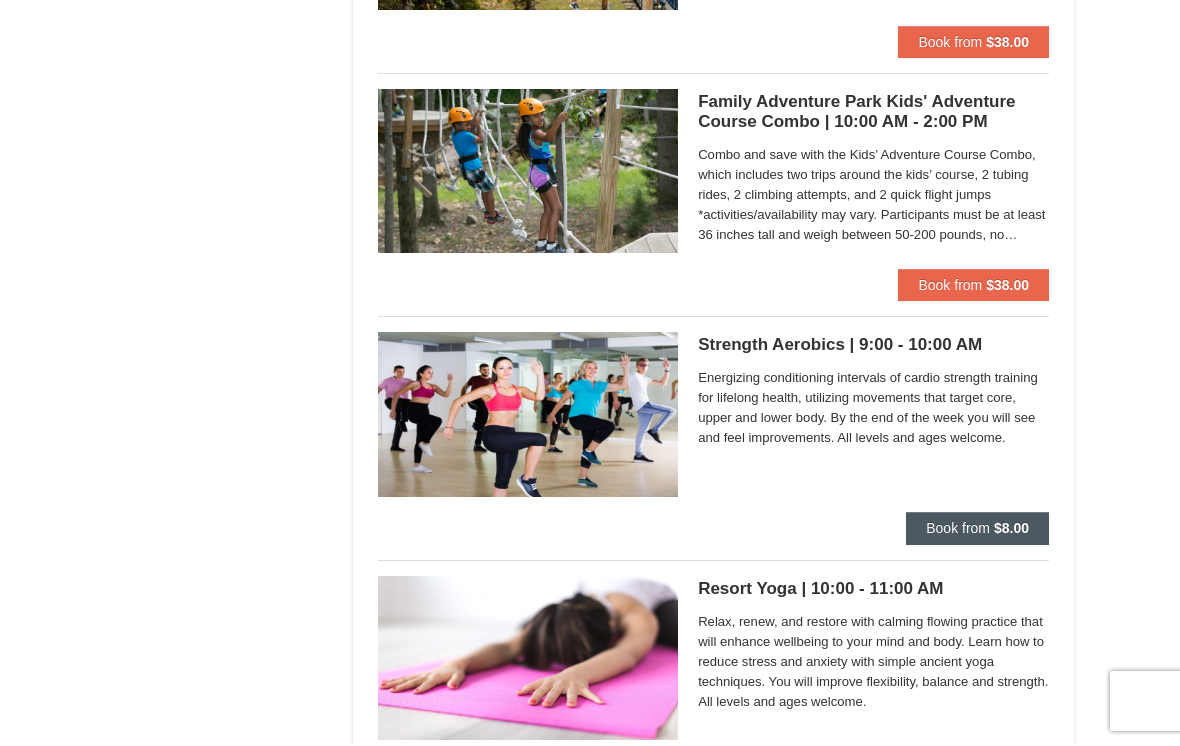 click on "$8.00" at bounding box center [1011, 529] 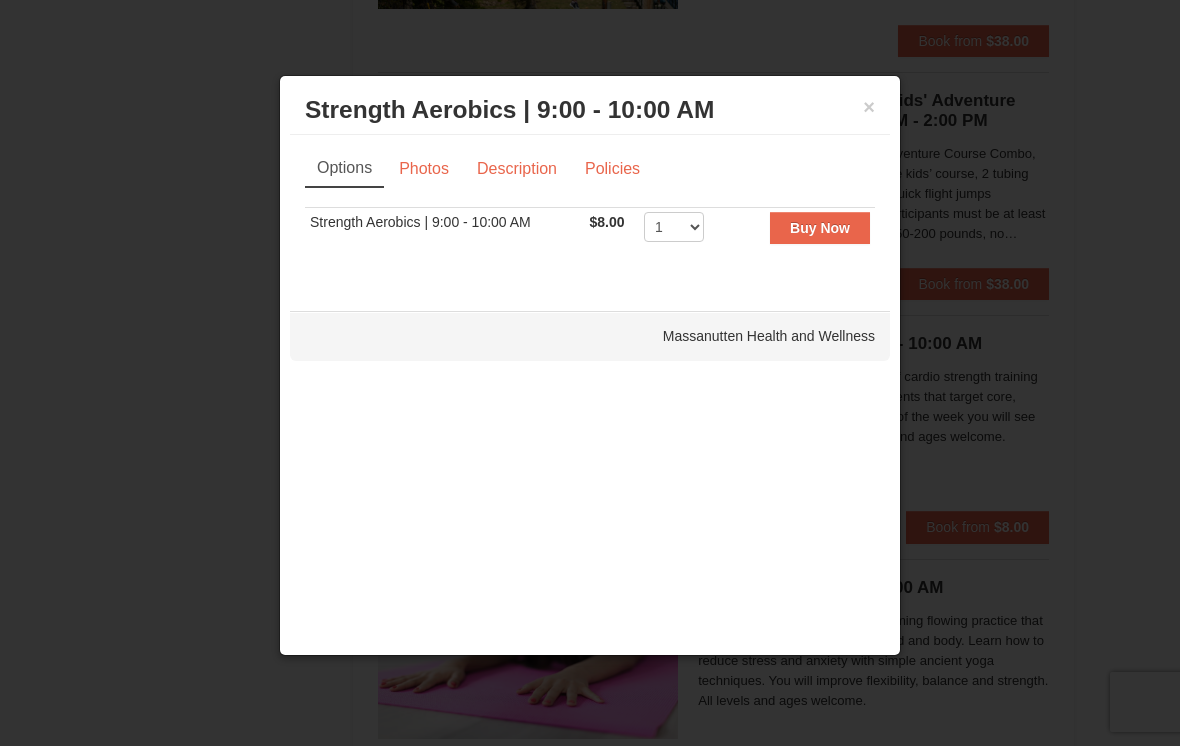 scroll, scrollTop: 2561, scrollLeft: 0, axis: vertical 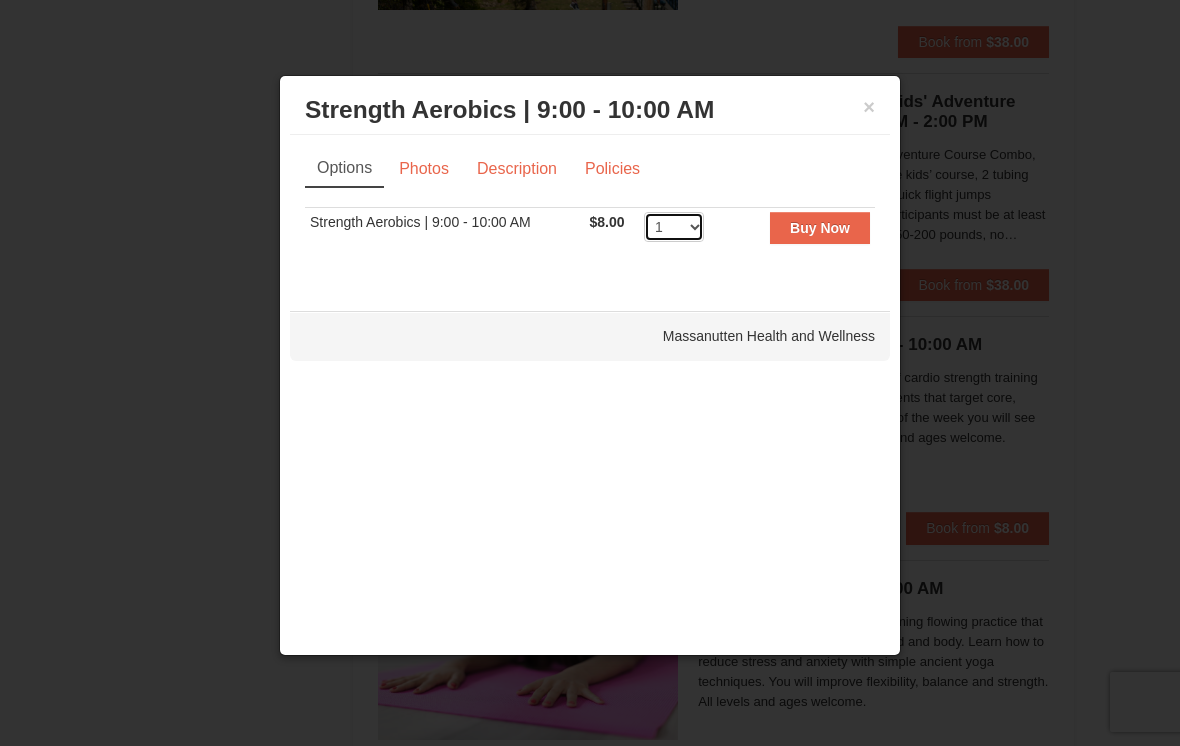 select on "2" 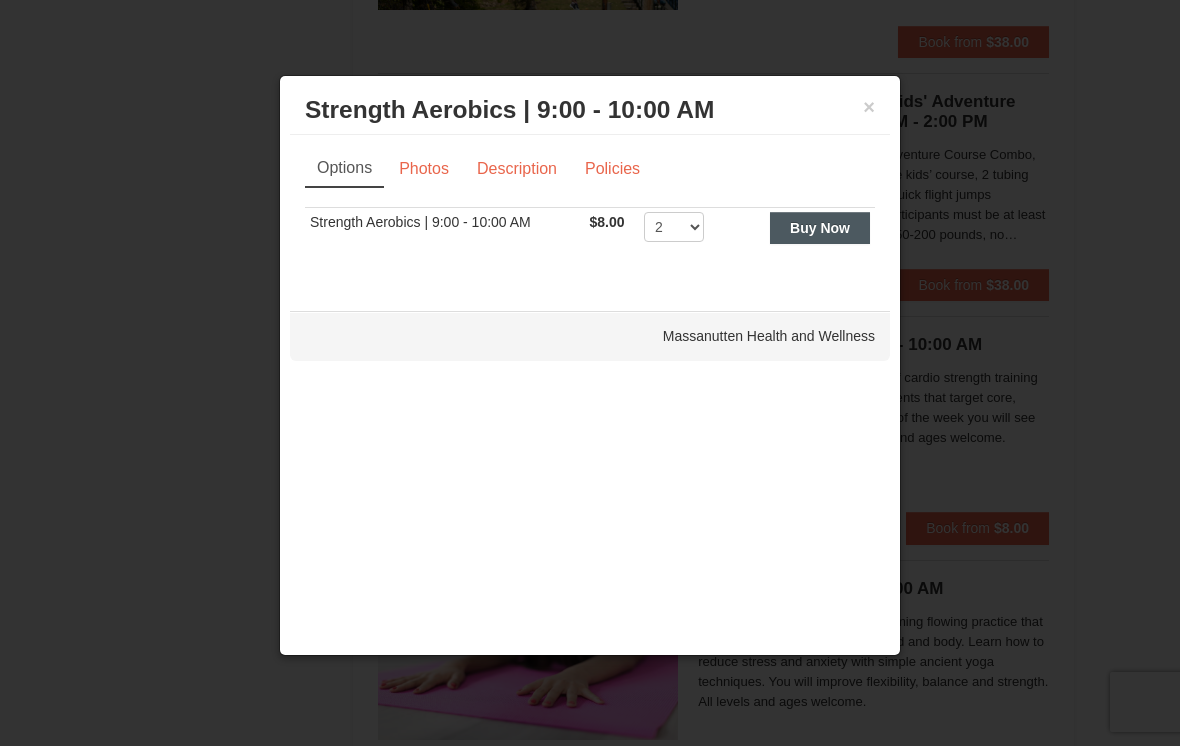 click on "Buy Now" at bounding box center (820, 228) 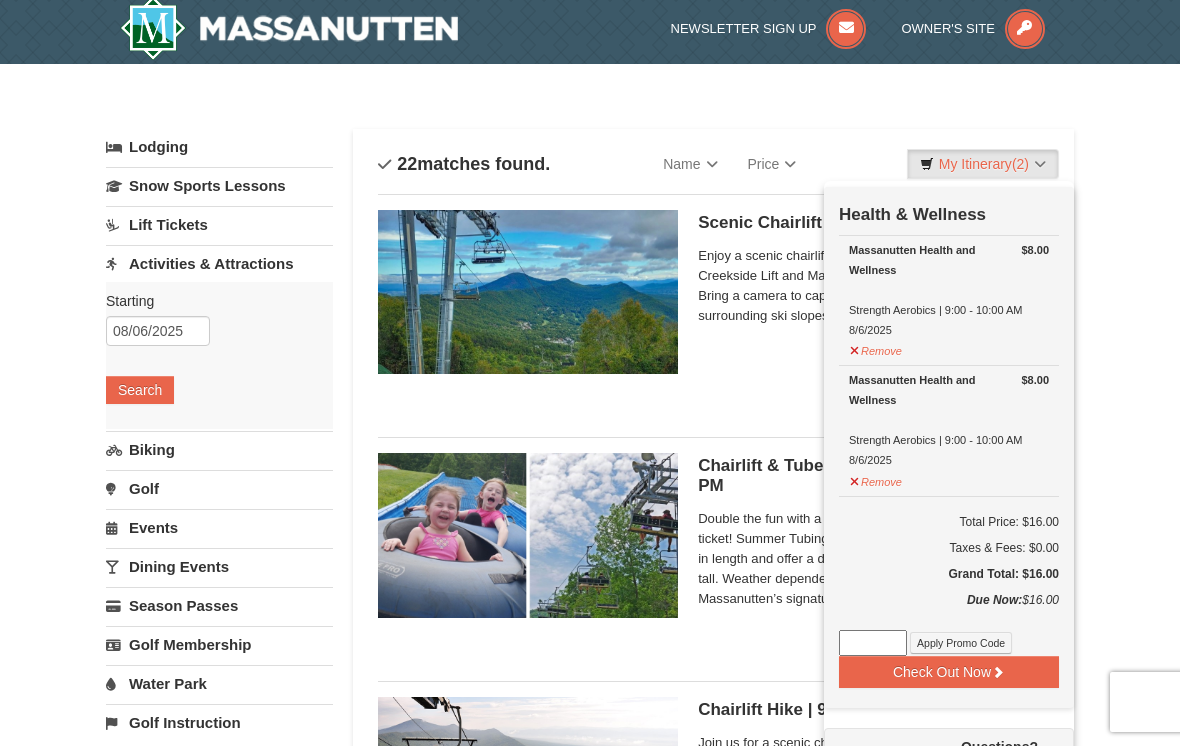 scroll, scrollTop: 3, scrollLeft: 0, axis: vertical 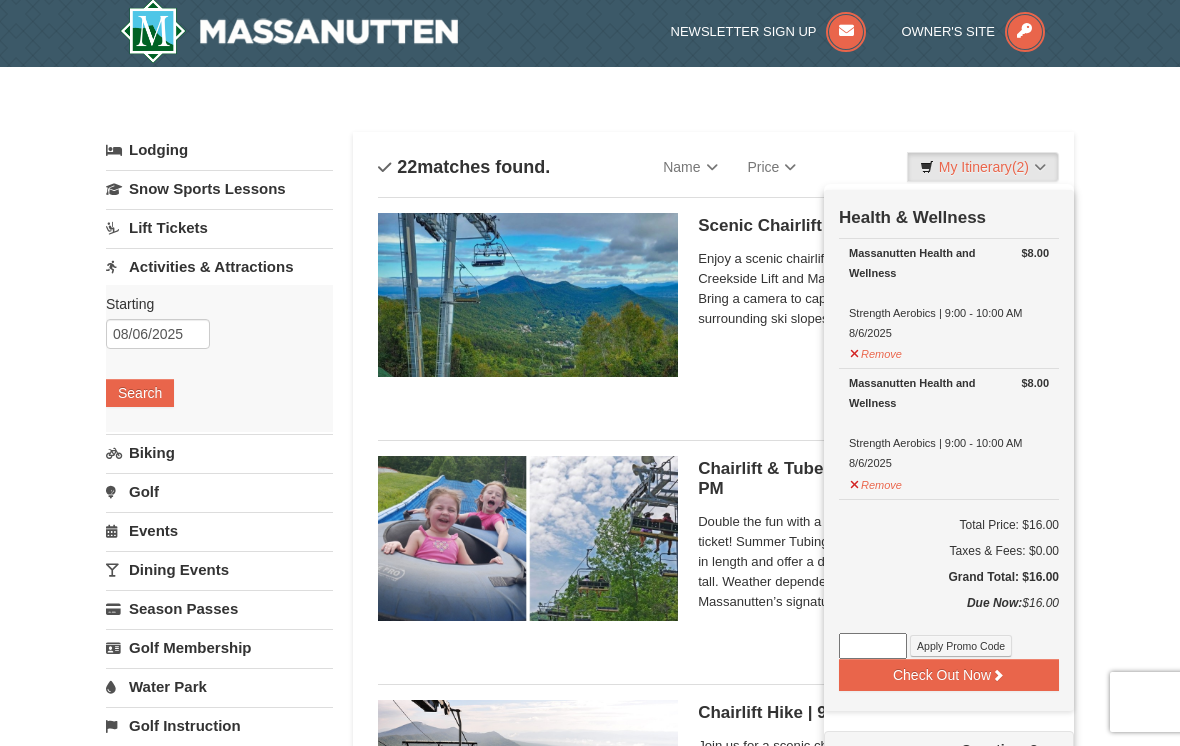 click on "×
Categories
List
Filter
My Itinerary (2)
Check Out Now
Health & Wellness
$8.00
Massanutten Health and Wellness
Strength Aerobics | 9:00 - 10:00 AM
8/6/2025" at bounding box center [590, 2837] 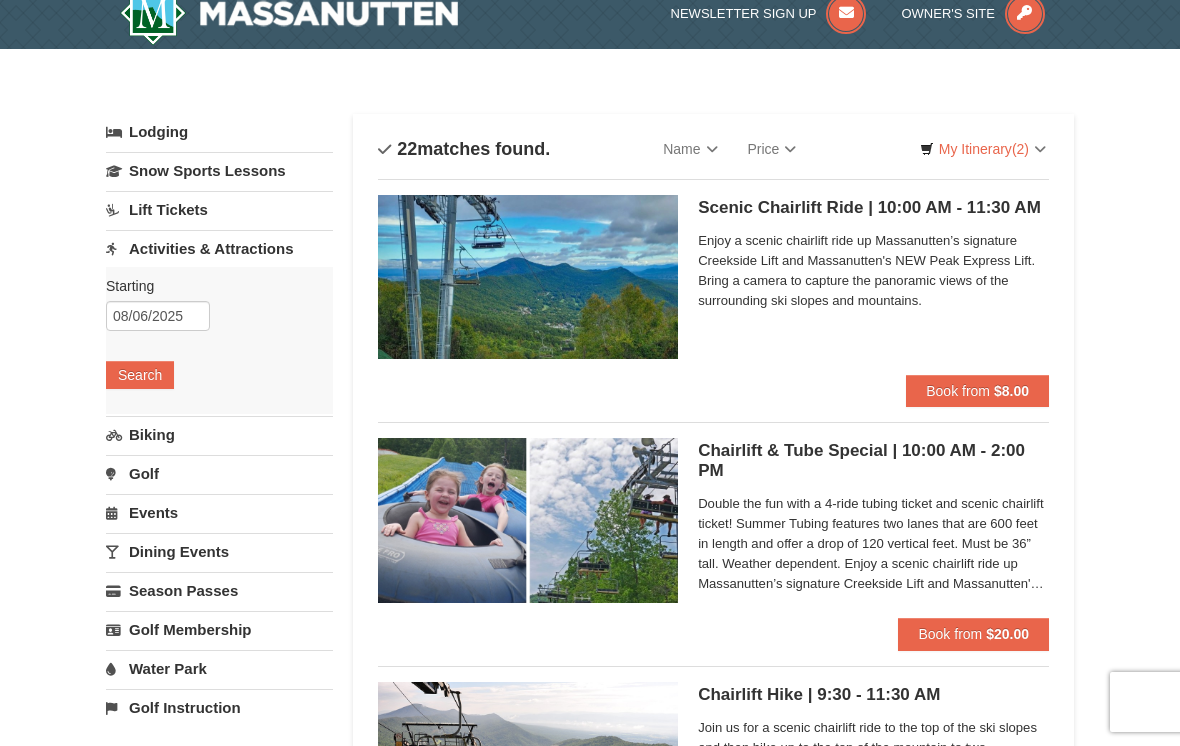 scroll, scrollTop: 29, scrollLeft: 0, axis: vertical 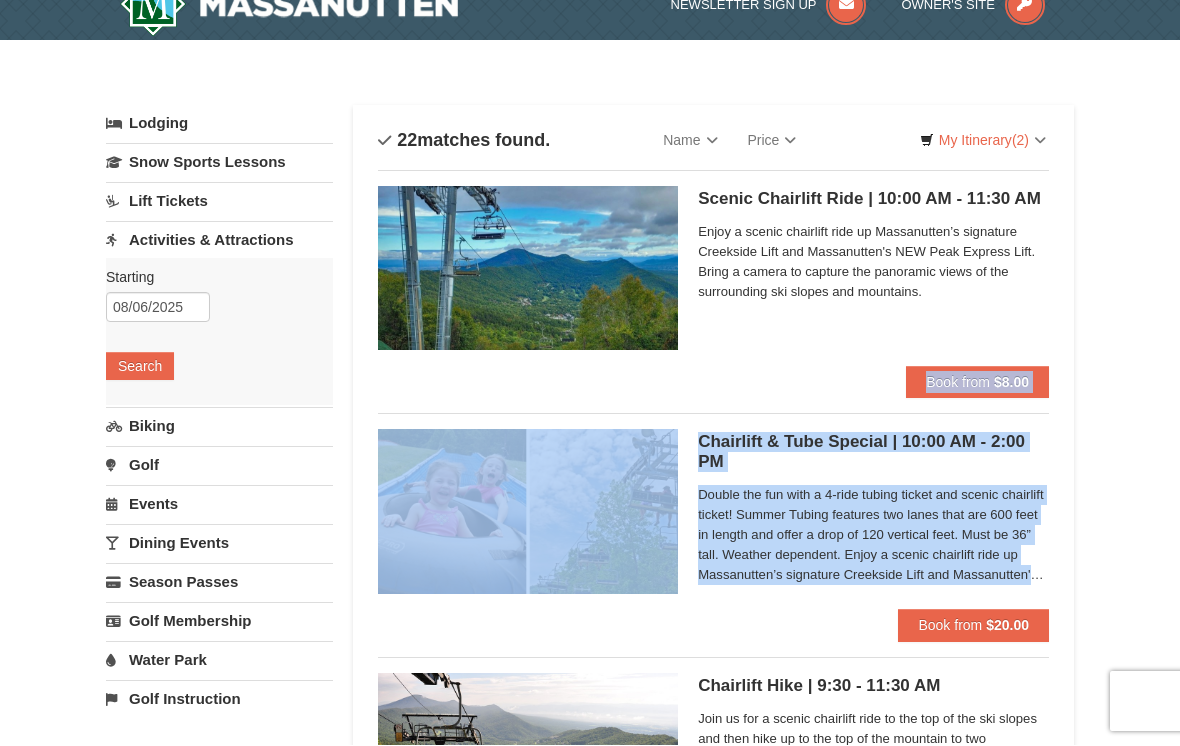drag, startPoint x: 1172, startPoint y: 582, endPoint x: 1106, endPoint y: 308, distance: 281.83682 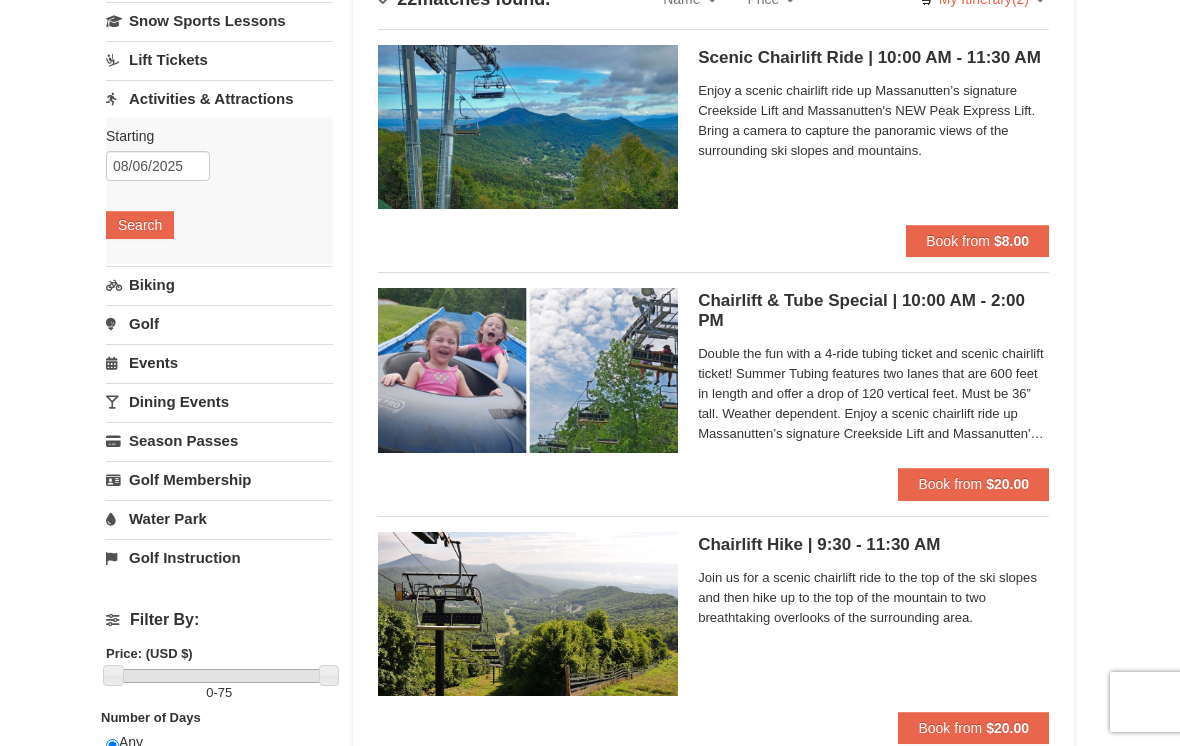 scroll, scrollTop: 109, scrollLeft: 0, axis: vertical 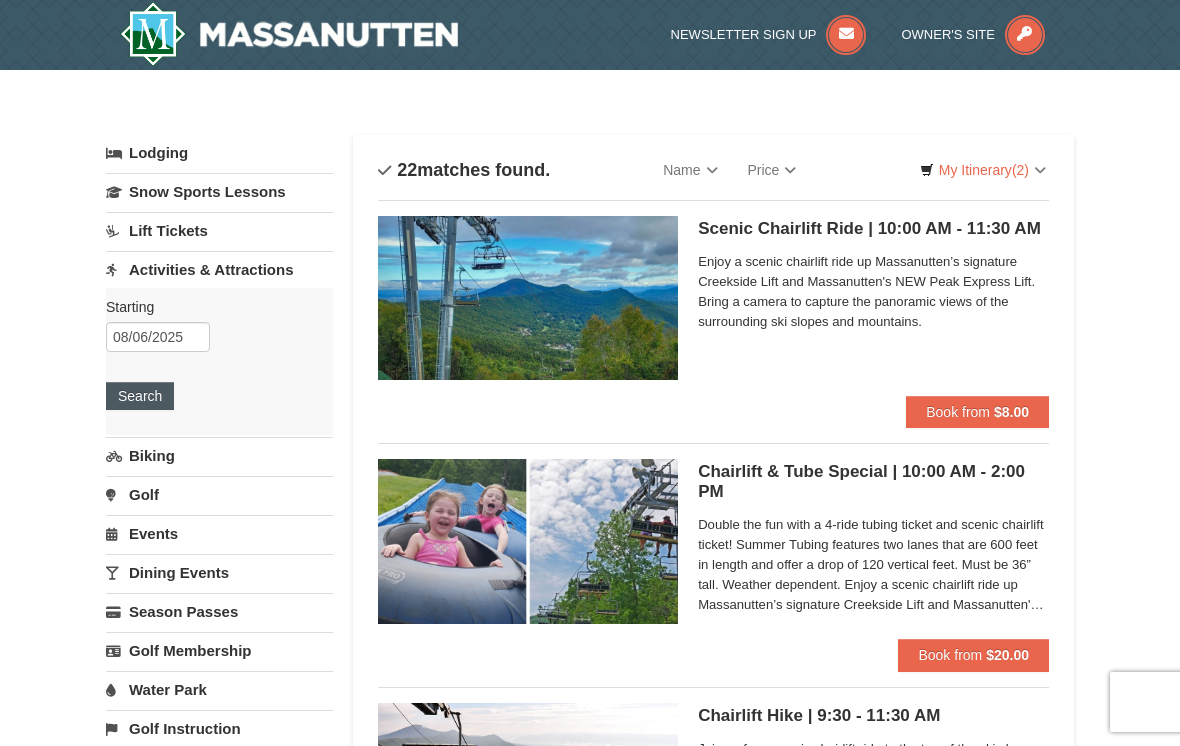 click on "Search" at bounding box center (140, 396) 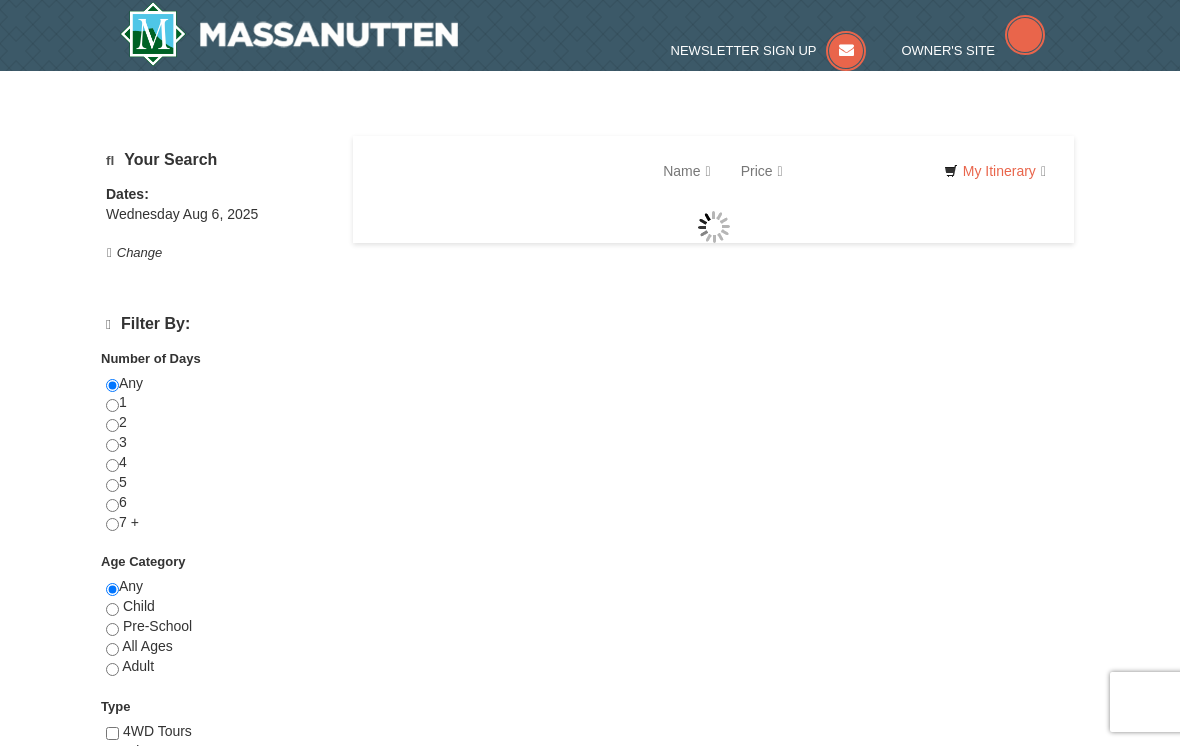 scroll, scrollTop: 0, scrollLeft: 0, axis: both 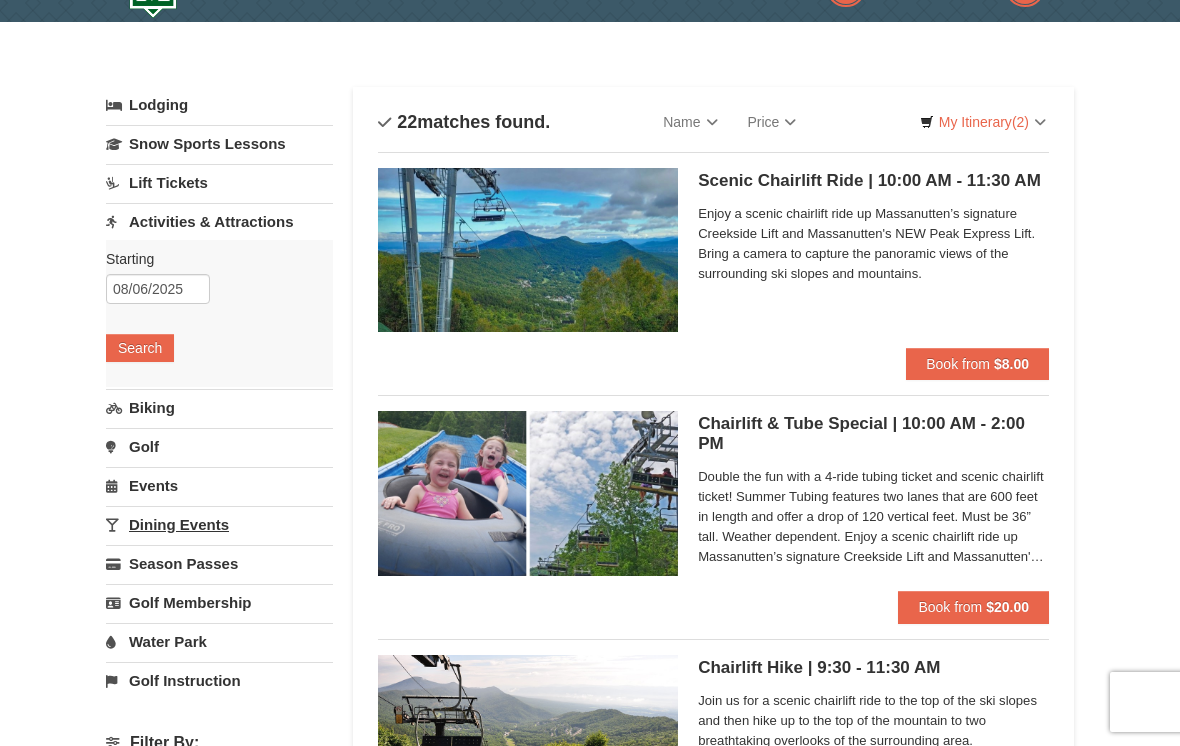 click on "Dining Events" at bounding box center [219, 524] 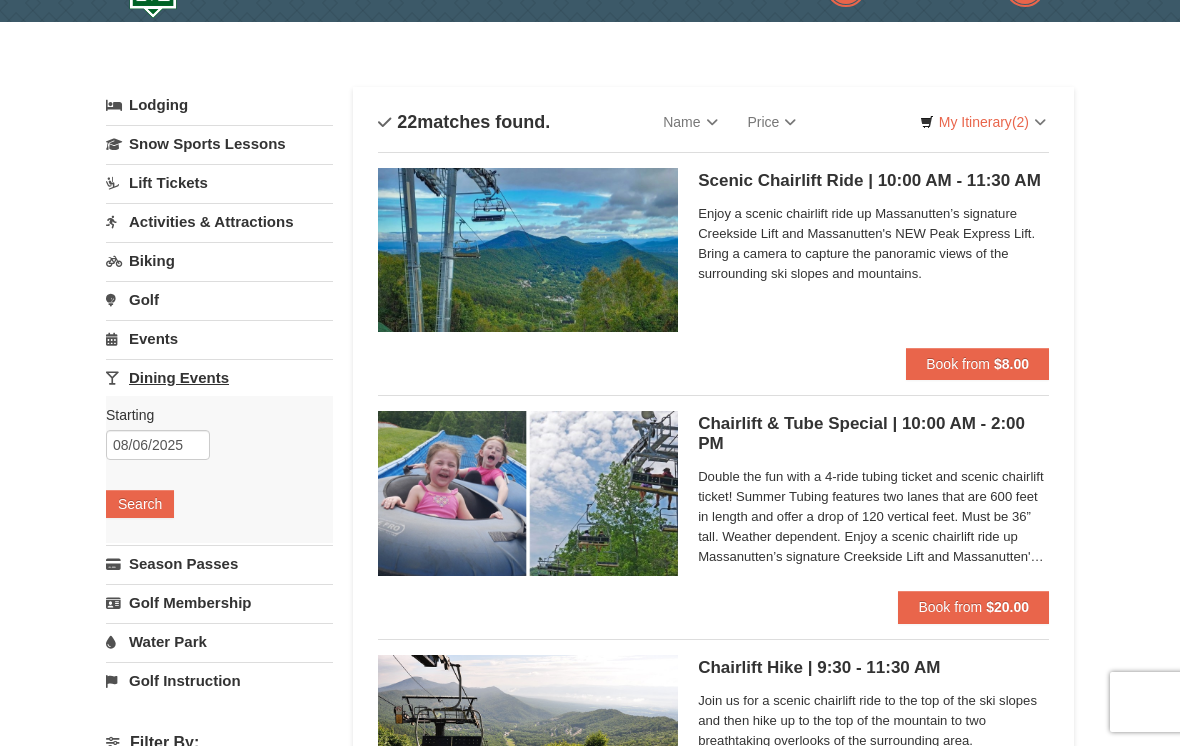 scroll, scrollTop: 50, scrollLeft: 0, axis: vertical 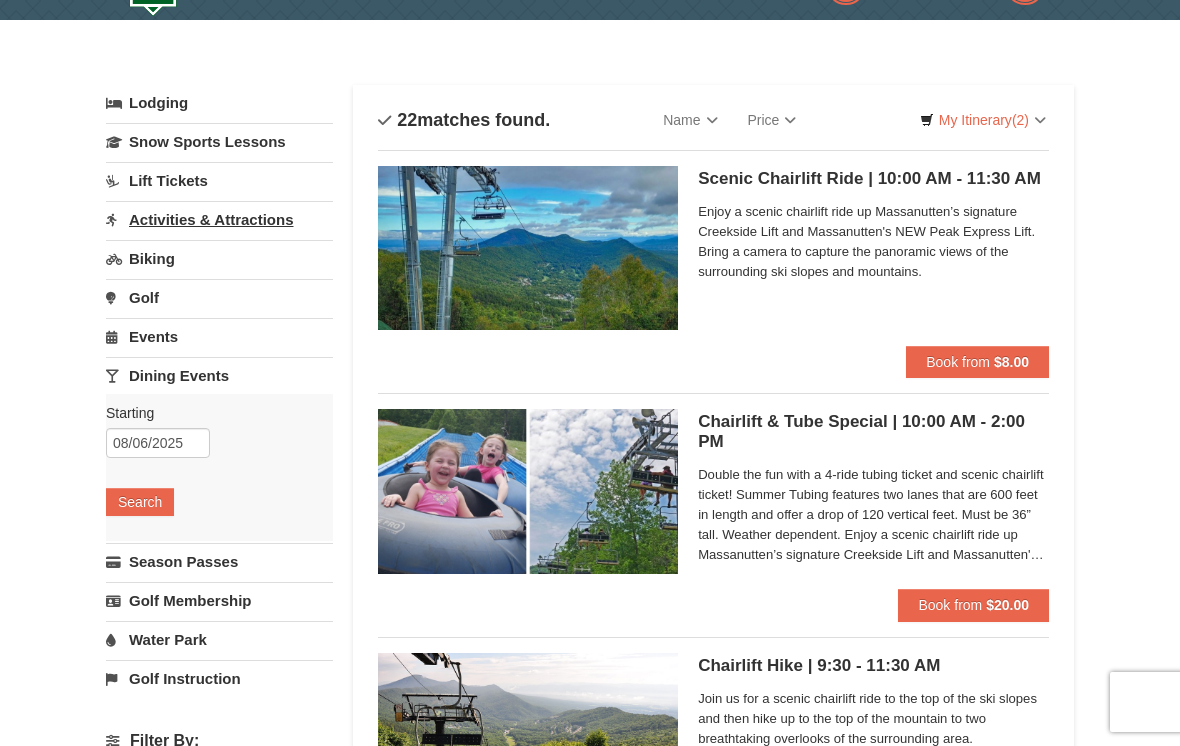 click on "Activities & Attractions" at bounding box center (219, 219) 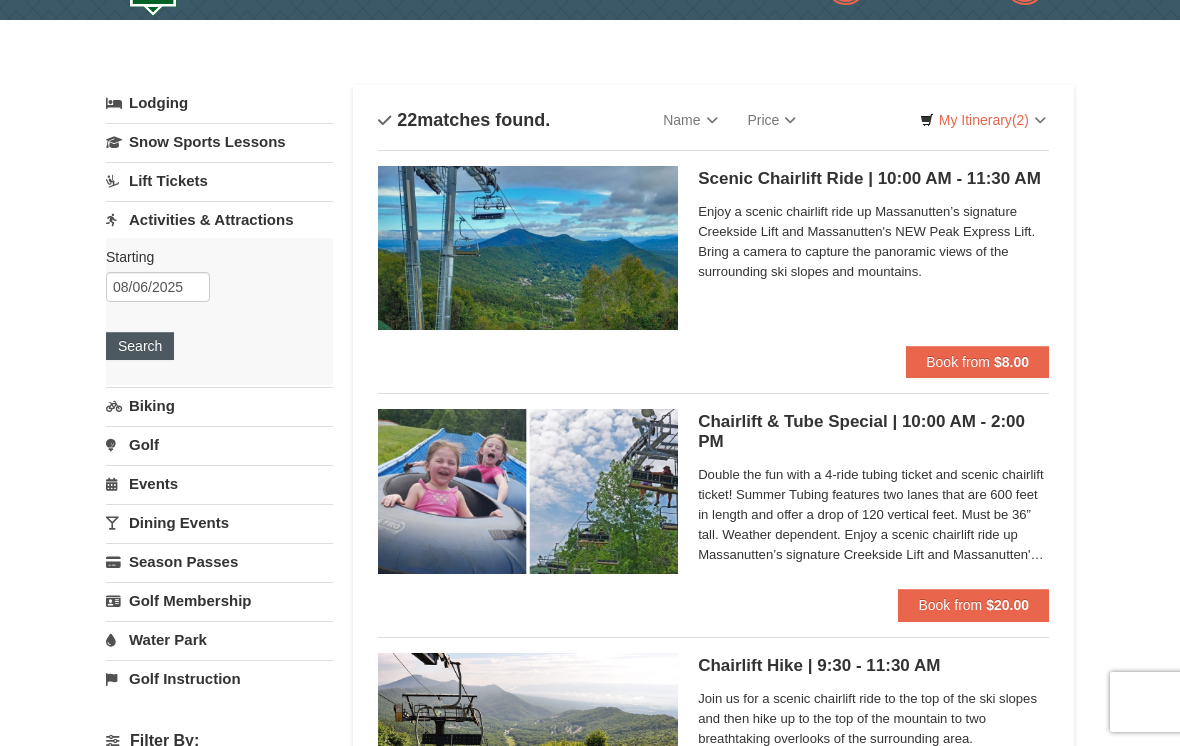 click on "Search" at bounding box center (140, 346) 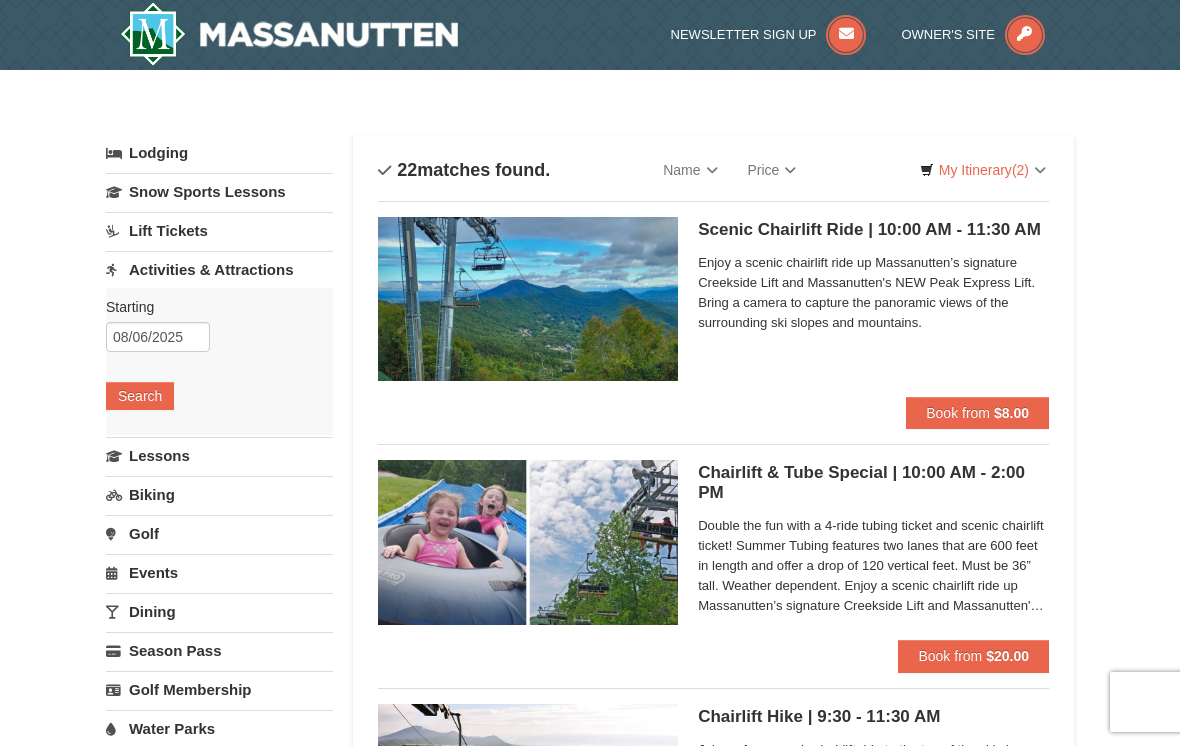 scroll, scrollTop: 0, scrollLeft: 0, axis: both 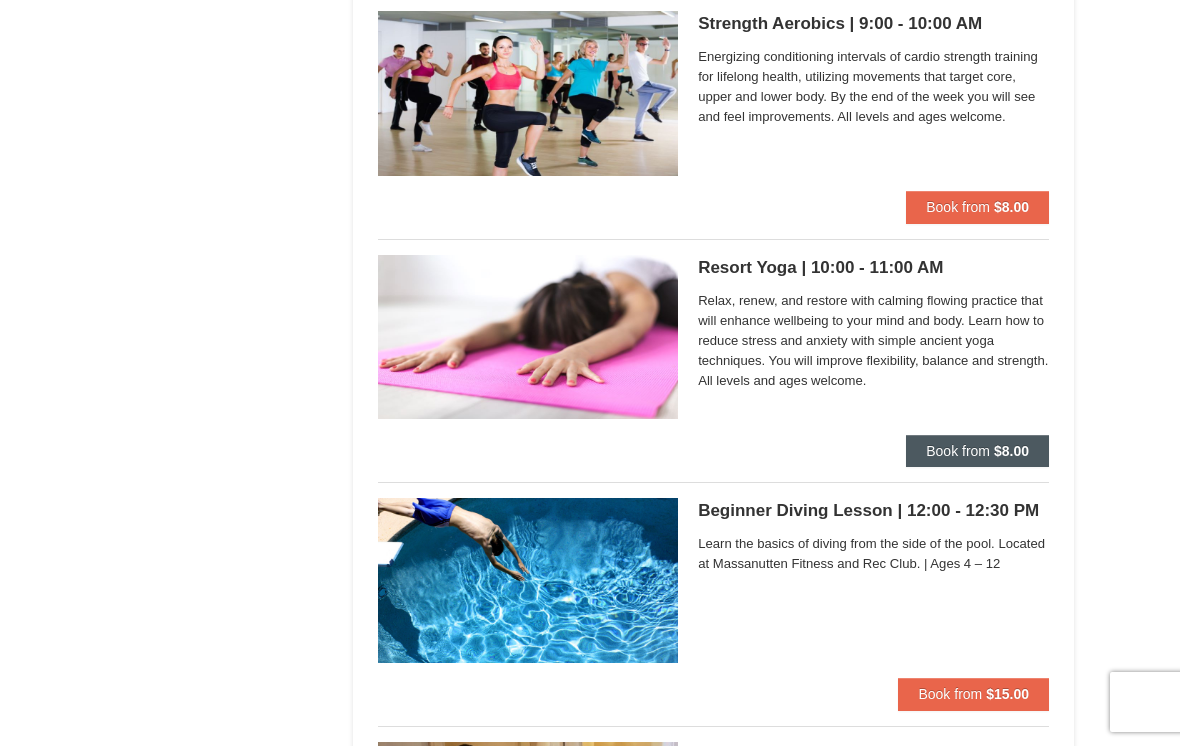 click on "$8.00" at bounding box center [1011, 451] 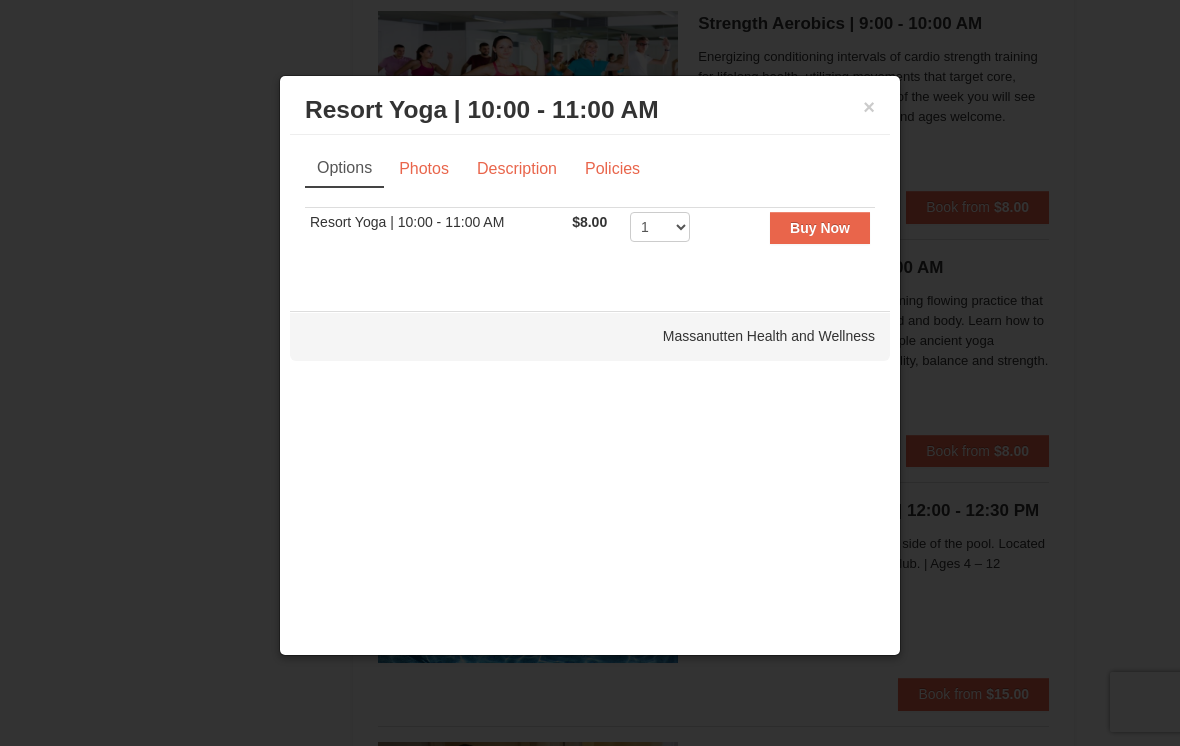 click on "1 2 3 4 5 6 7 8 9 10 11 12 13 14 15 16 17 18 19 20 21 22 23 24 25" at bounding box center (670, 231) 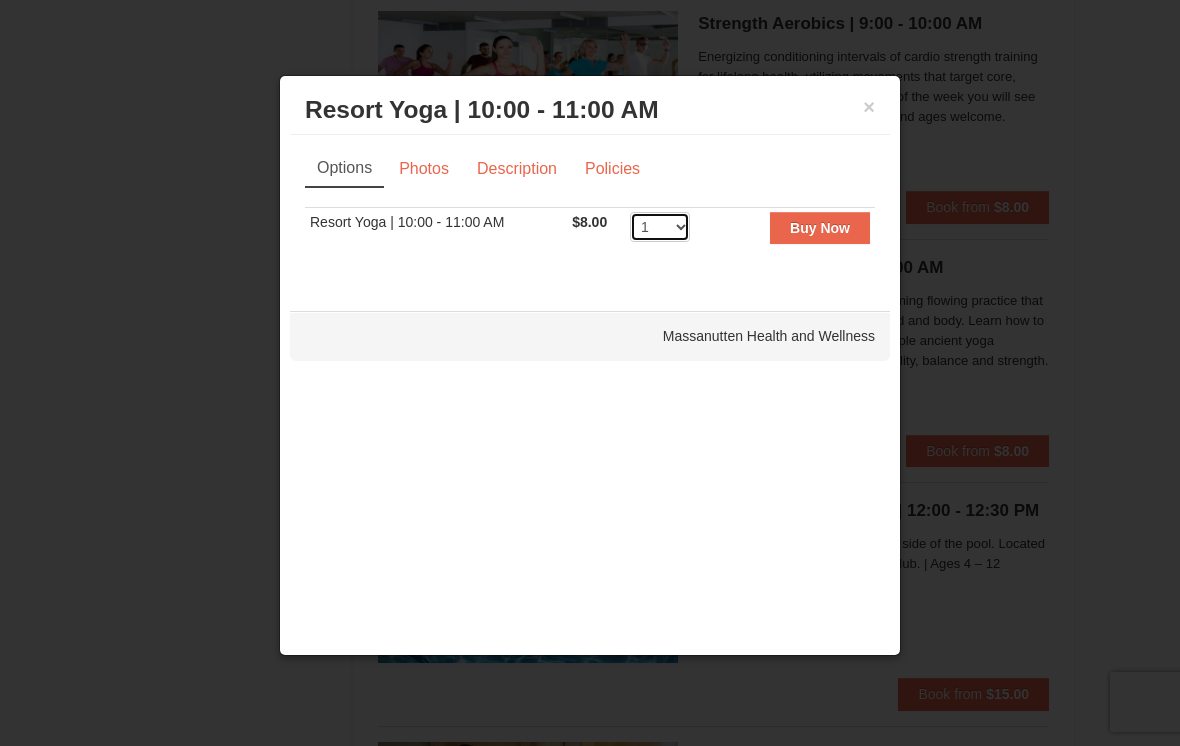 click on "1 2 3 4 5 6 7 8 9 10 11 12 13 14 15 16 17 18 19 20 21 22 23 24 25" at bounding box center (660, 227) 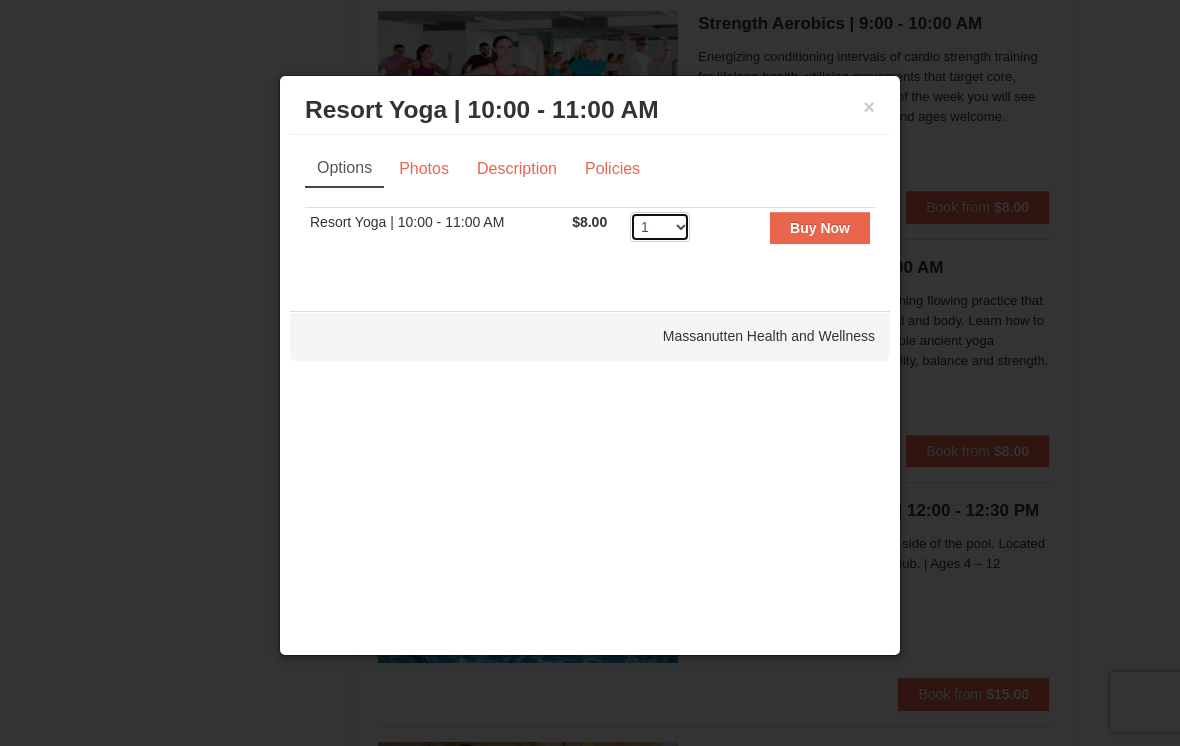 select on "2" 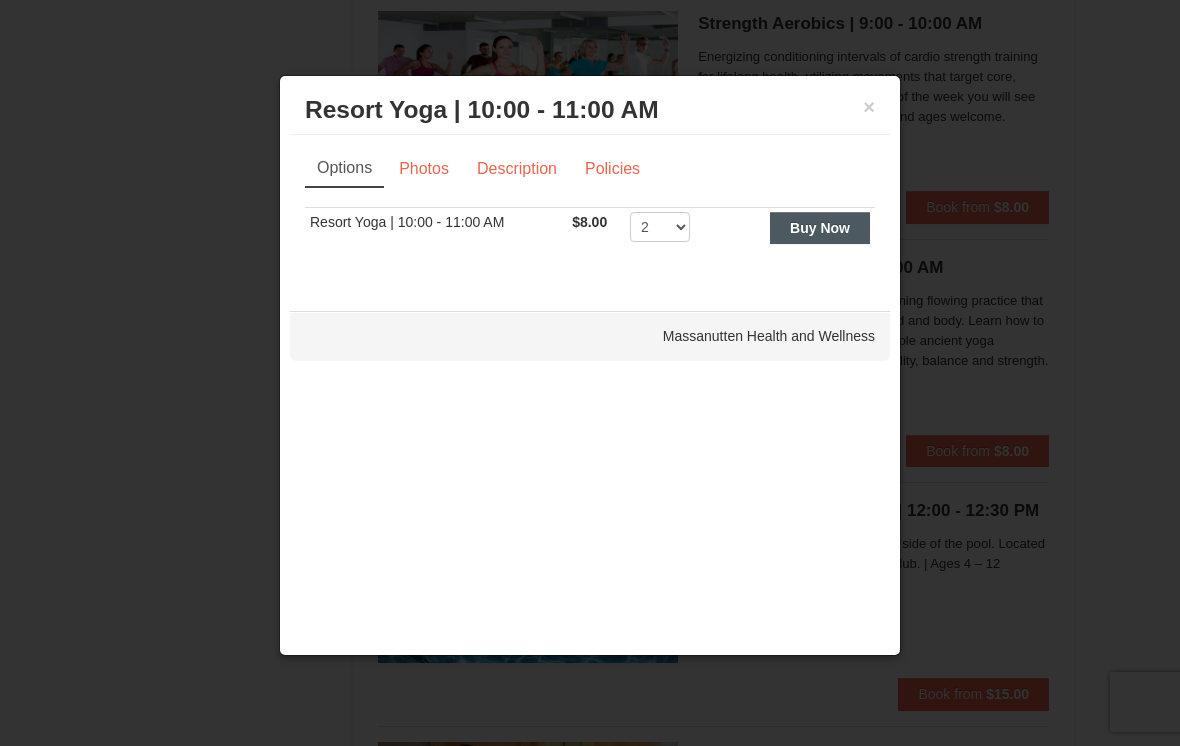 click on "Buy Now" at bounding box center [820, 228] 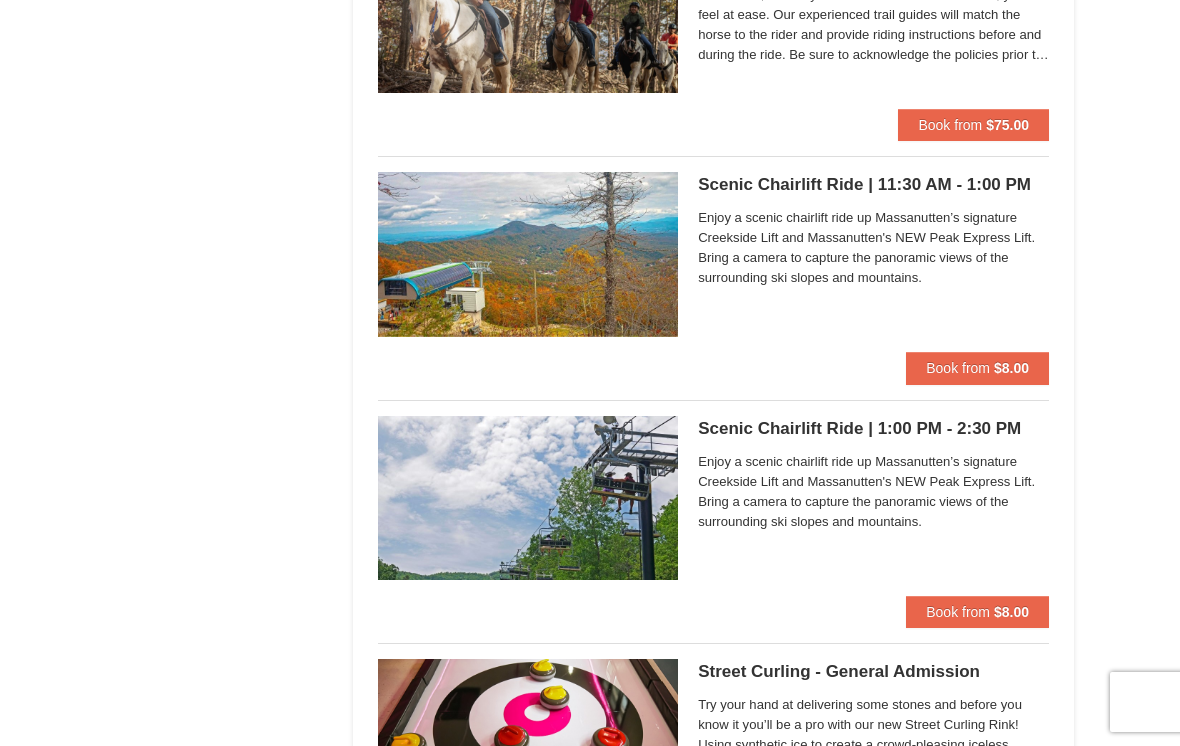 scroll, scrollTop: 16, scrollLeft: 0, axis: vertical 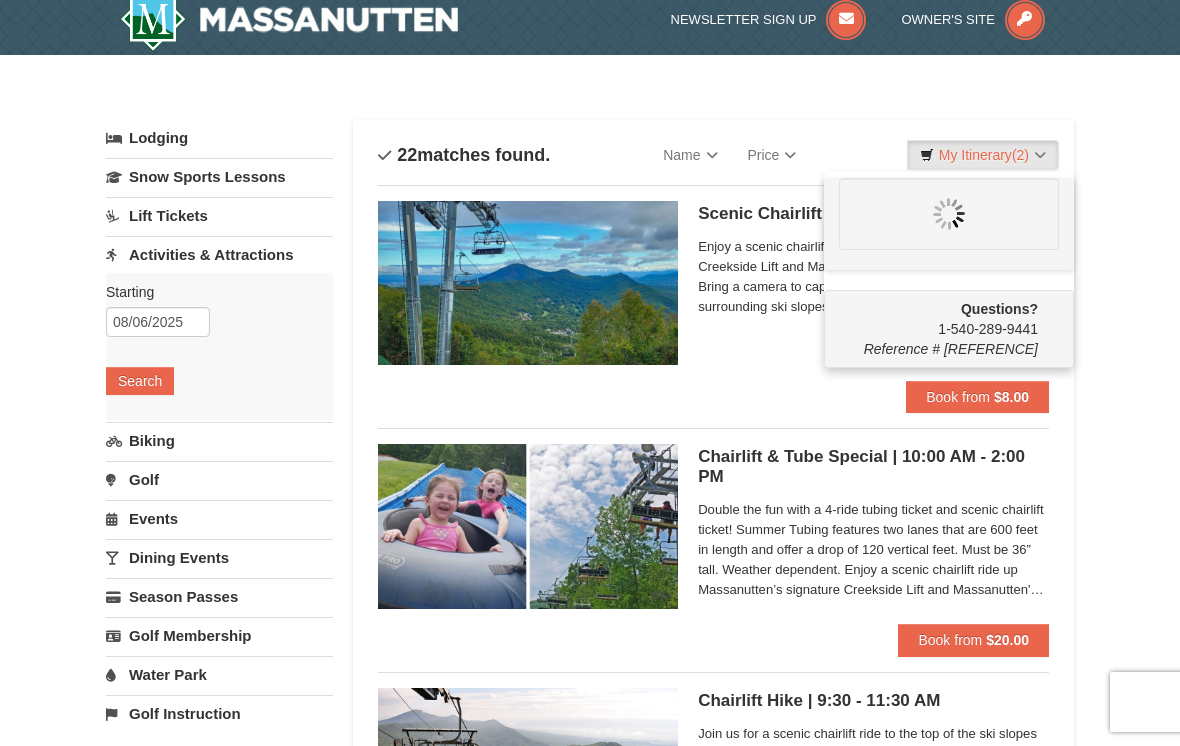 click on "×
Categories
List
Filter
My Itinerary (2)
Questions?  1-540-289-9441
Reference #   415213502
Lodging
Arrival Please format dates MM/DD/YYYY Please format dates MM/DD/YYYY
08/06/2025
Departure Please format dates MM/DD/YYYY Please format dates MM/DD/YYYY
Adults" at bounding box center [590, 2825] 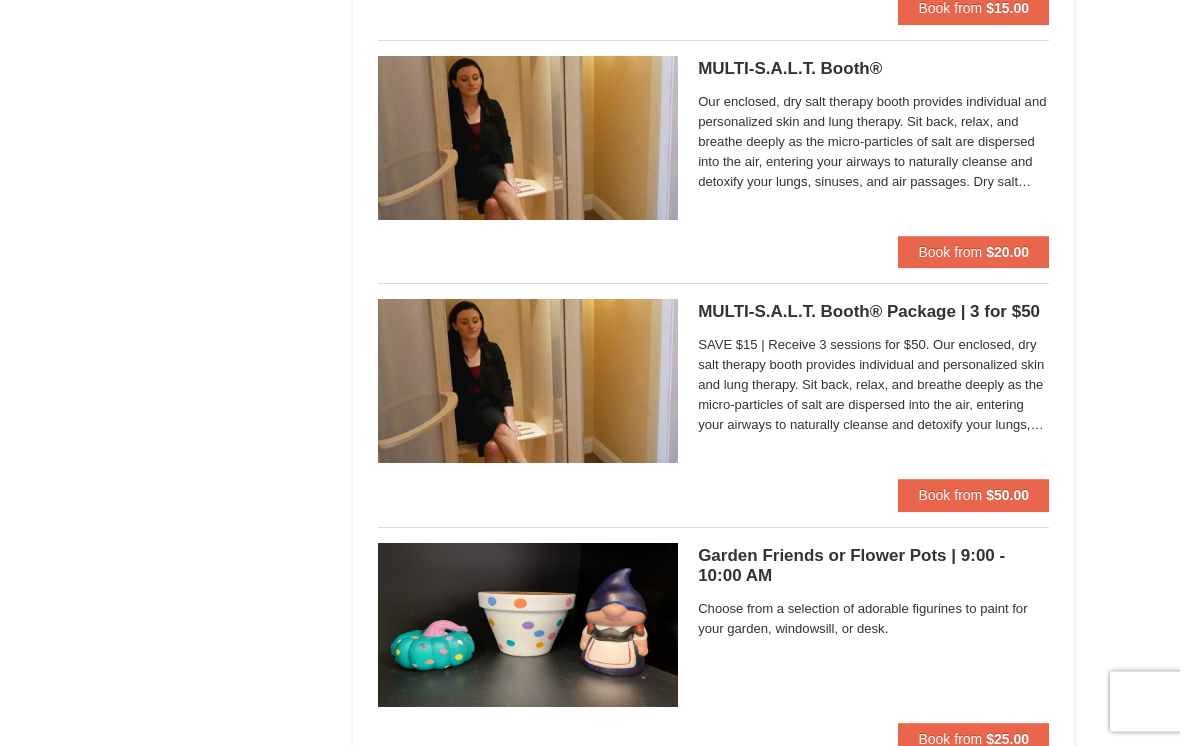 scroll, scrollTop: 3568, scrollLeft: 0, axis: vertical 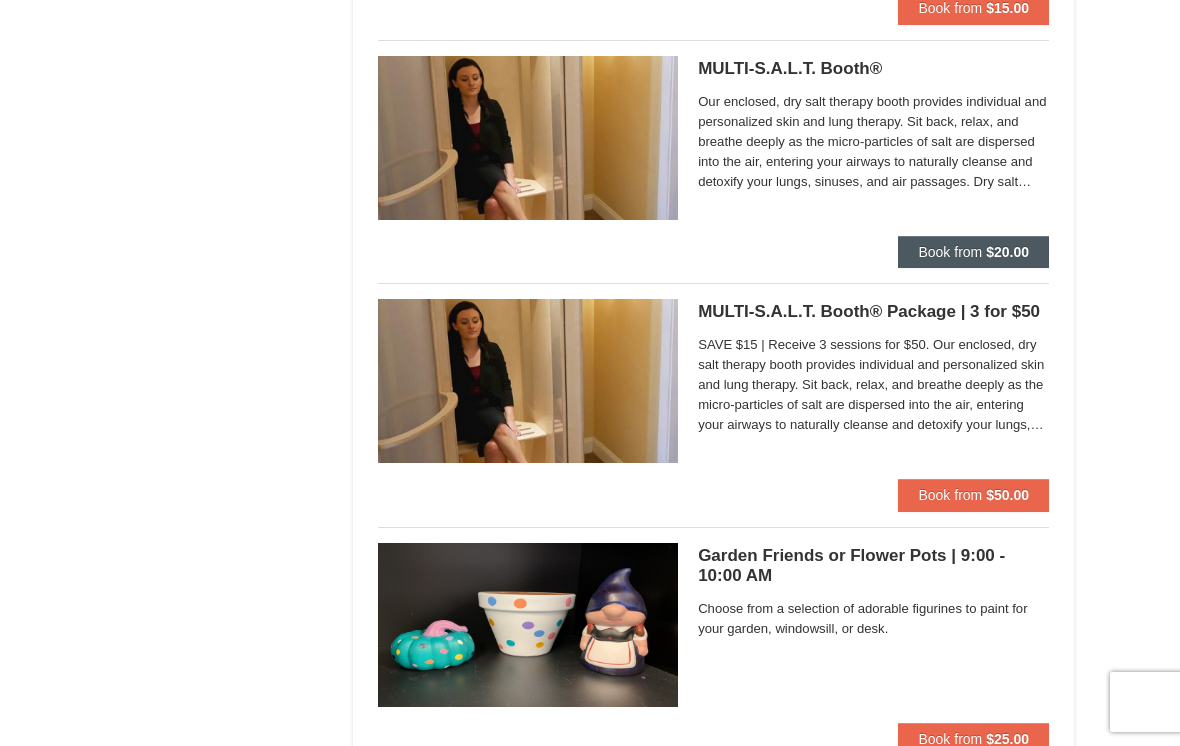 click on "$20.00" at bounding box center (1007, 252) 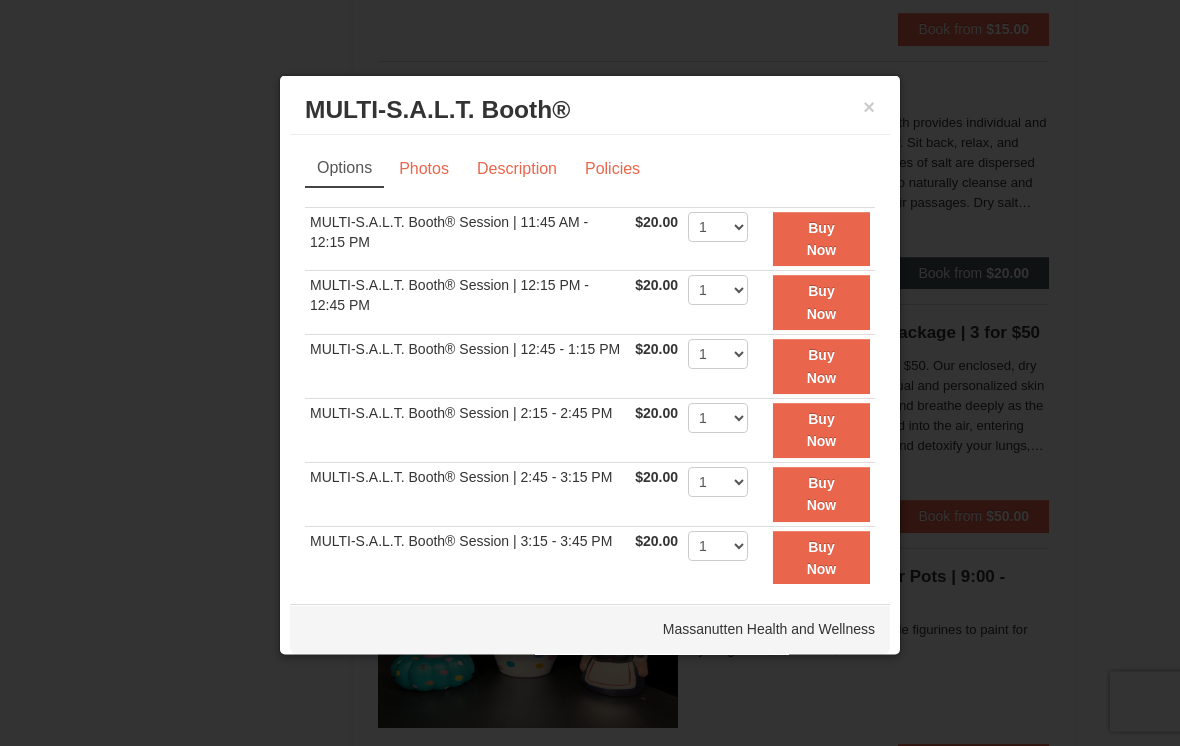scroll, scrollTop: 3558, scrollLeft: 0, axis: vertical 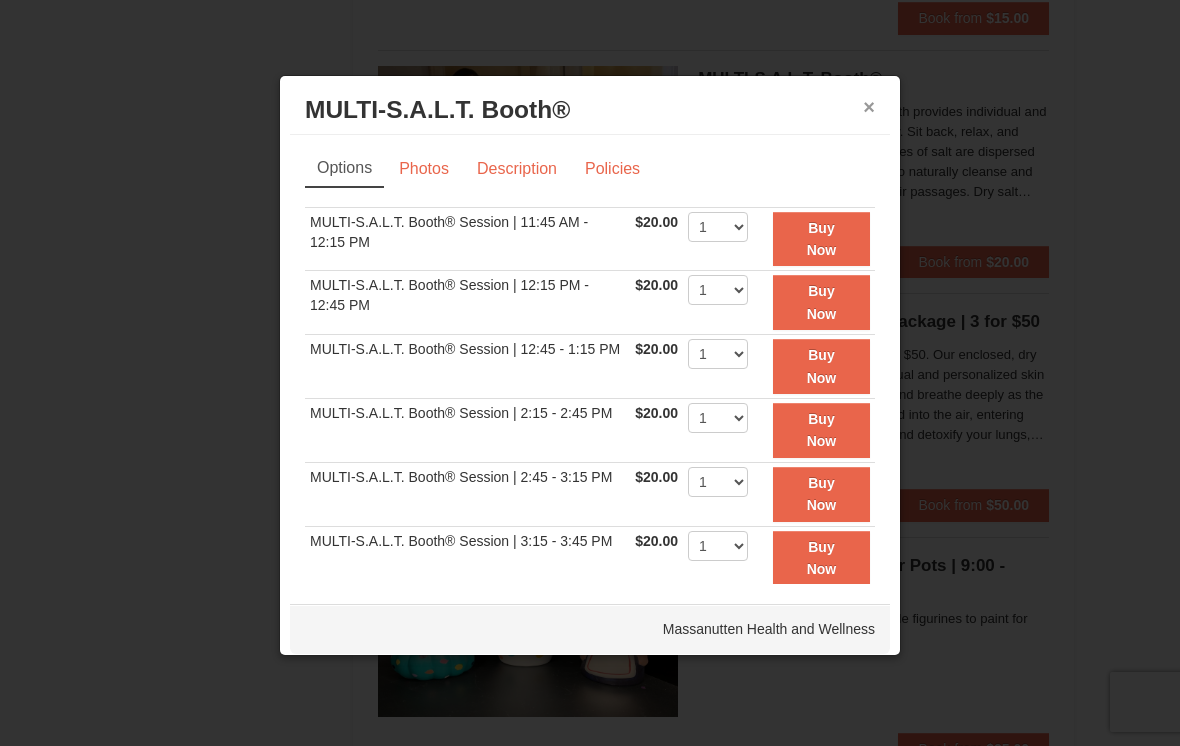 click on "×" at bounding box center (869, 107) 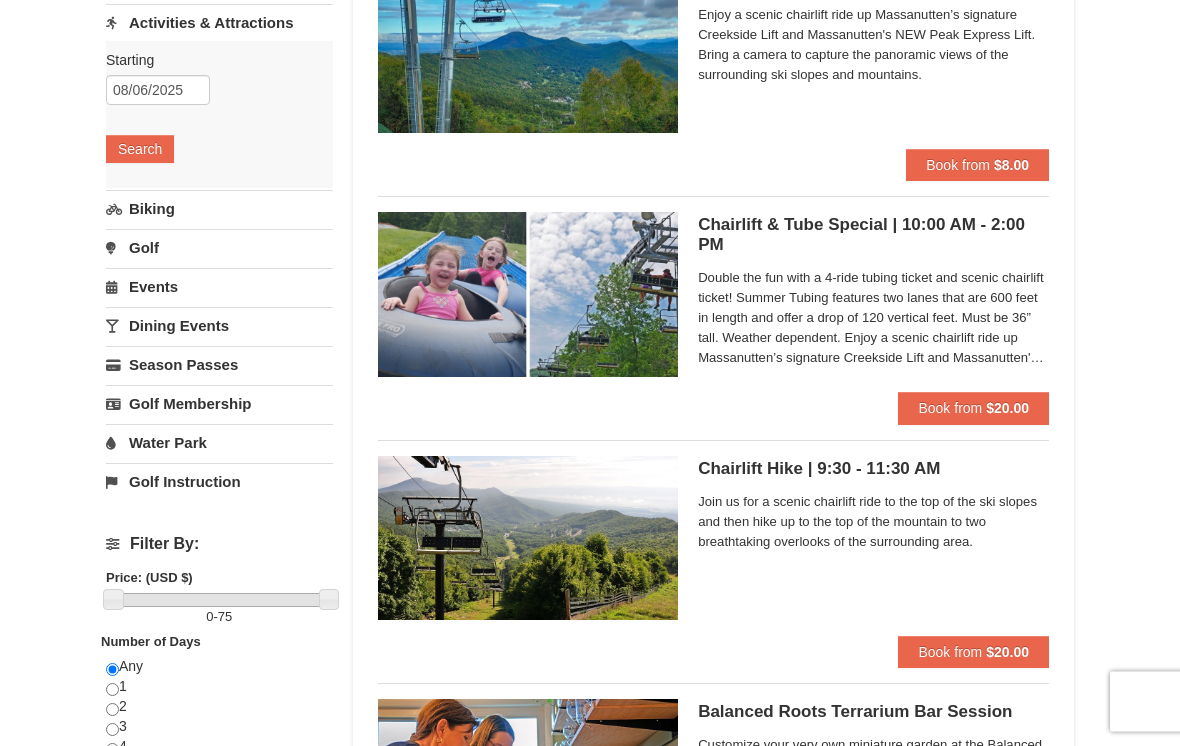 scroll, scrollTop: 216, scrollLeft: 0, axis: vertical 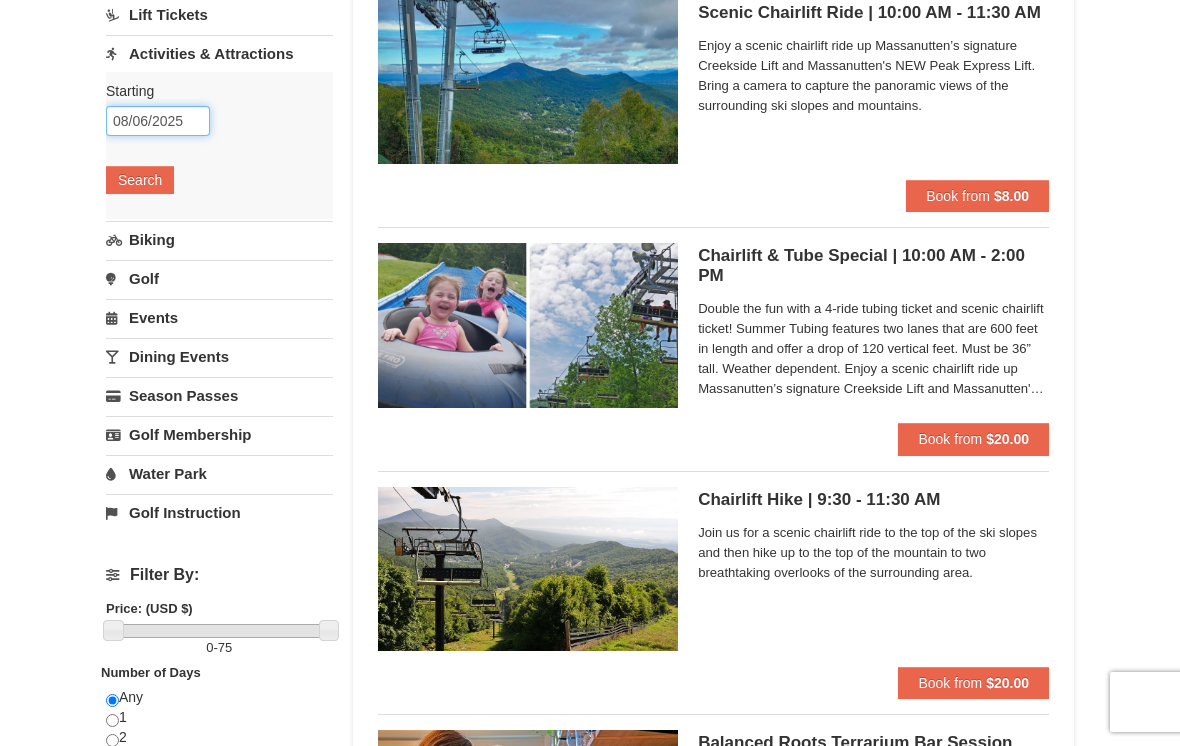 click on "08/06/2025" at bounding box center (158, 121) 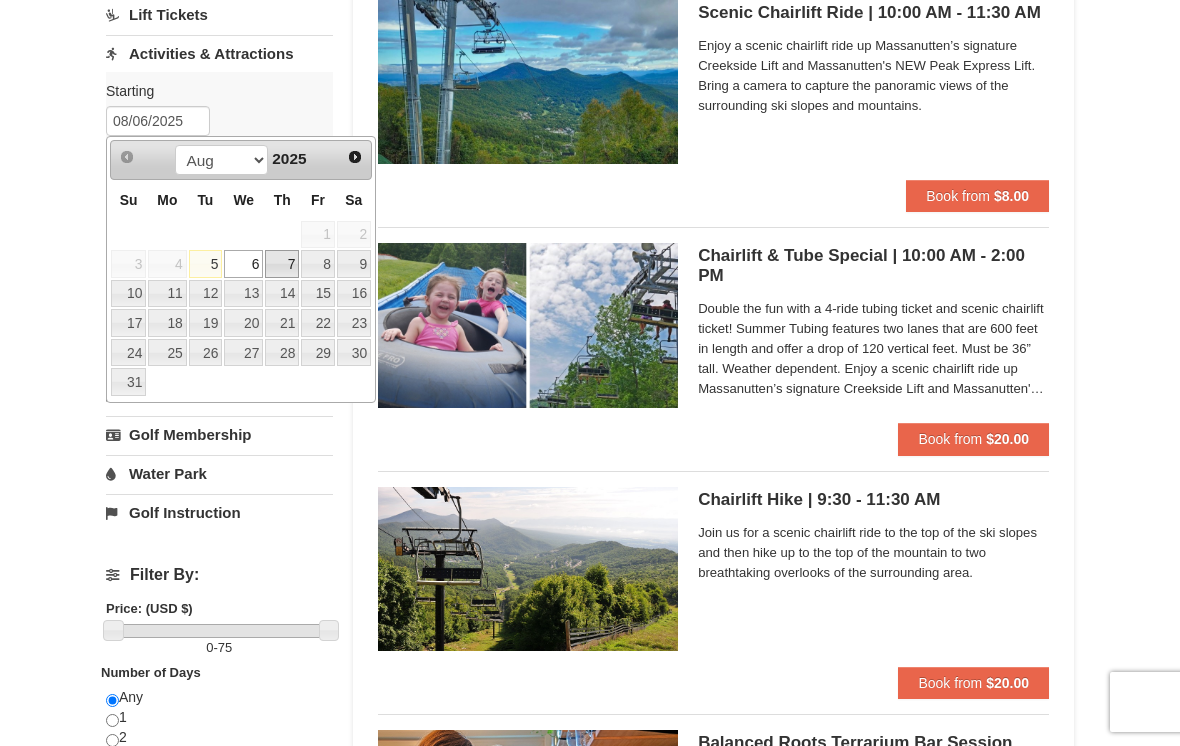 click on "7" at bounding box center [282, 264] 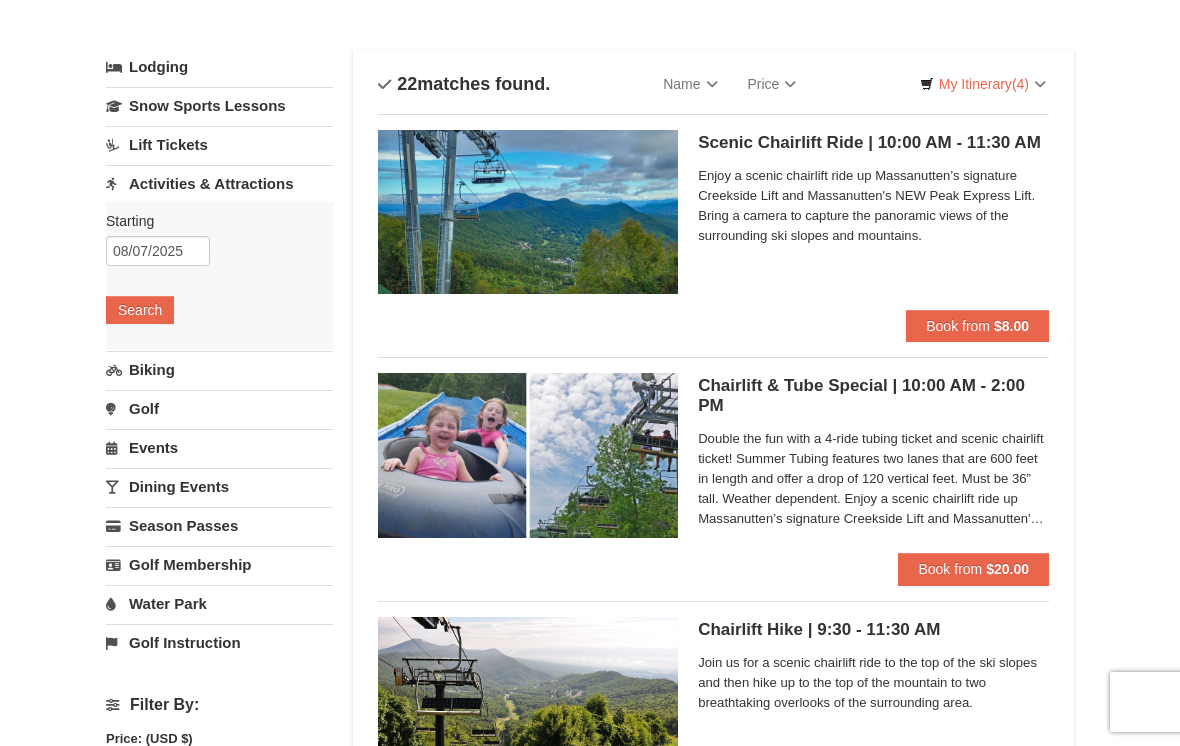 scroll, scrollTop: 82, scrollLeft: 0, axis: vertical 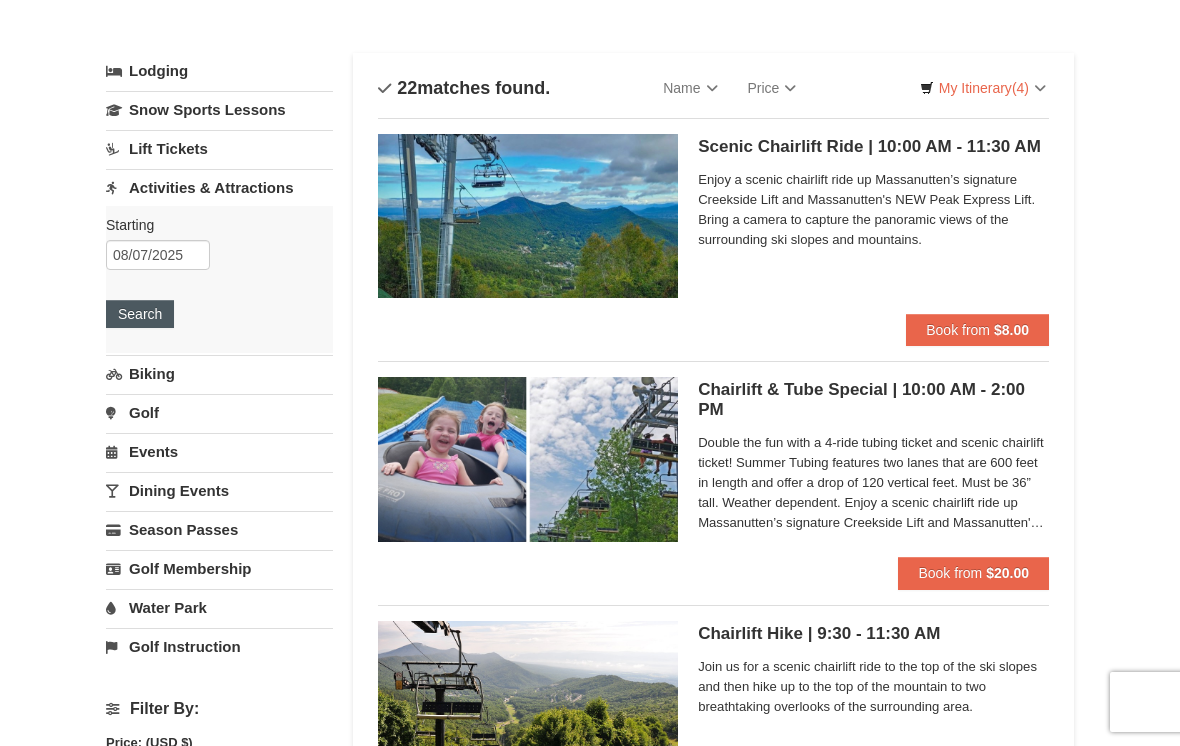 click on "Search" at bounding box center (140, 314) 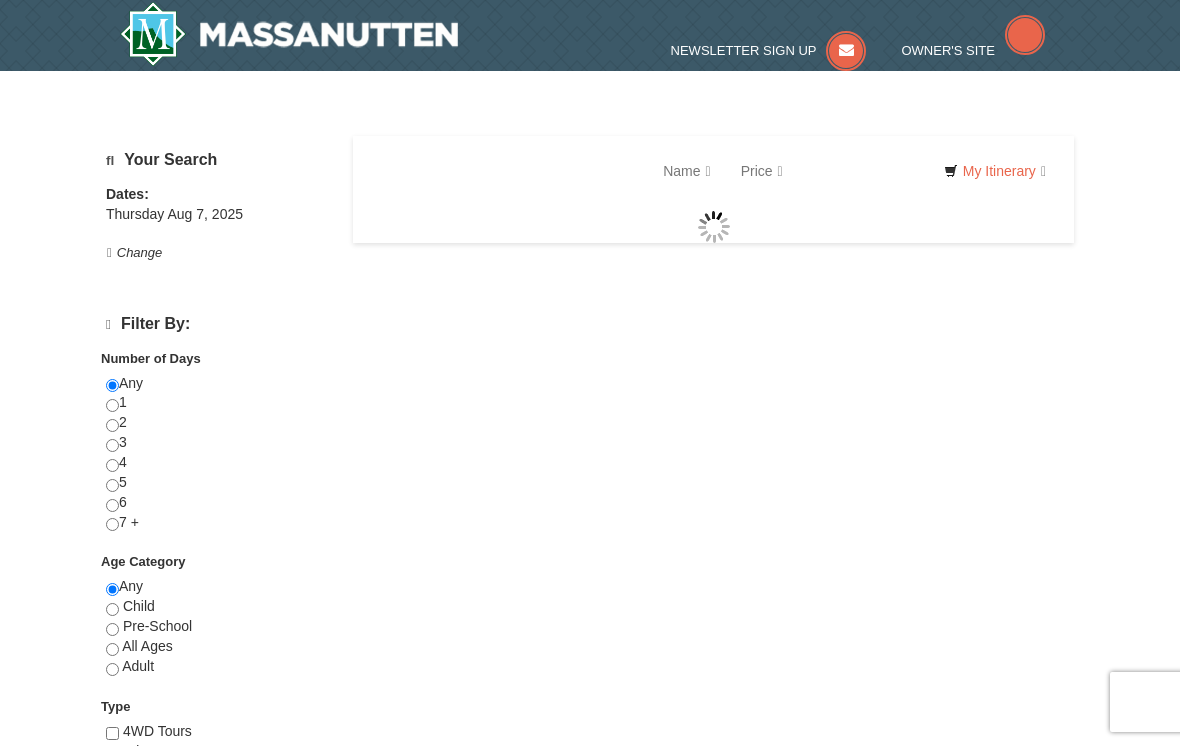 scroll, scrollTop: 0, scrollLeft: 0, axis: both 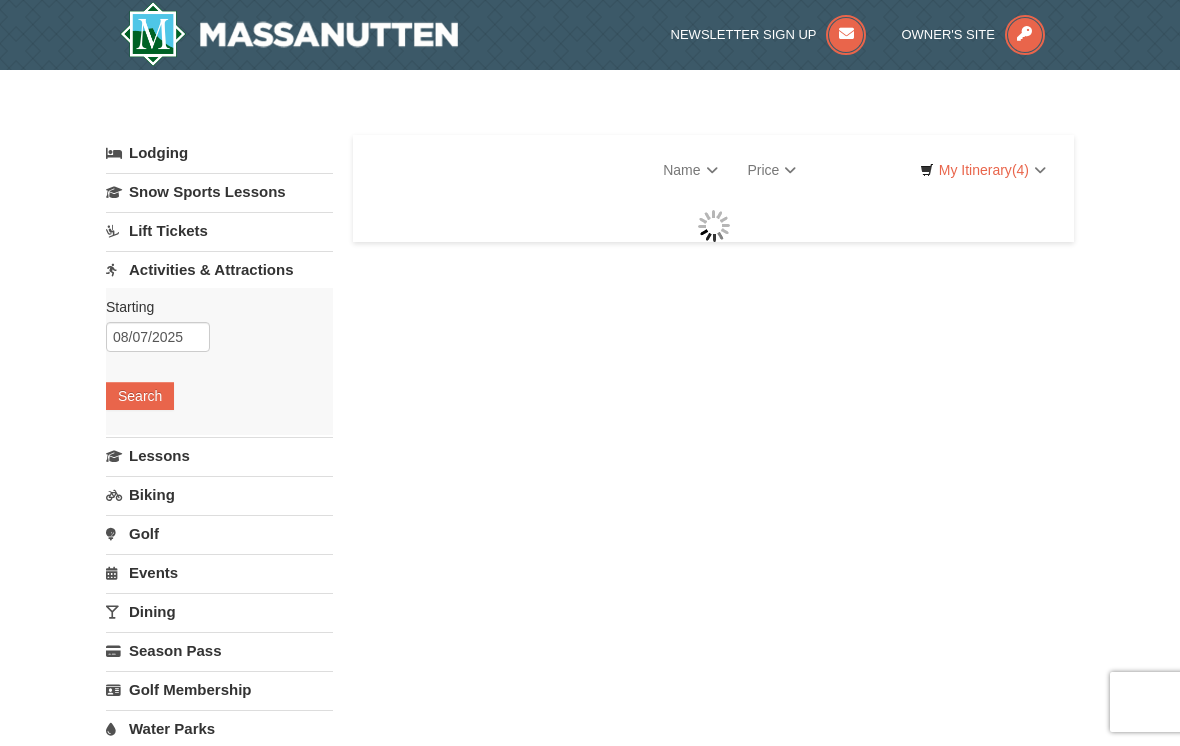select on "8" 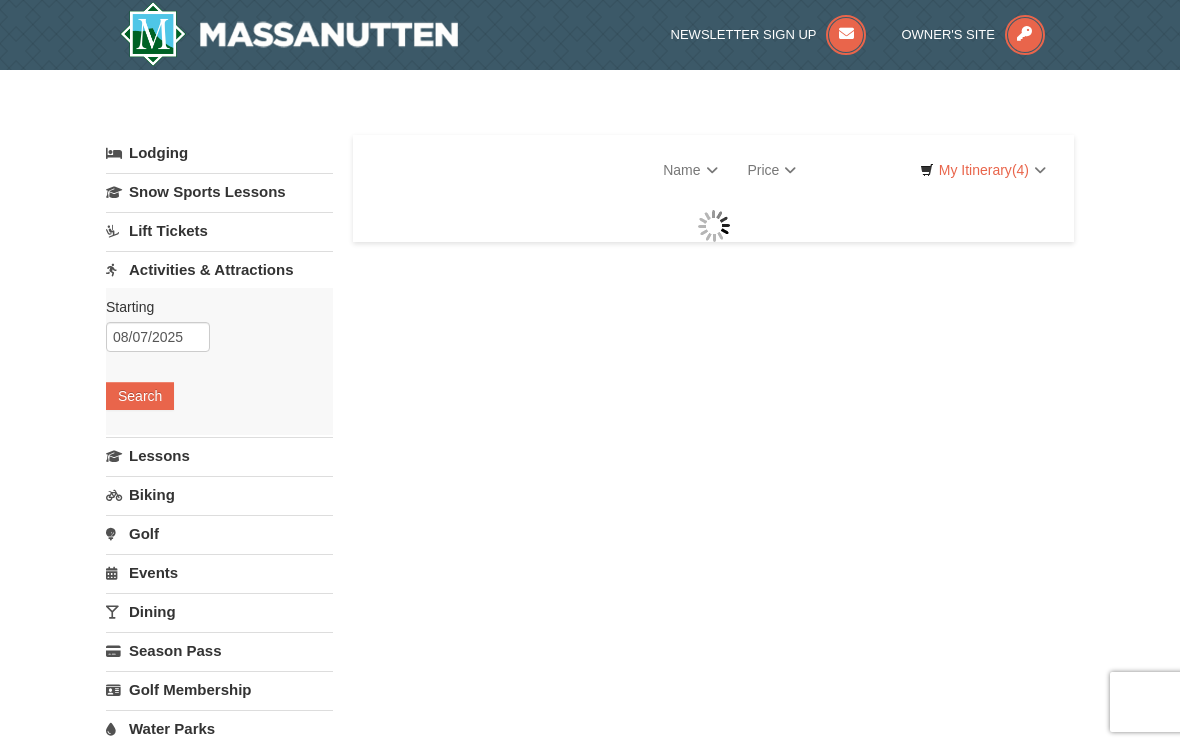 select on "8" 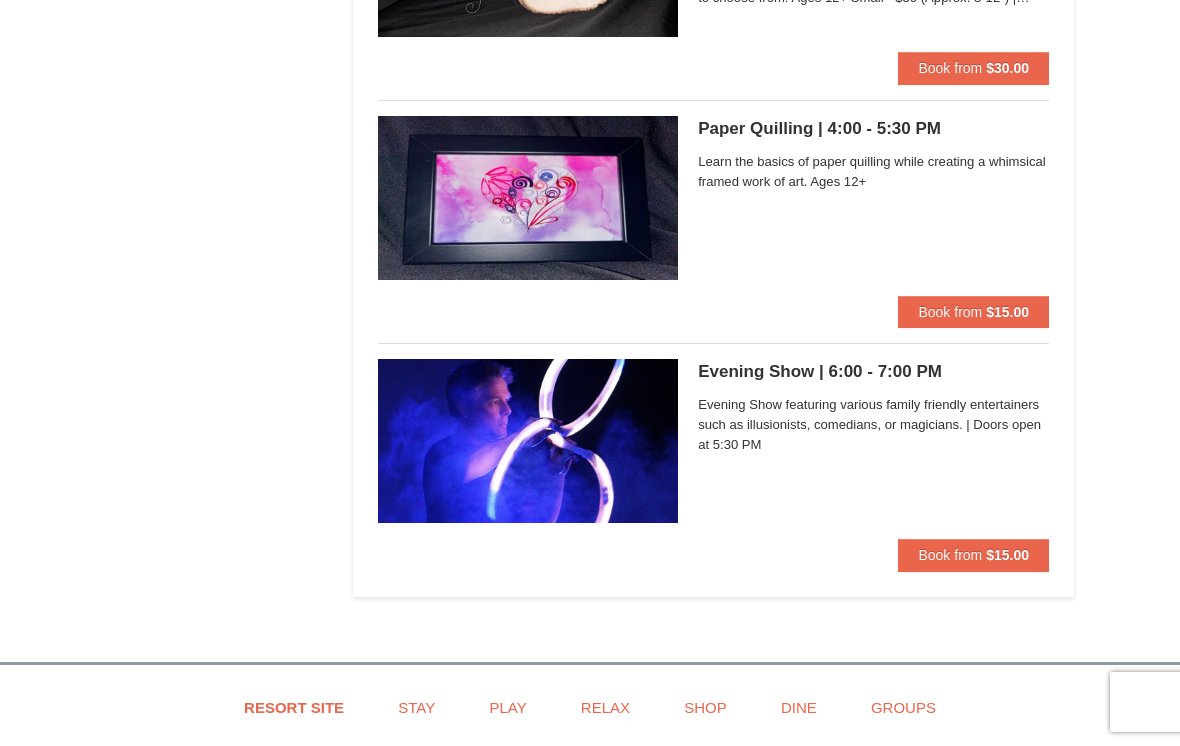 scroll, scrollTop: 7069, scrollLeft: 0, axis: vertical 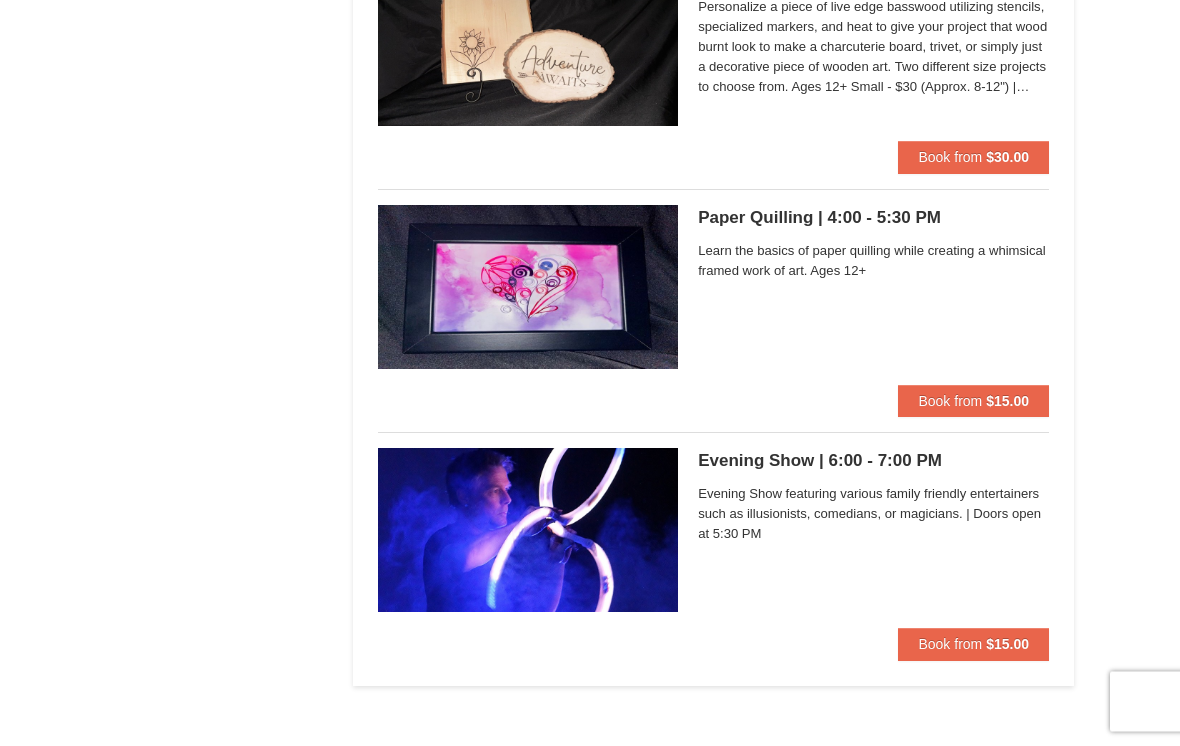 click at bounding box center [528, 531] 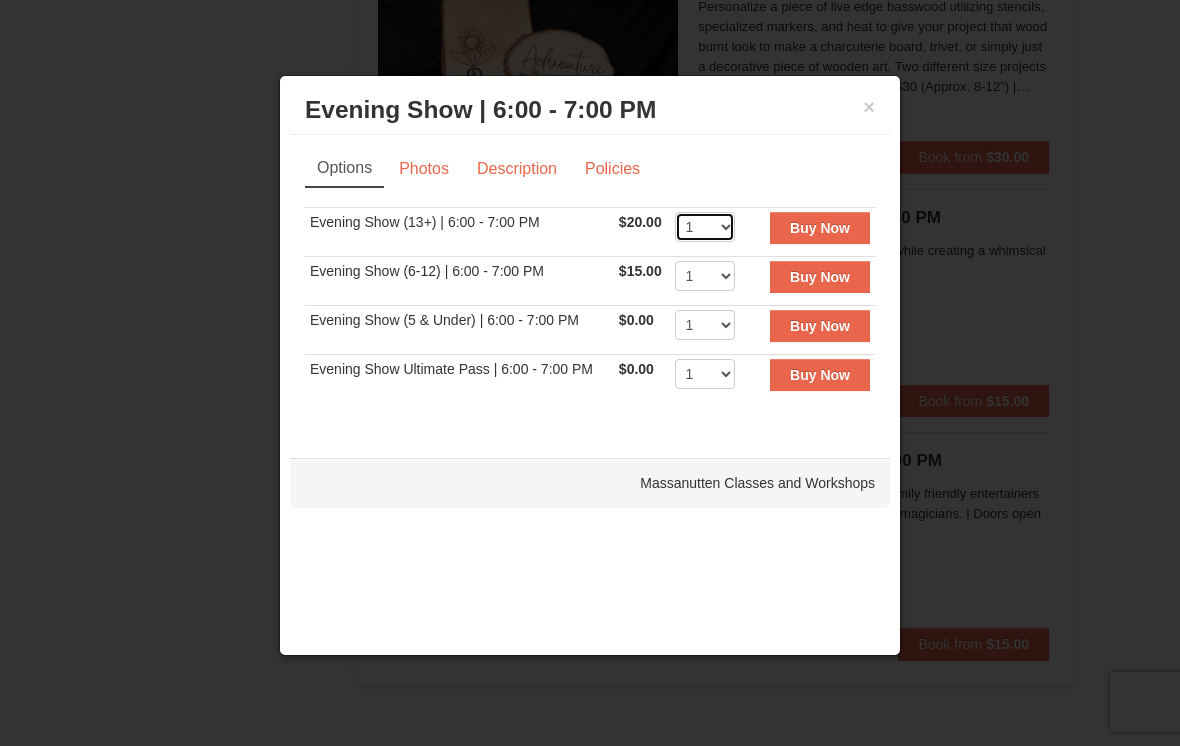 select on "2" 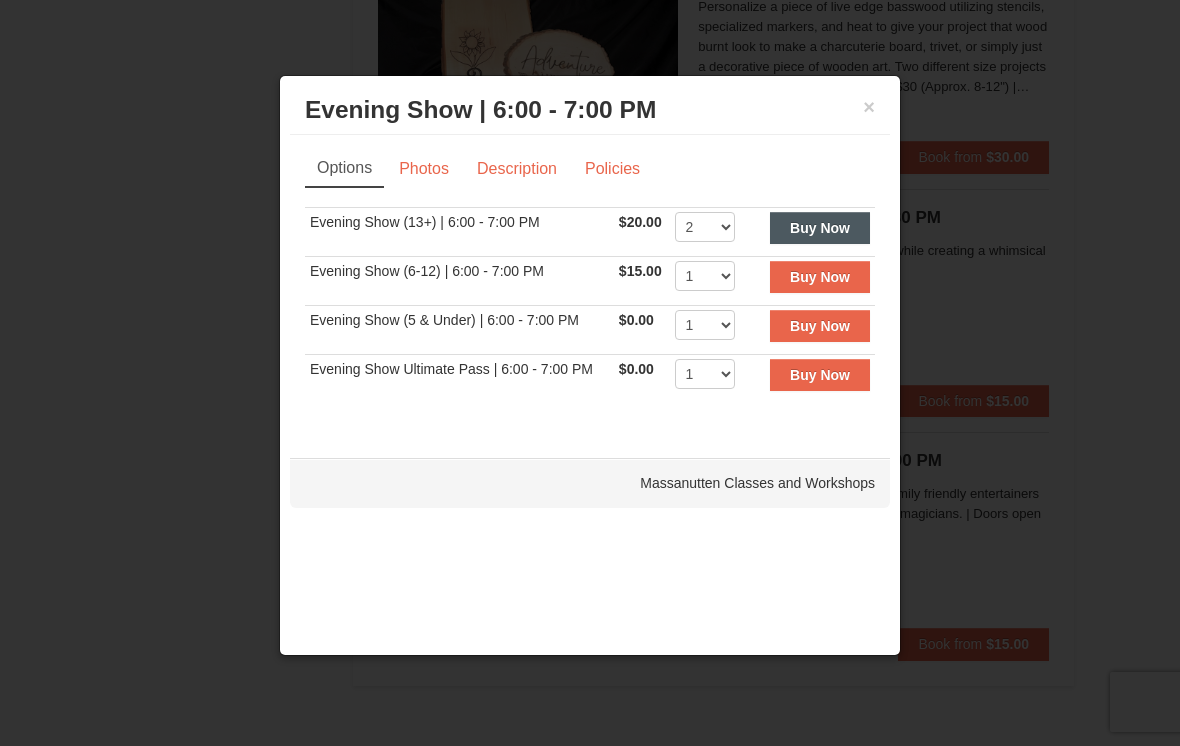 click on "Buy Now" at bounding box center (820, 228) 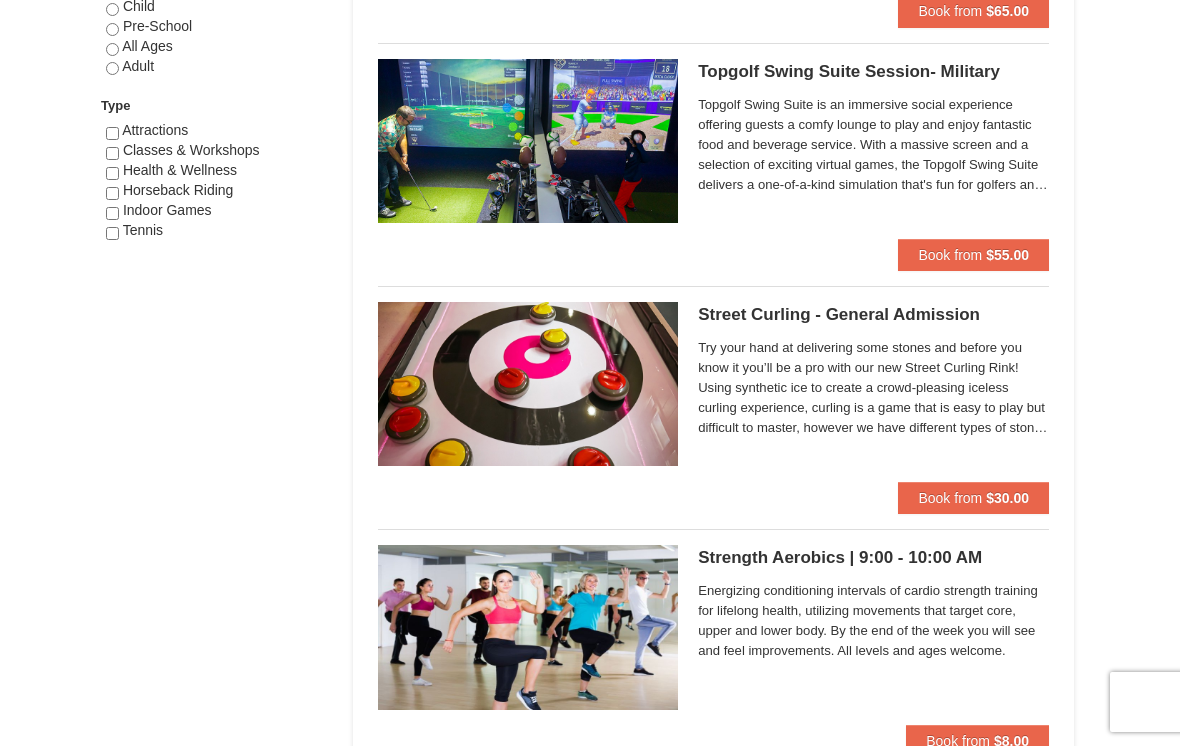 scroll, scrollTop: 2, scrollLeft: 0, axis: vertical 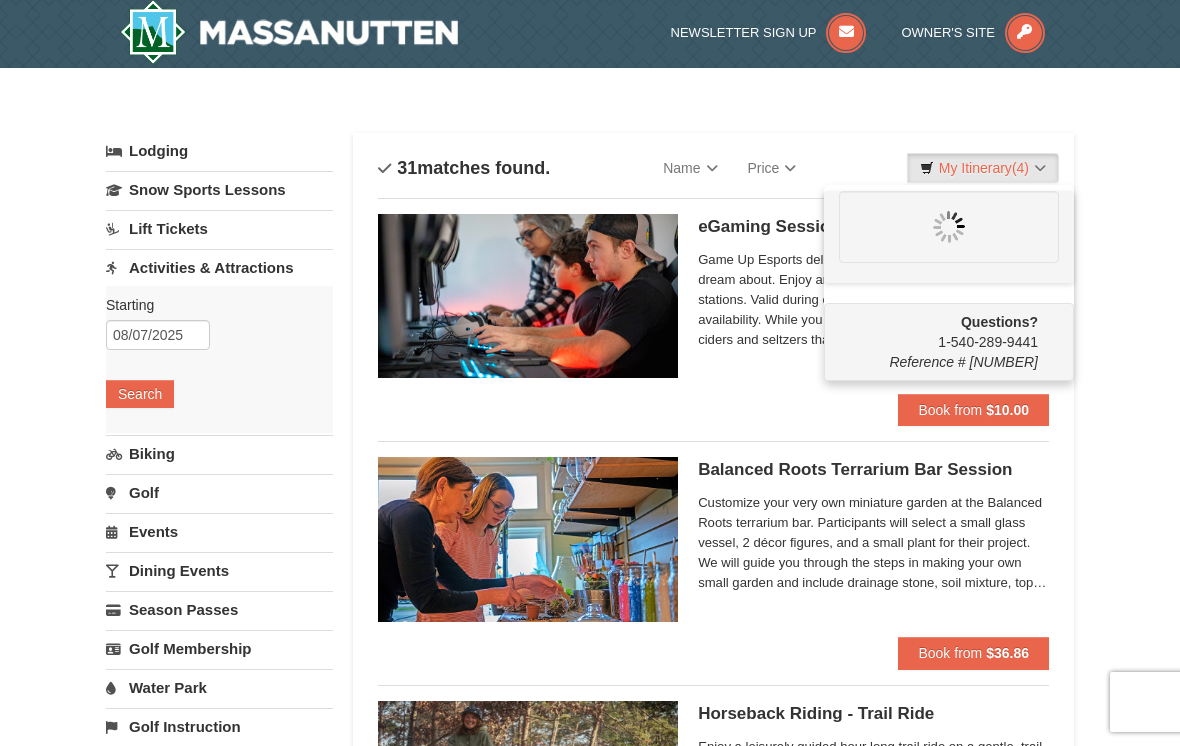 click on "×
Categories
List
Filter
My Itinerary (4)
Questions?  1-540-289-9441
Reference #   415213502
Lodging
Arrival Please format dates MM/DD/YYYY Please format dates MM/DD/YYYY
08/07/2025
Departure Please format dates MM/DD/YYYY Please format dates MM/DD/YYYY
Adults" at bounding box center (590, 3933) 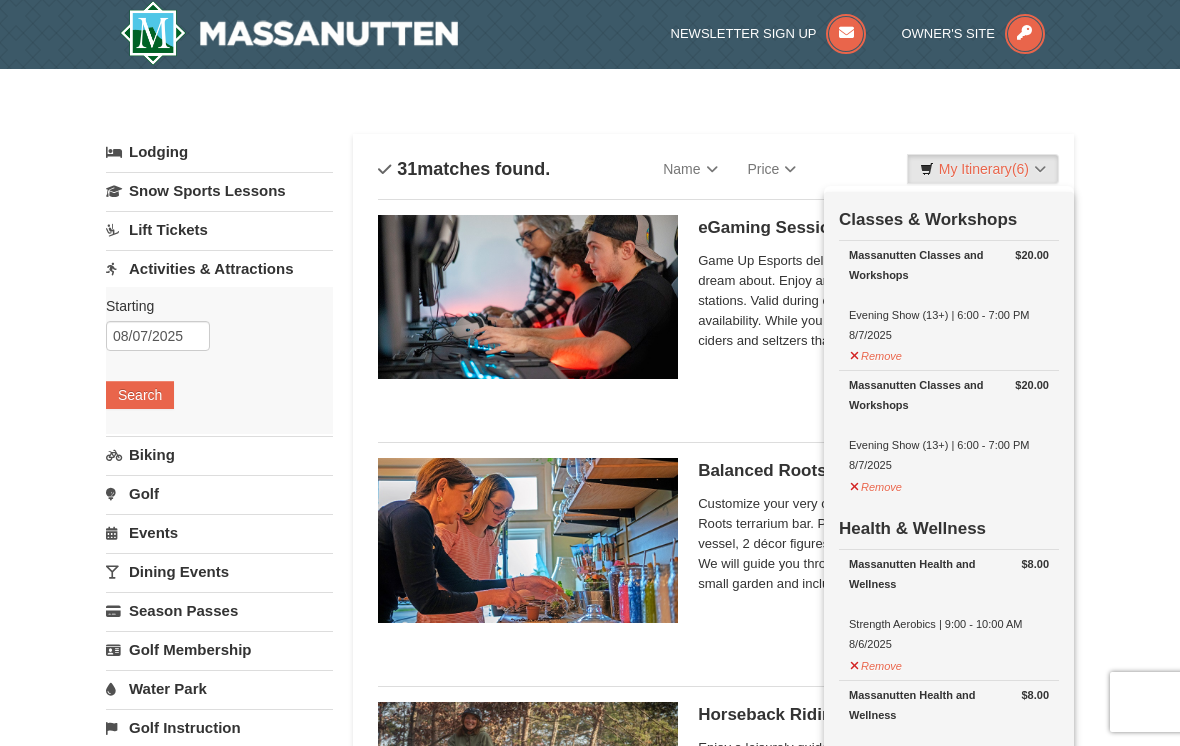 scroll, scrollTop: 0, scrollLeft: 0, axis: both 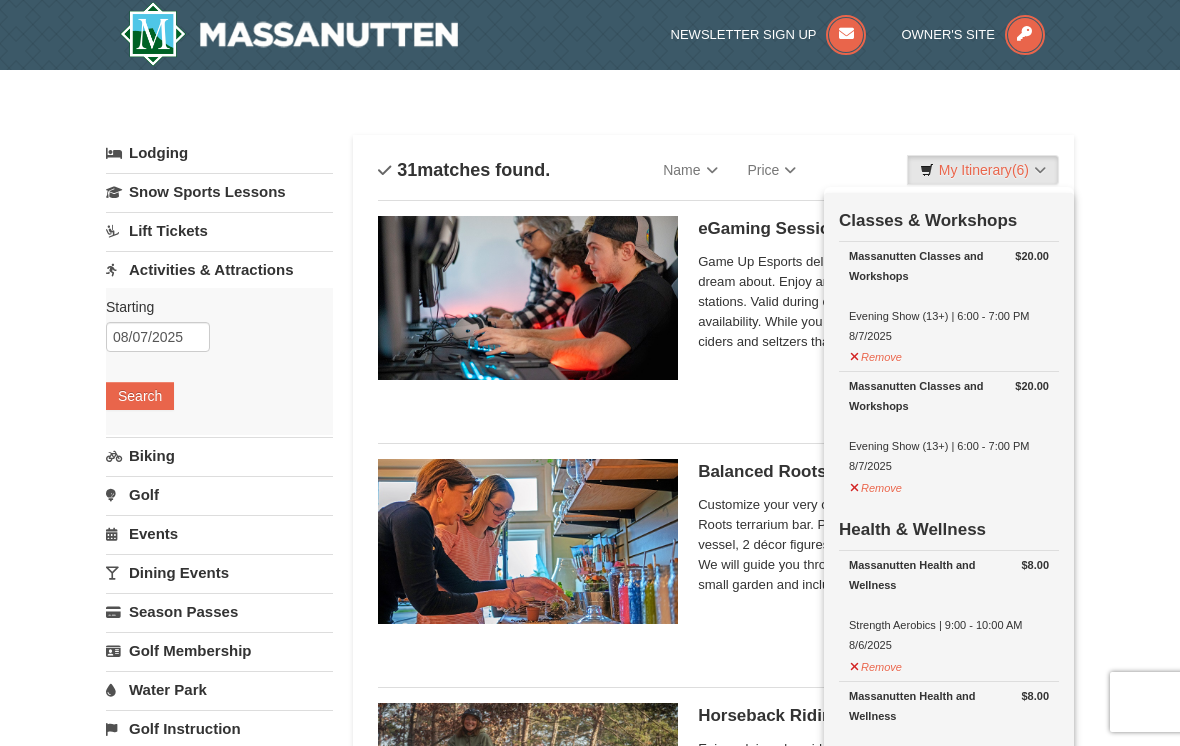 click on "×
Categories
List
Filter
My Itinerary (6)
Check Out Now
Classes & Workshops
$20.00
Massanutten Classes and Workshops
Evening Show (13+) | 6:00 - 7:00 PM
8/7/2025
$20.00
$8.00" at bounding box center (590, 3935) 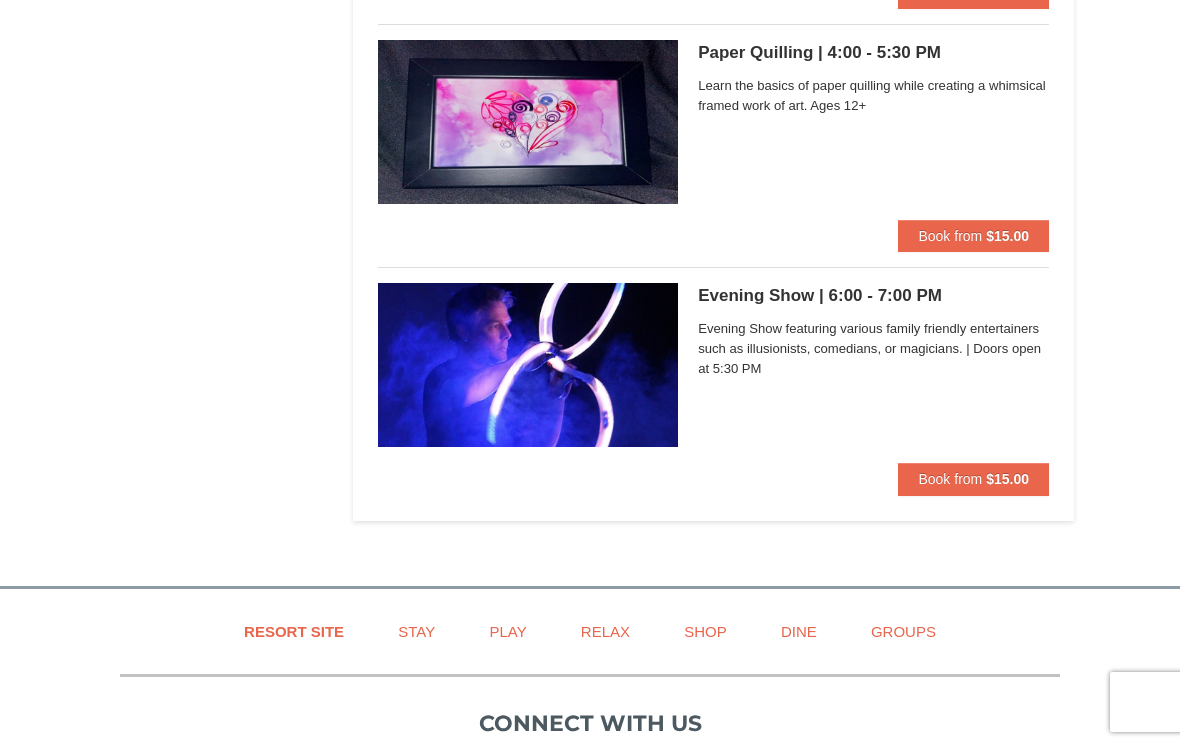 scroll, scrollTop: 7350, scrollLeft: 0, axis: vertical 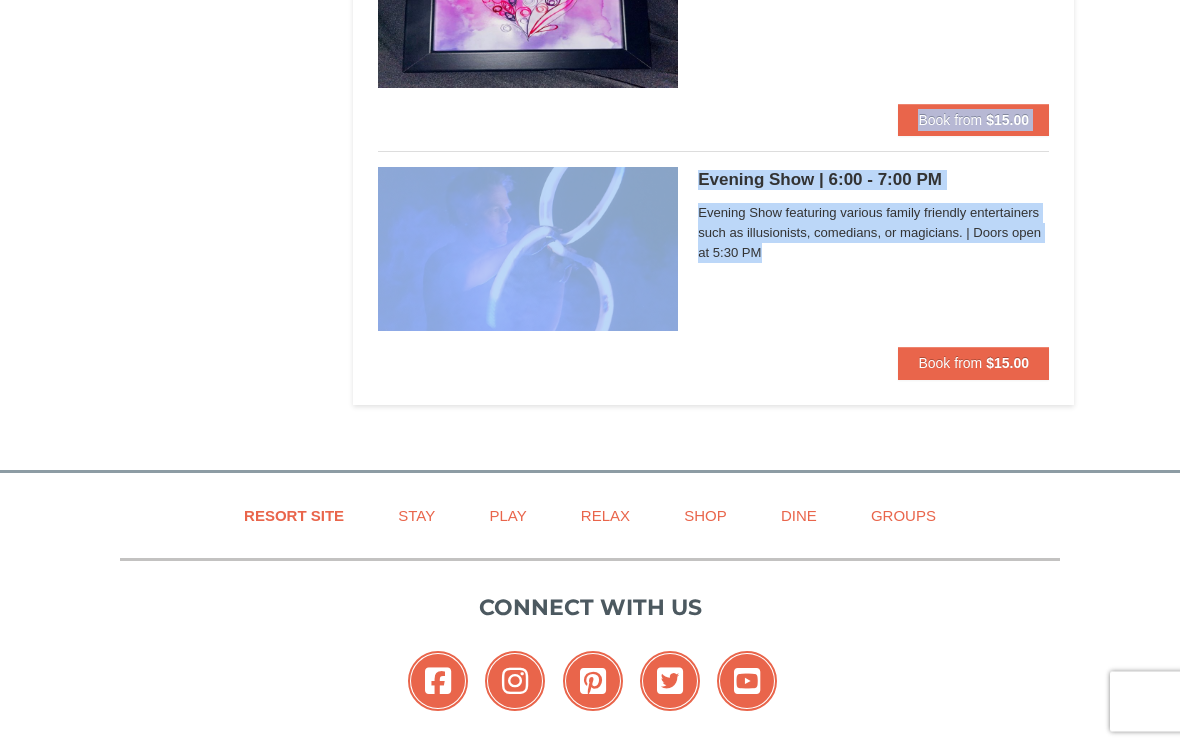 drag, startPoint x: 1131, startPoint y: 295, endPoint x: 1109, endPoint y: 120, distance: 176.37744 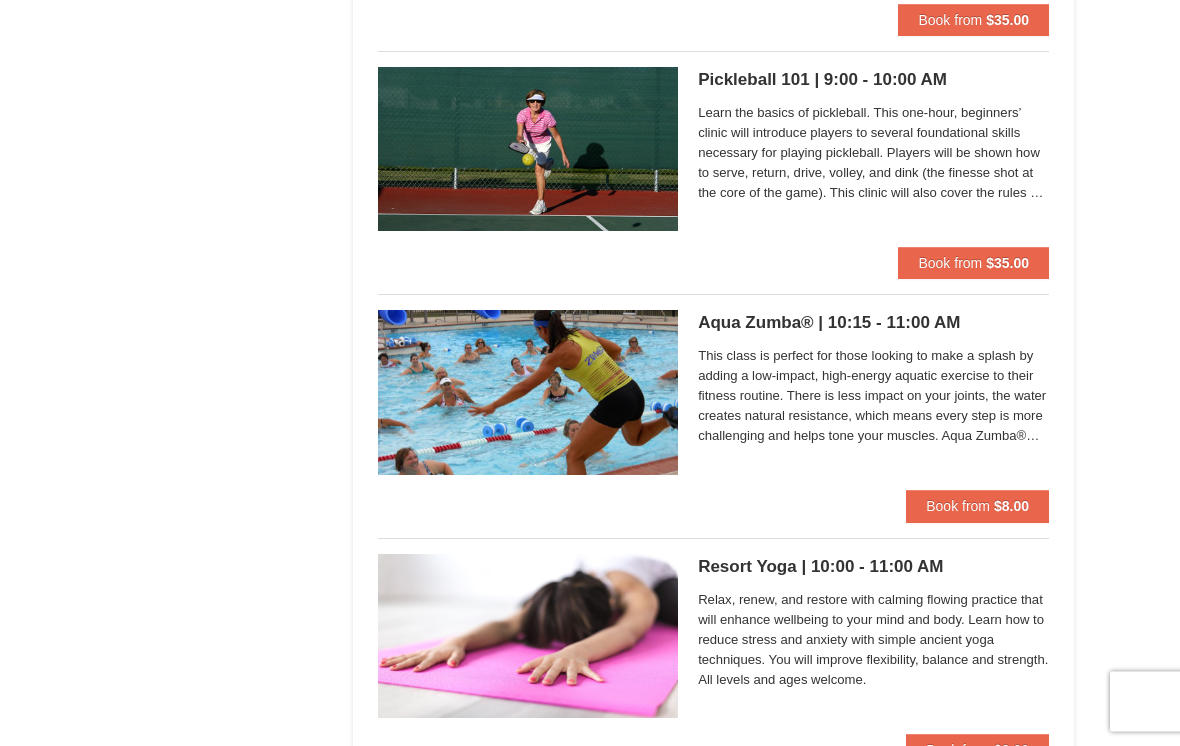 scroll, scrollTop: 0, scrollLeft: 0, axis: both 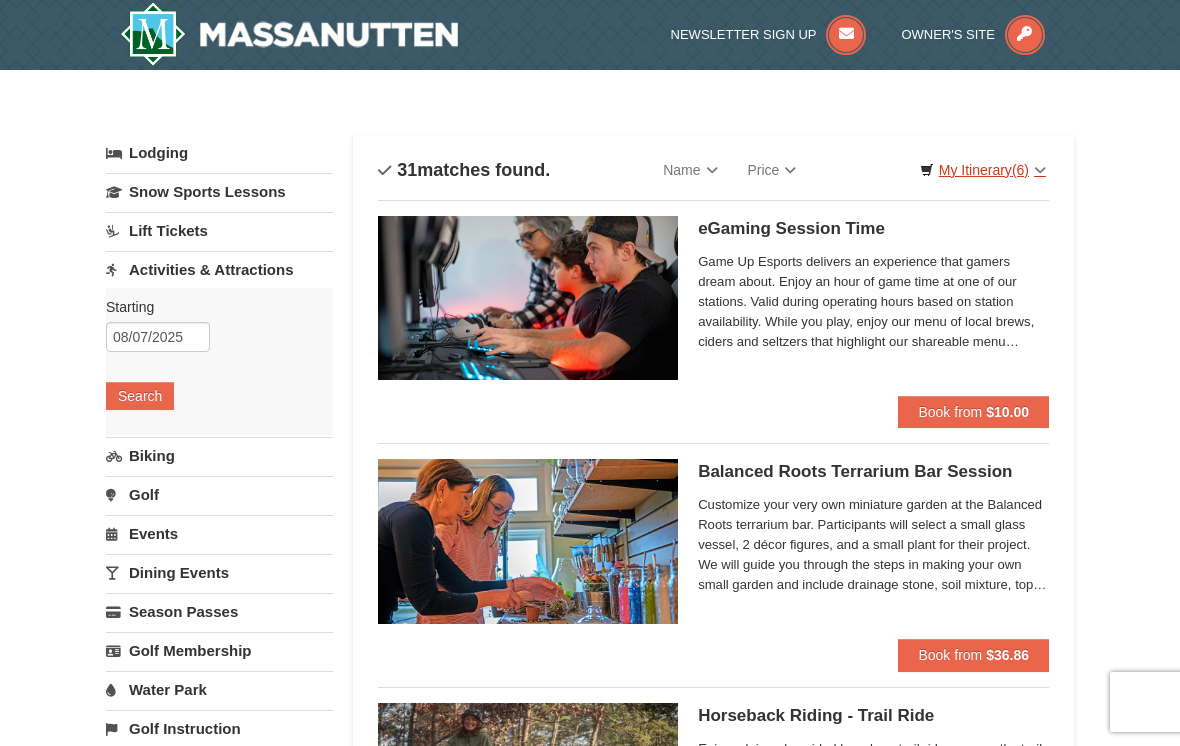 click on "My Itinerary (6)" at bounding box center (983, 170) 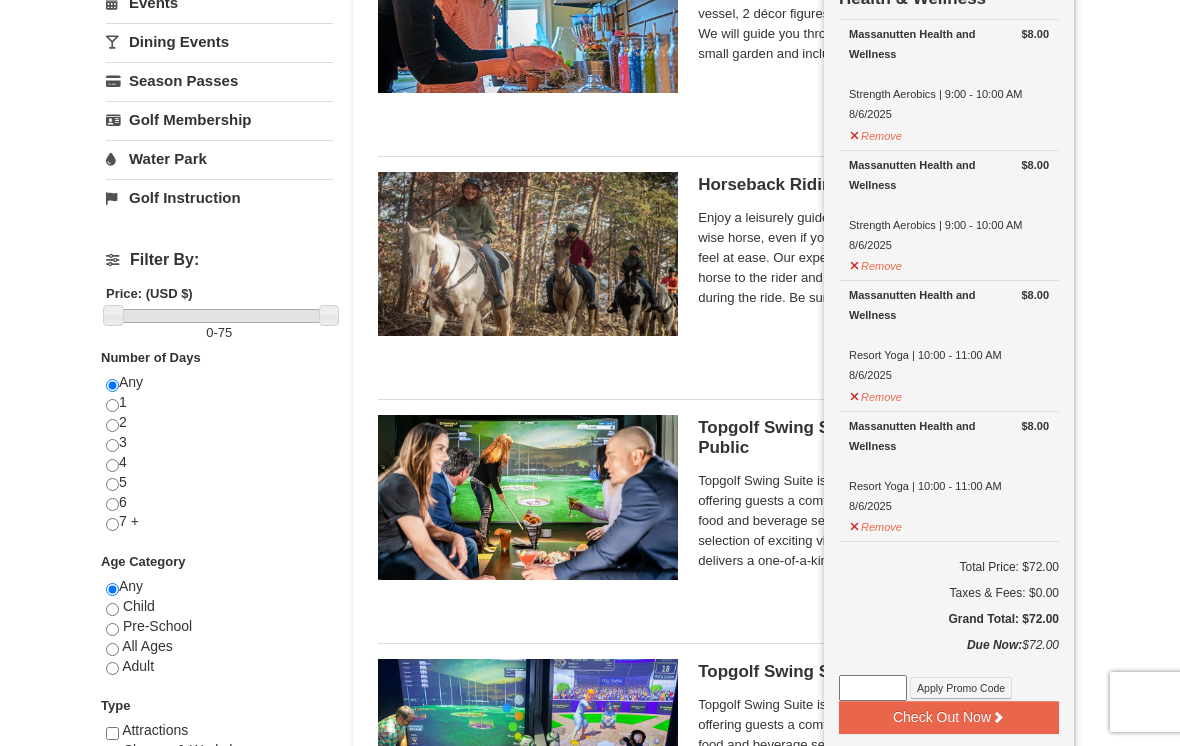 scroll, scrollTop: 578, scrollLeft: 0, axis: vertical 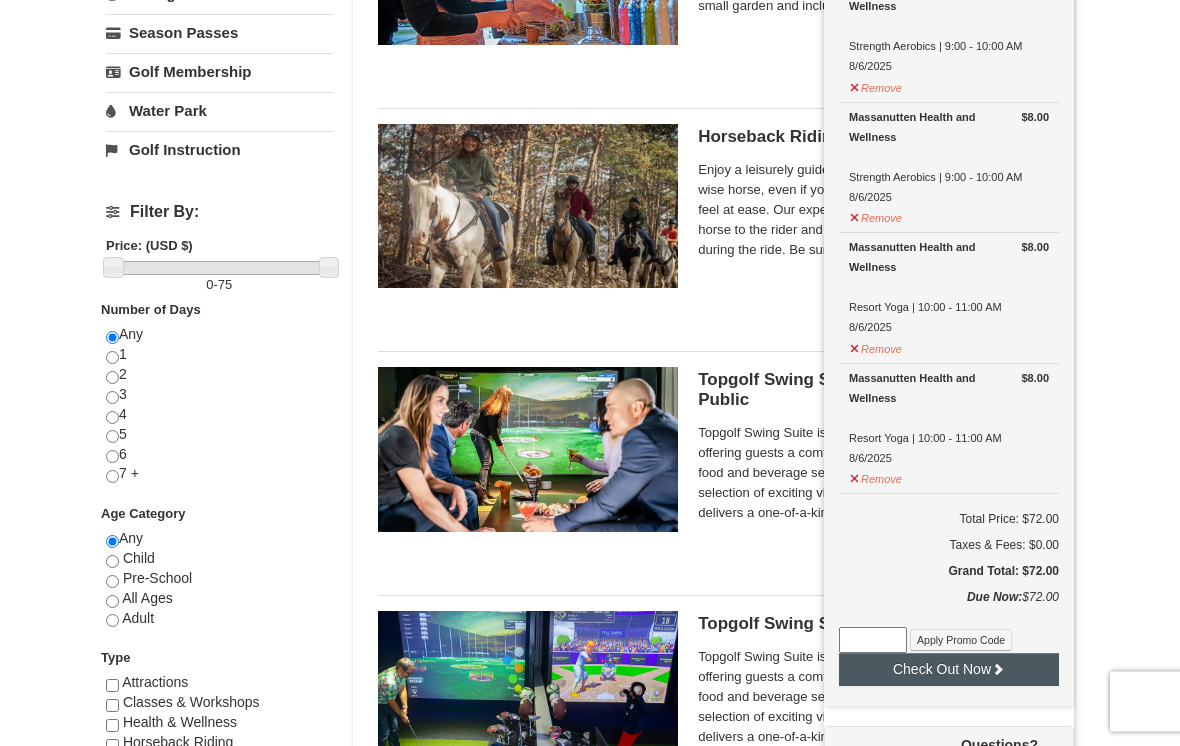 click on "Check Out Now" at bounding box center (949, 670) 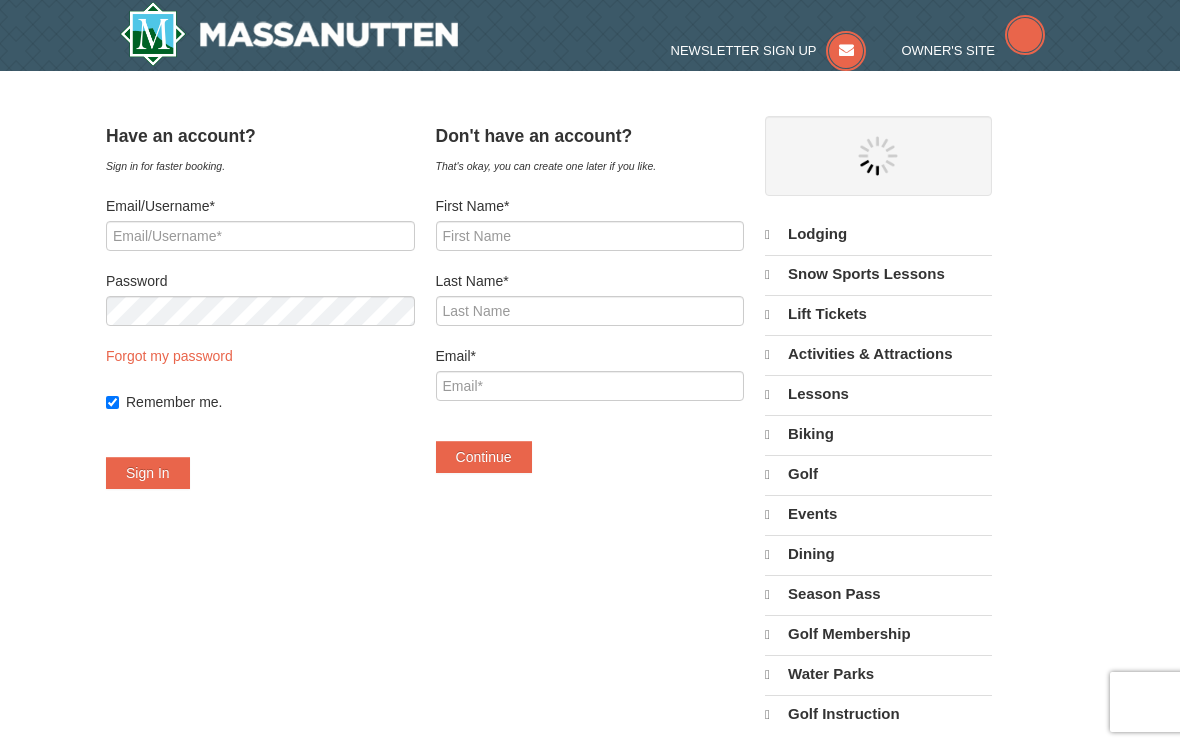 scroll, scrollTop: 0, scrollLeft: 0, axis: both 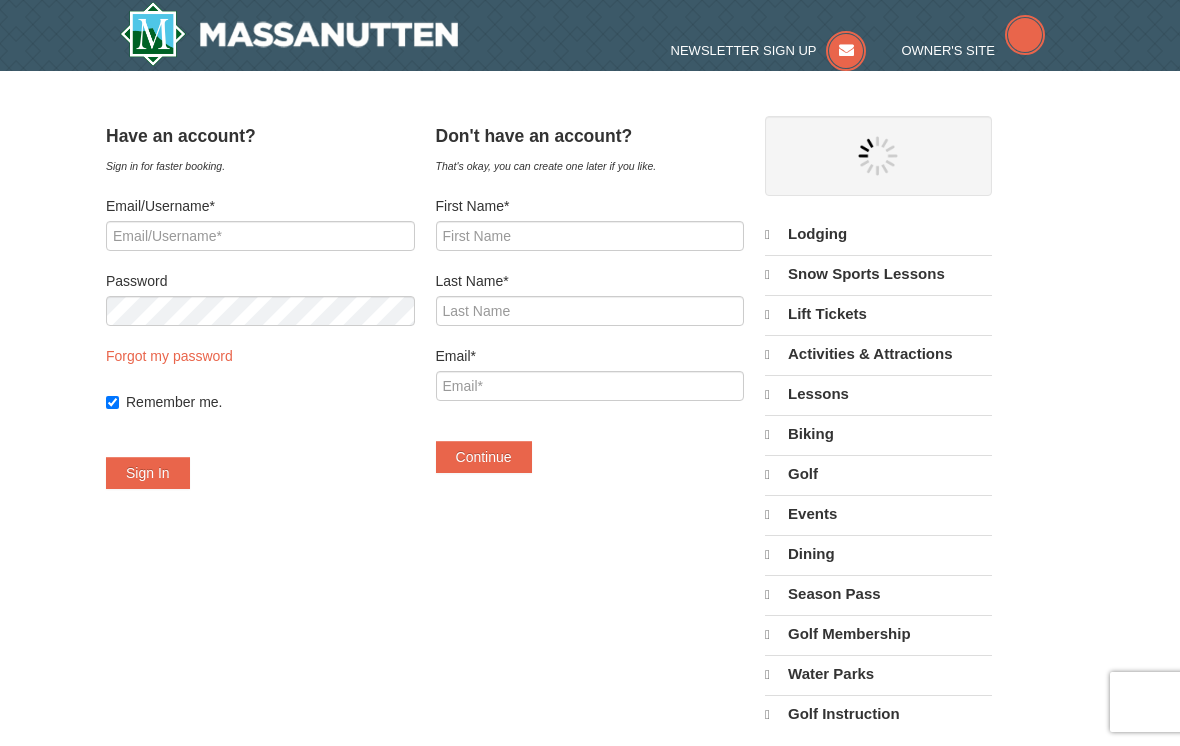 select on "8" 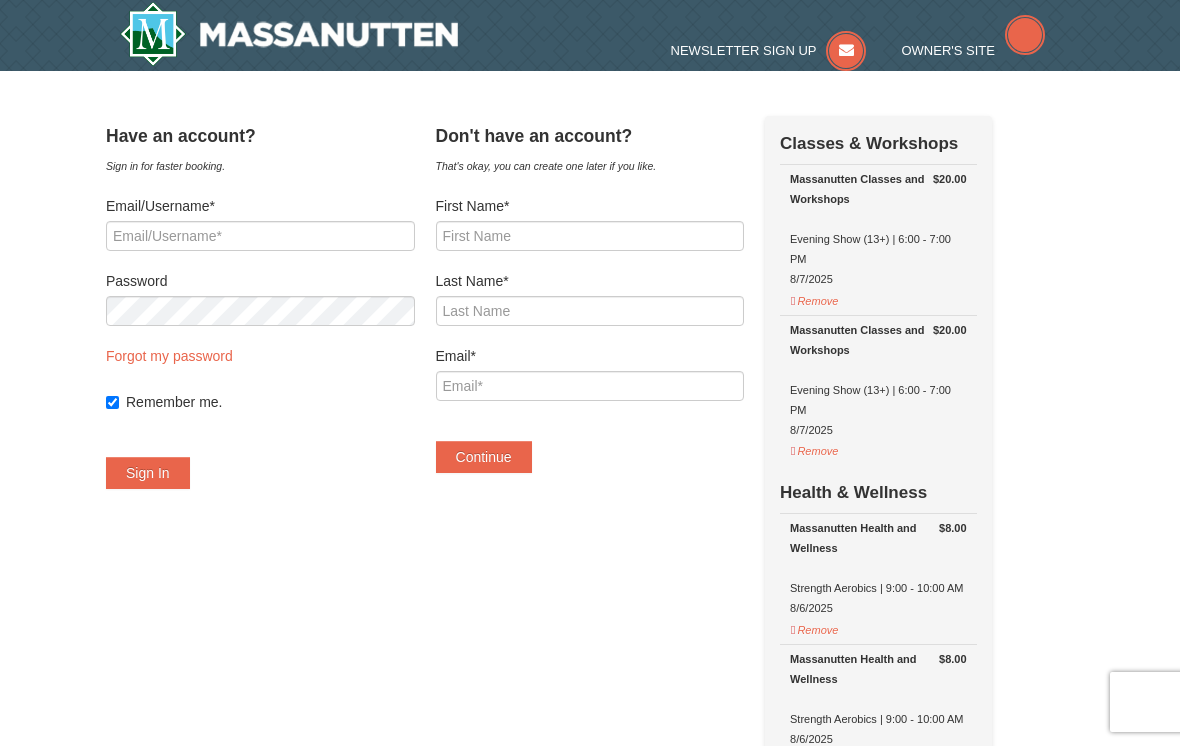 select on "8" 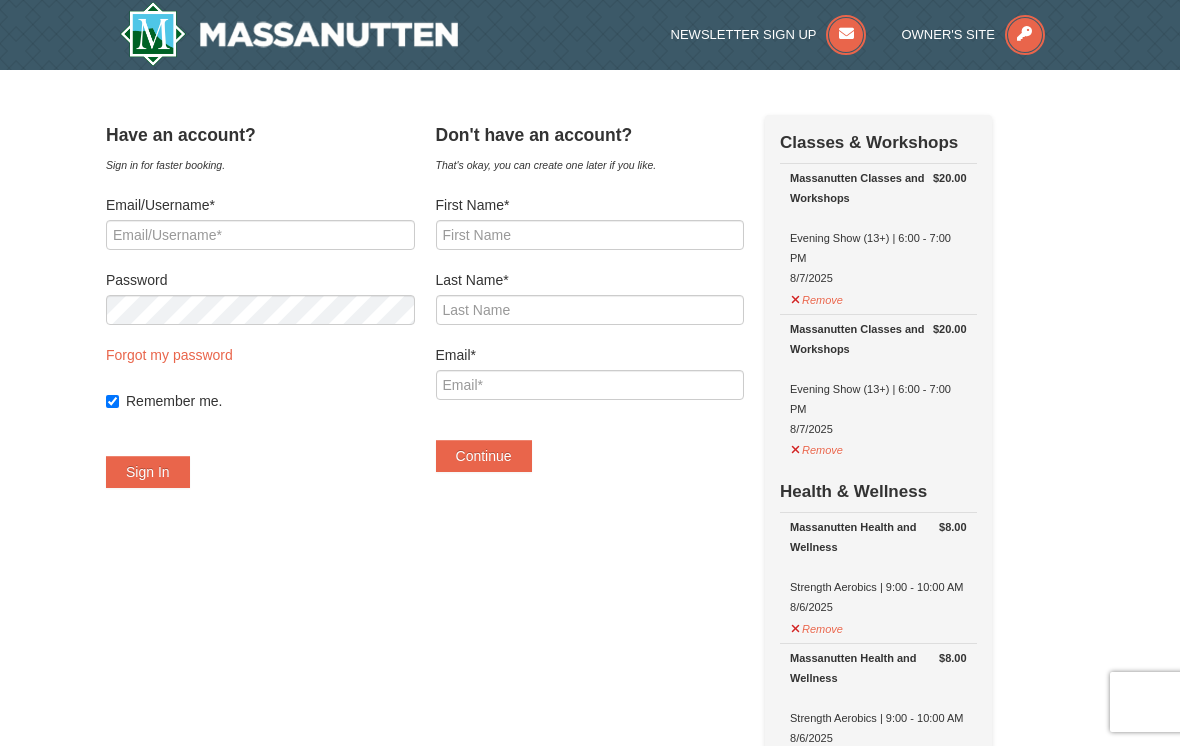 scroll, scrollTop: 0, scrollLeft: 0, axis: both 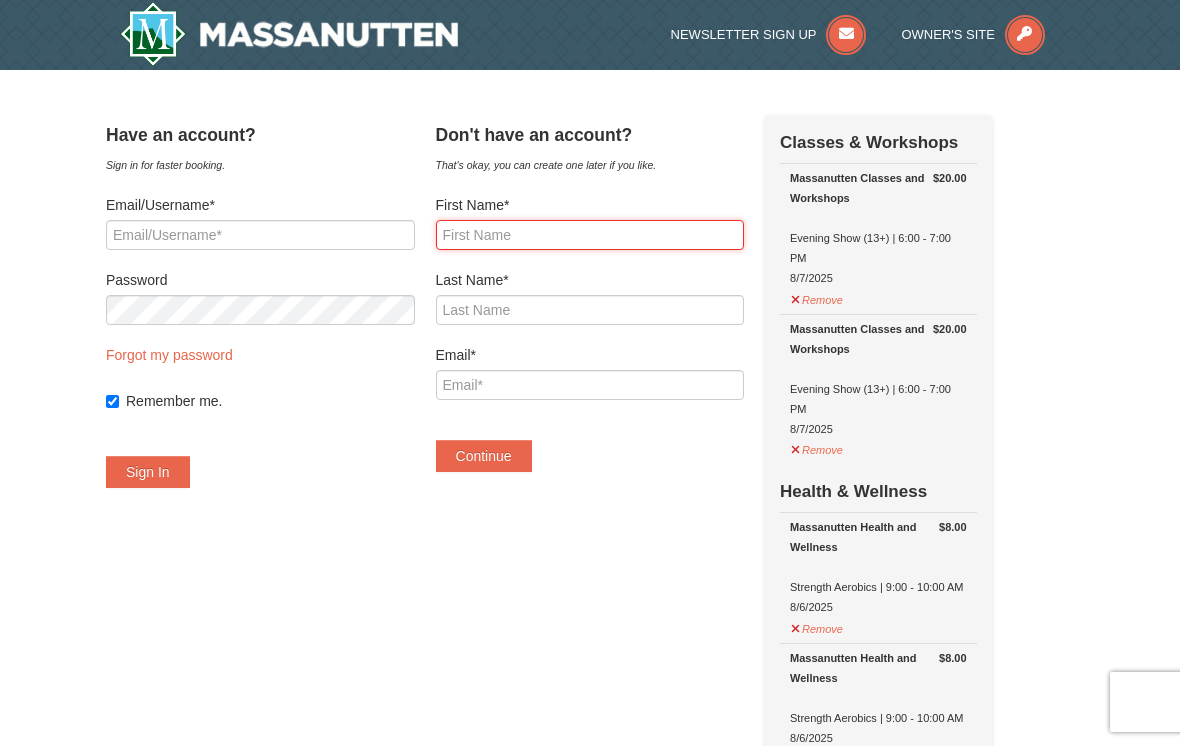 click on "First Name*" at bounding box center (590, 235) 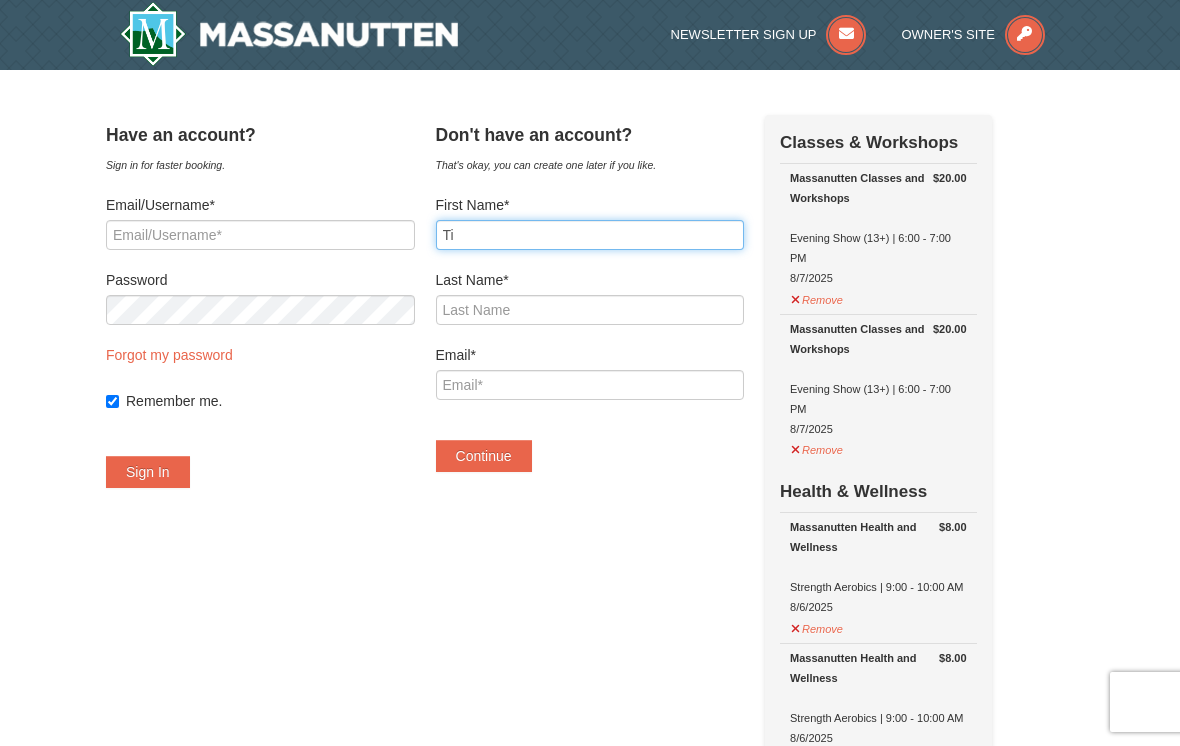 type on "T" 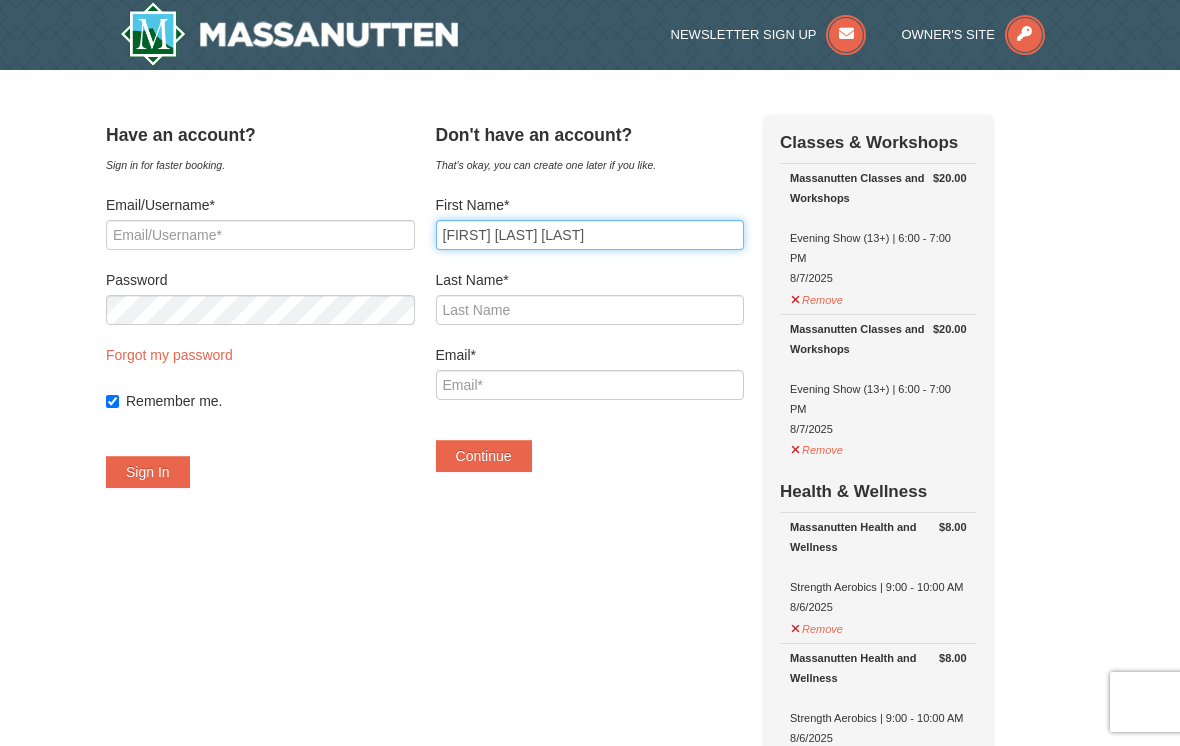 type on "Rita M Glover" 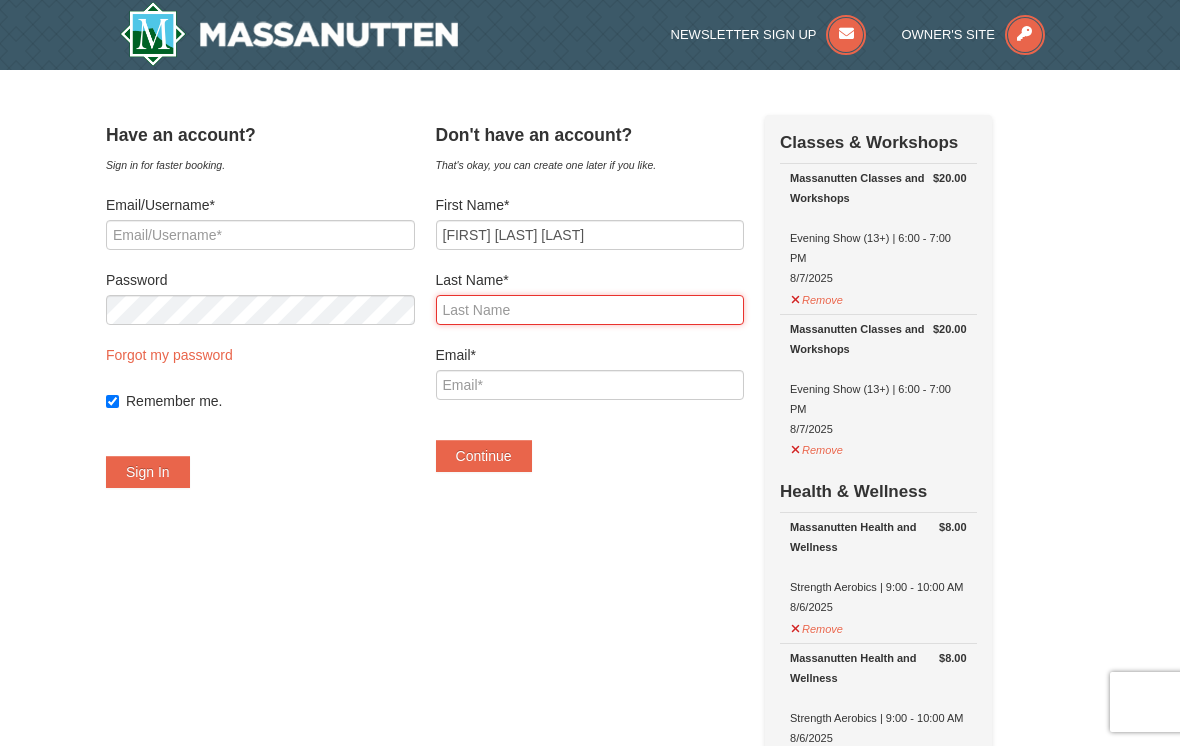 click on "Last Name*" at bounding box center [590, 310] 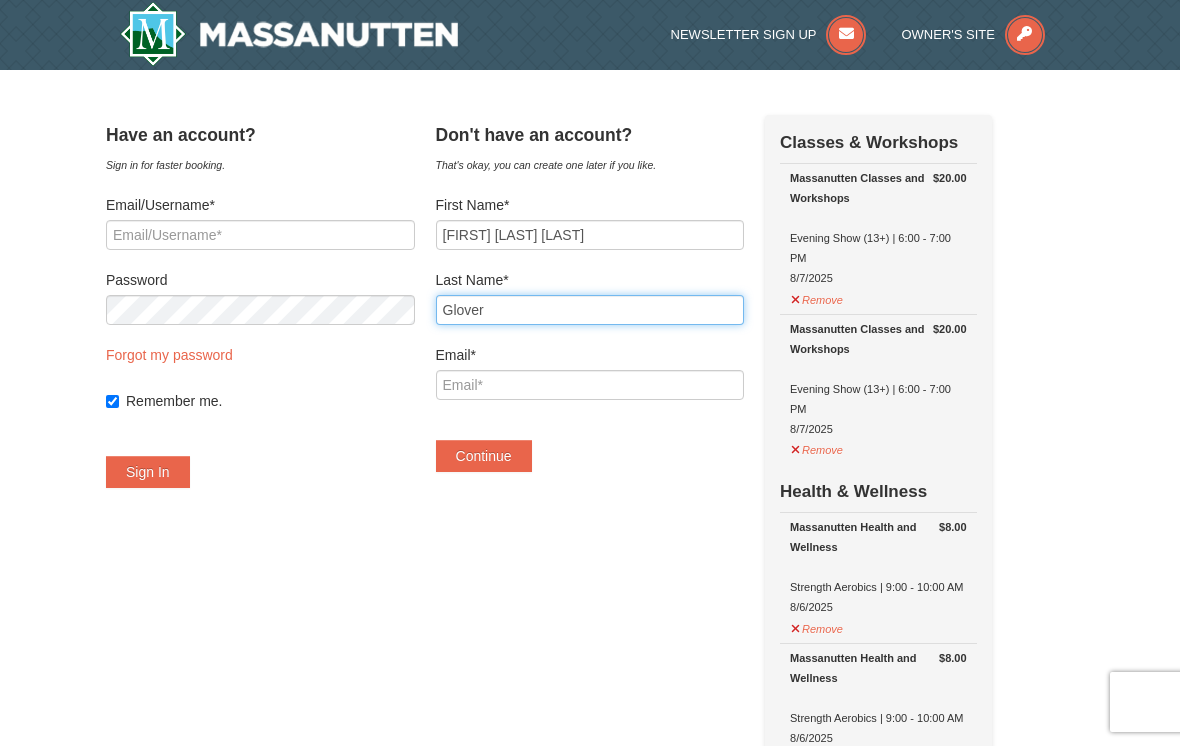 type on "Glover" 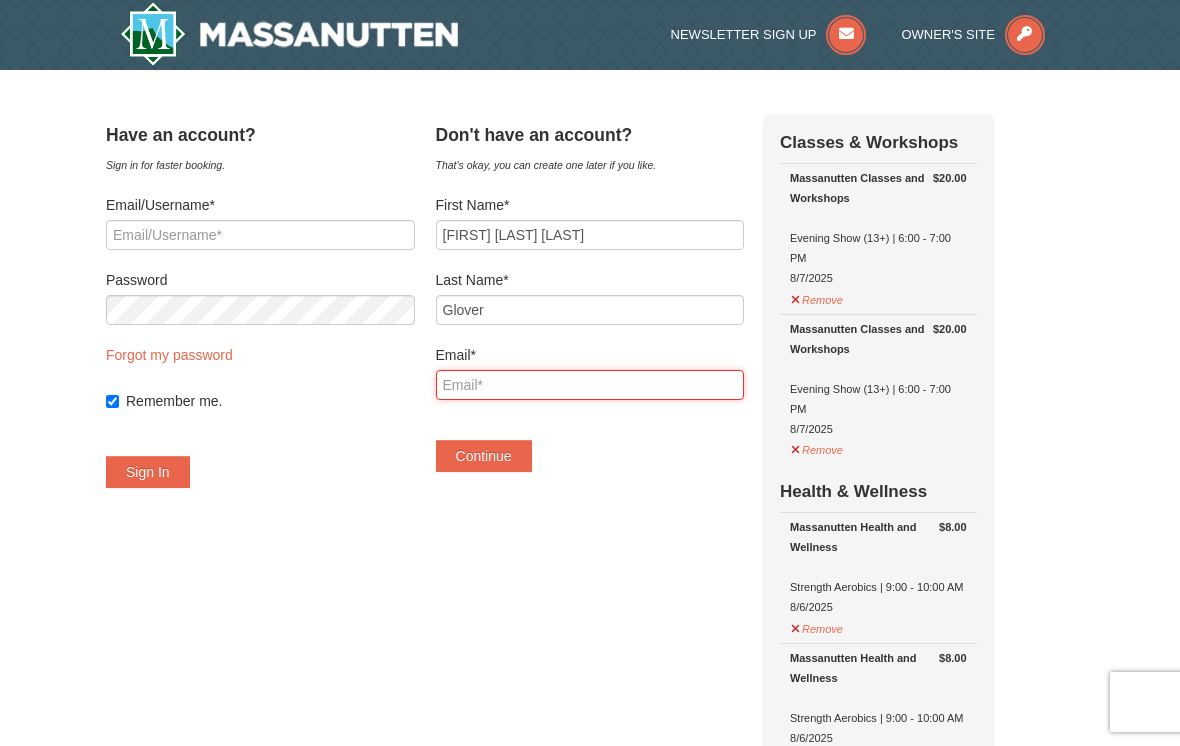 click on "Email*" at bounding box center (590, 385) 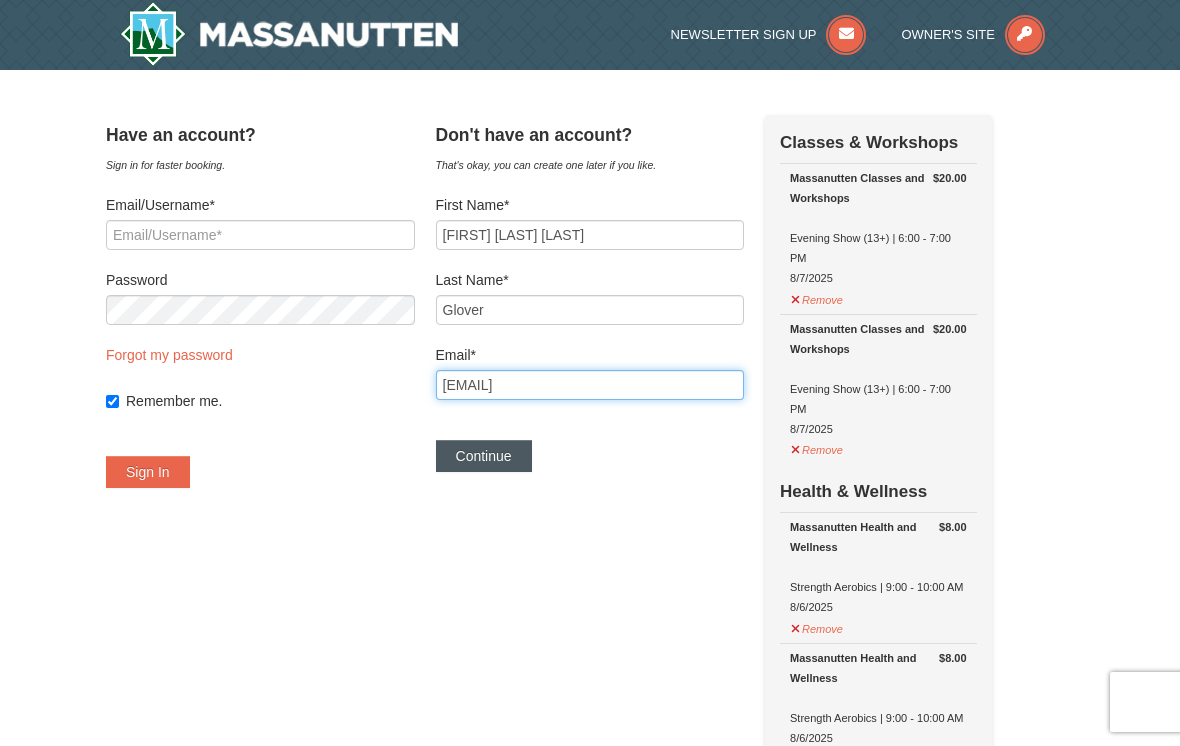 type on "erikkanhamer@gmail.com" 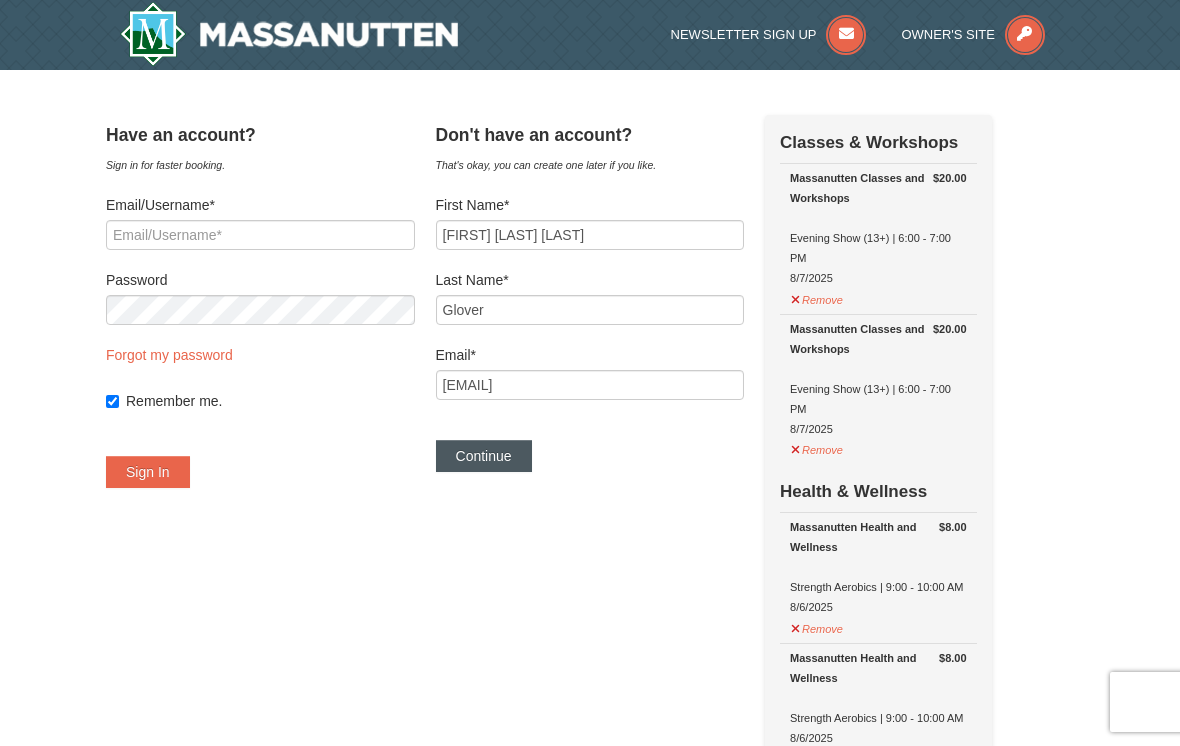 click on "Continue" at bounding box center (484, 456) 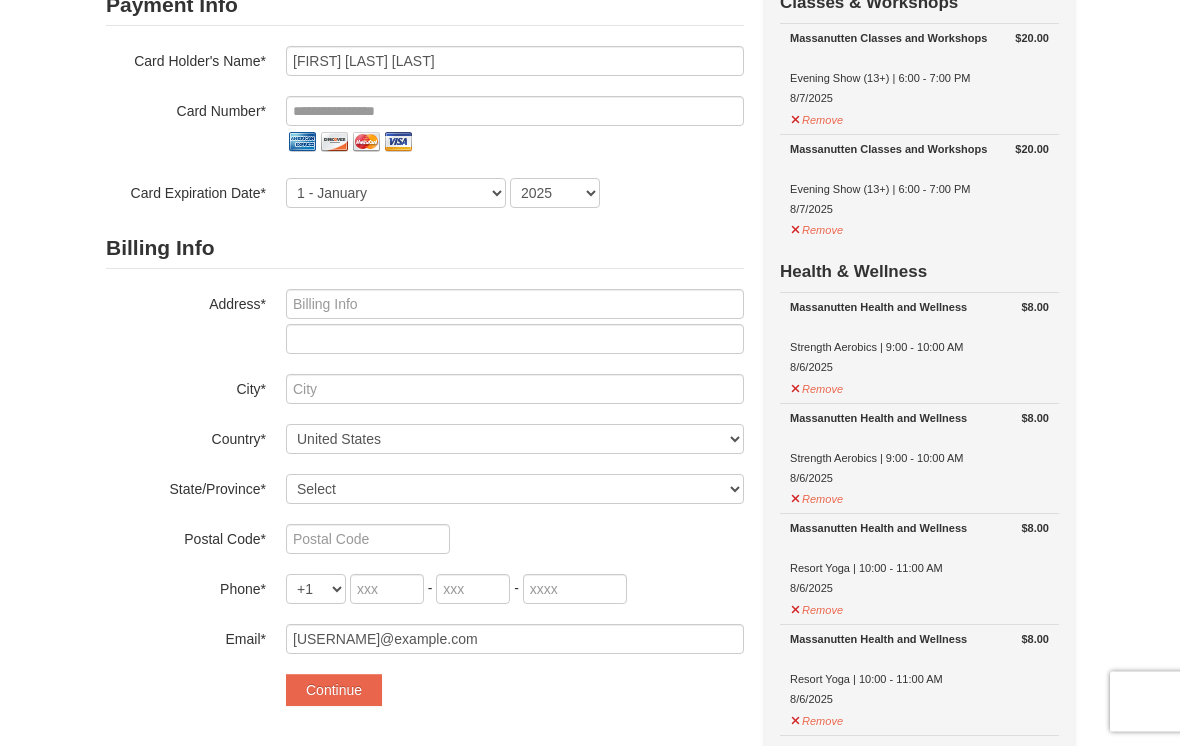 scroll, scrollTop: 0, scrollLeft: 0, axis: both 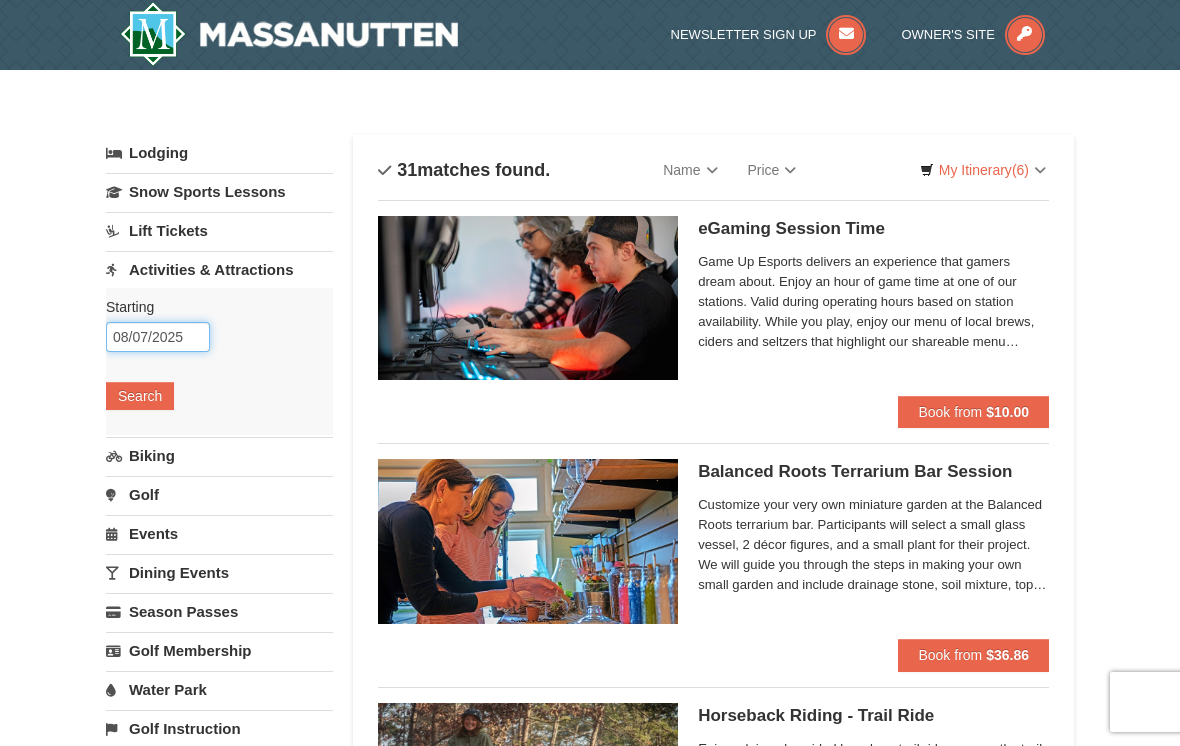 click on "08/07/2025" at bounding box center (158, 337) 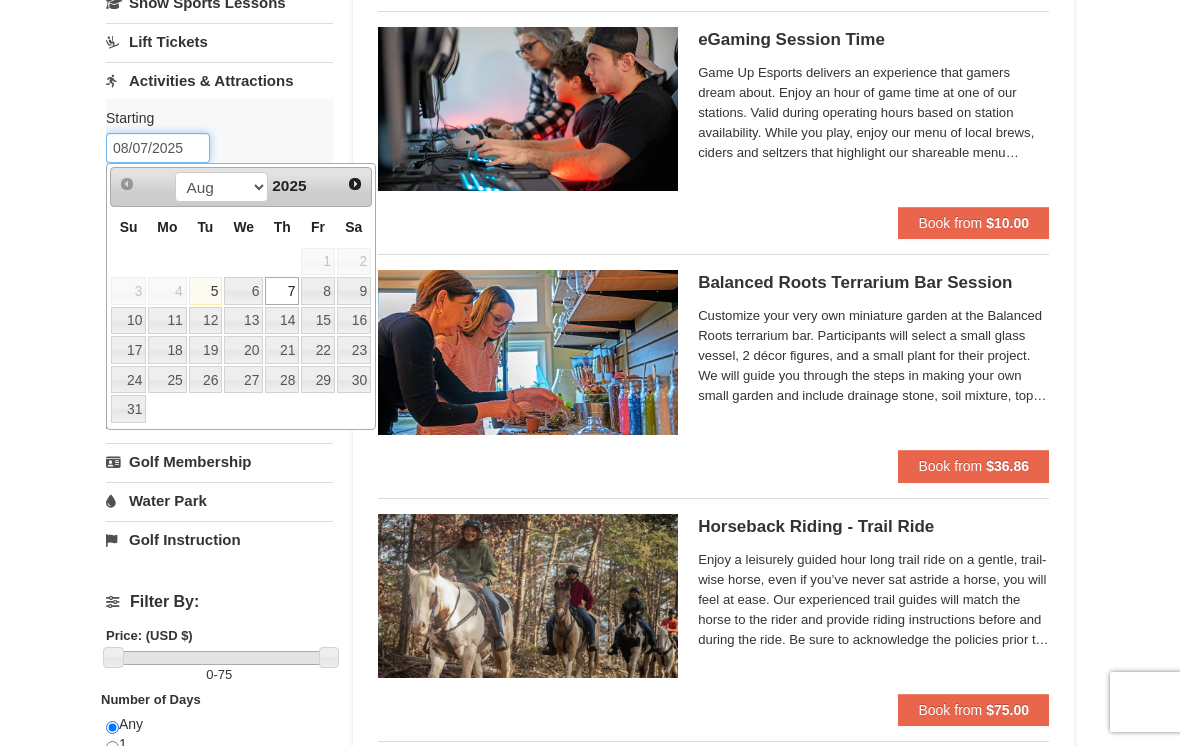 scroll, scrollTop: 161, scrollLeft: 0, axis: vertical 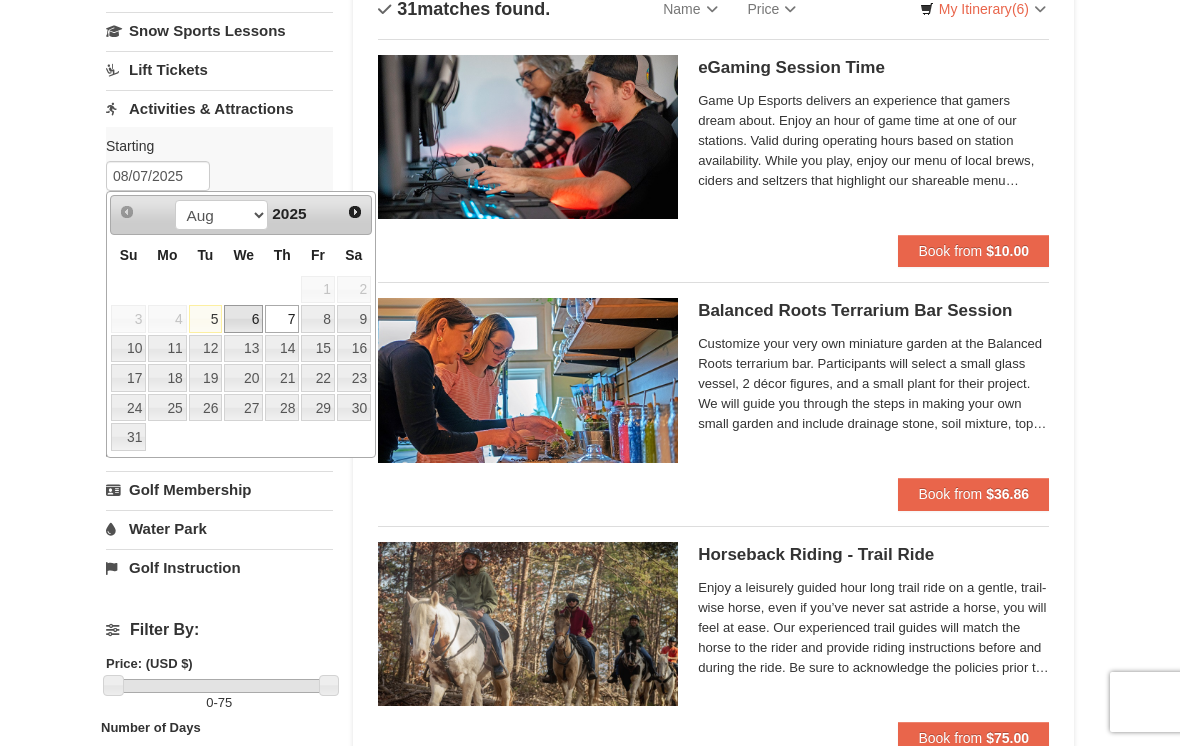 click on "6" at bounding box center [243, 319] 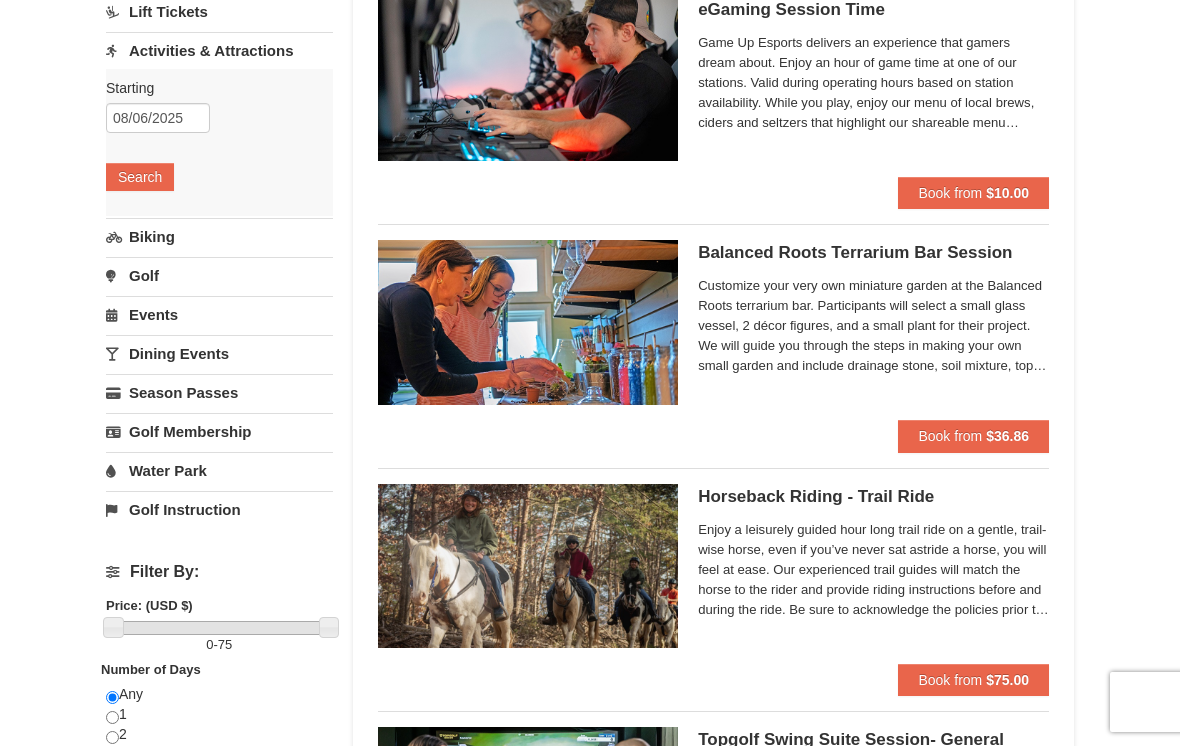 scroll, scrollTop: 212, scrollLeft: 0, axis: vertical 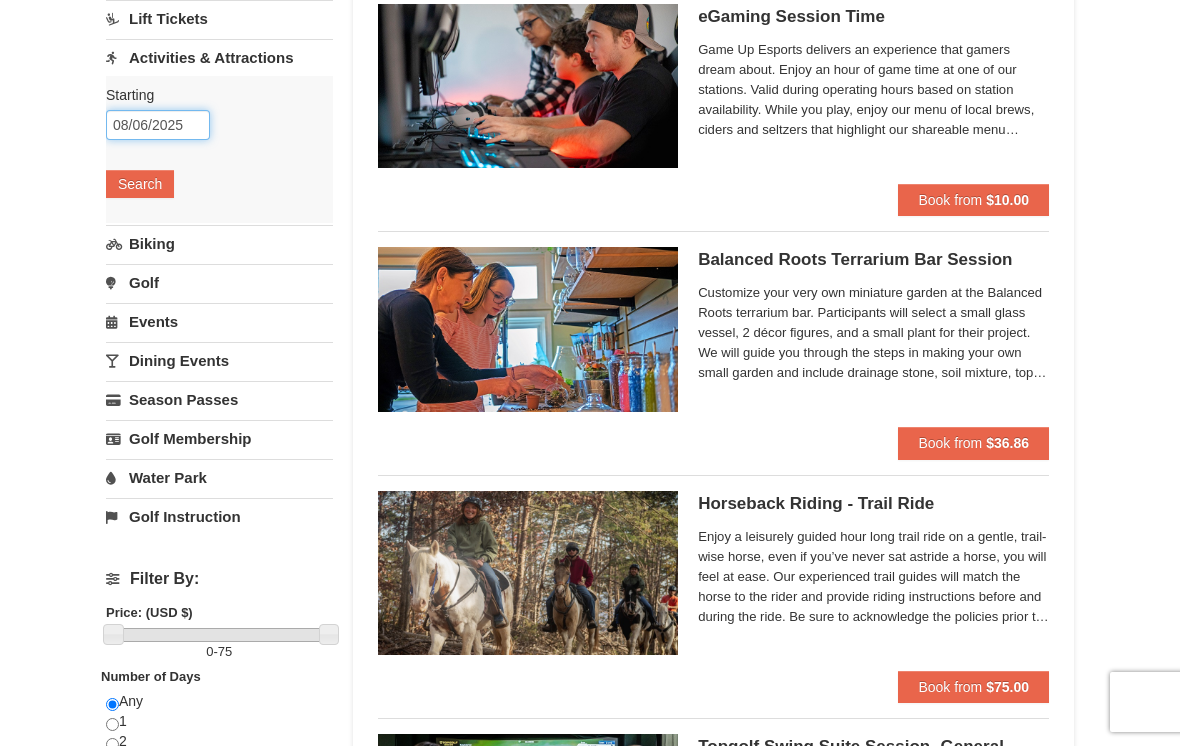 click on "08/06/2025" at bounding box center [158, 125] 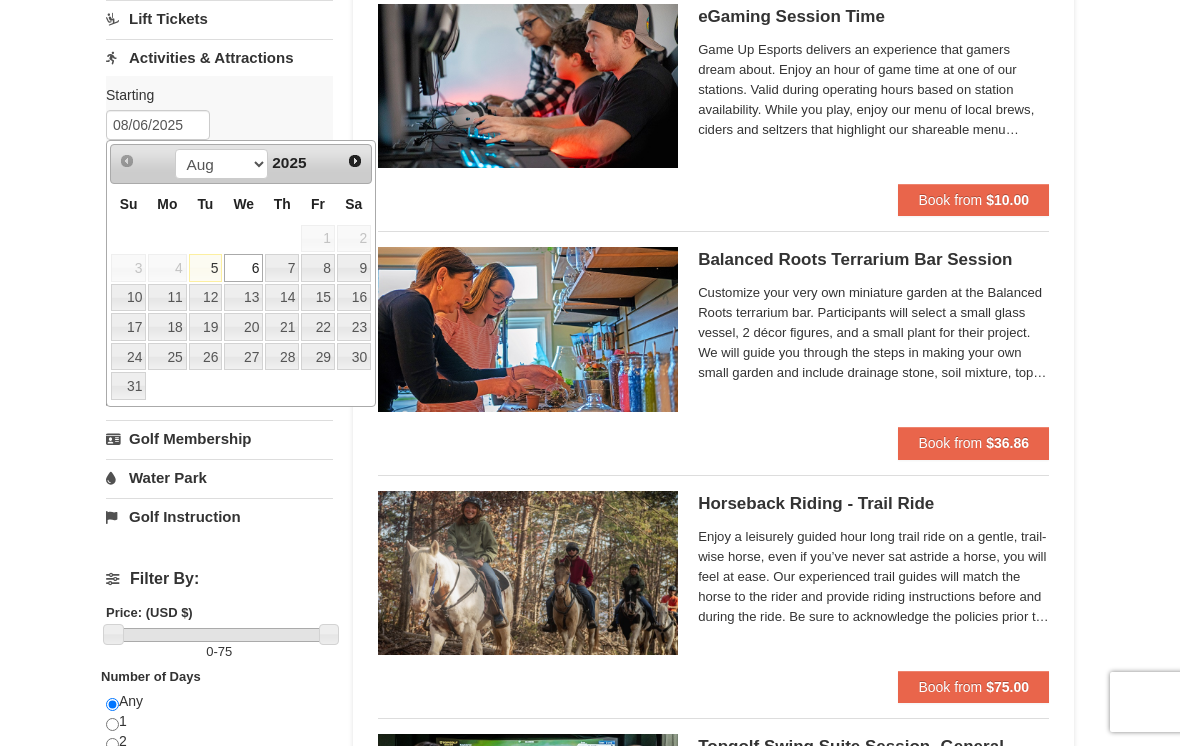 click on "7" at bounding box center (282, 268) 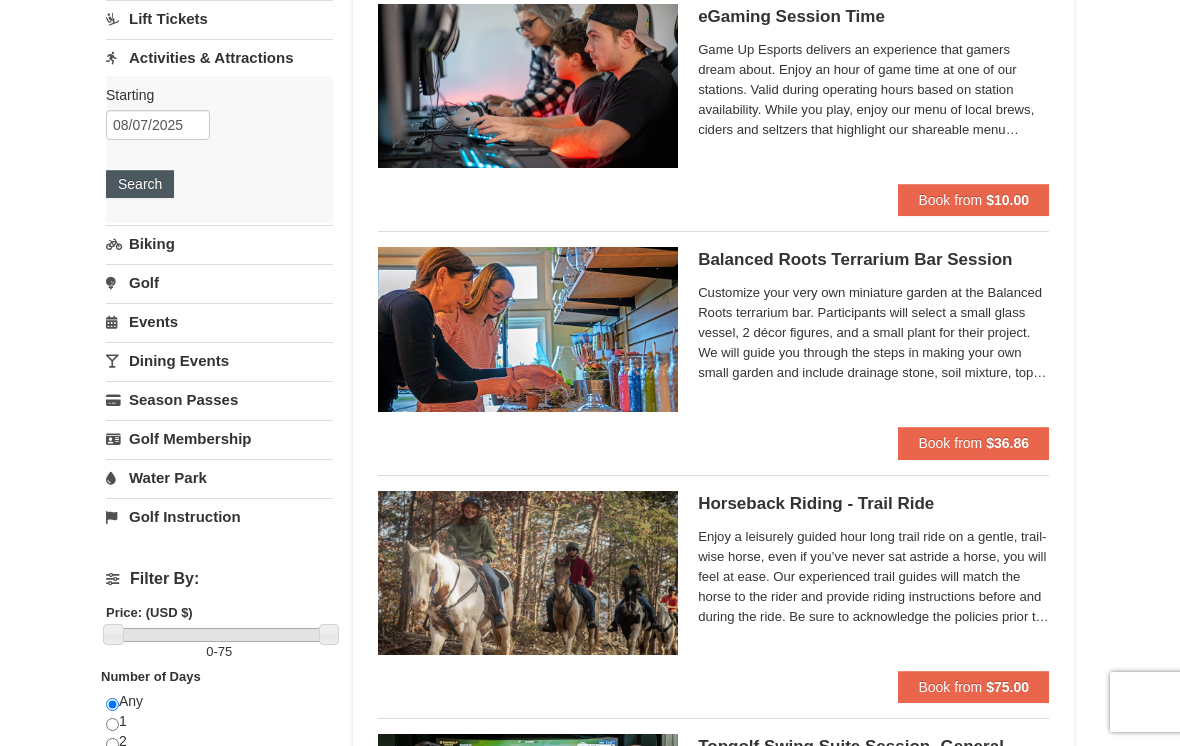click on "Search" at bounding box center (140, 184) 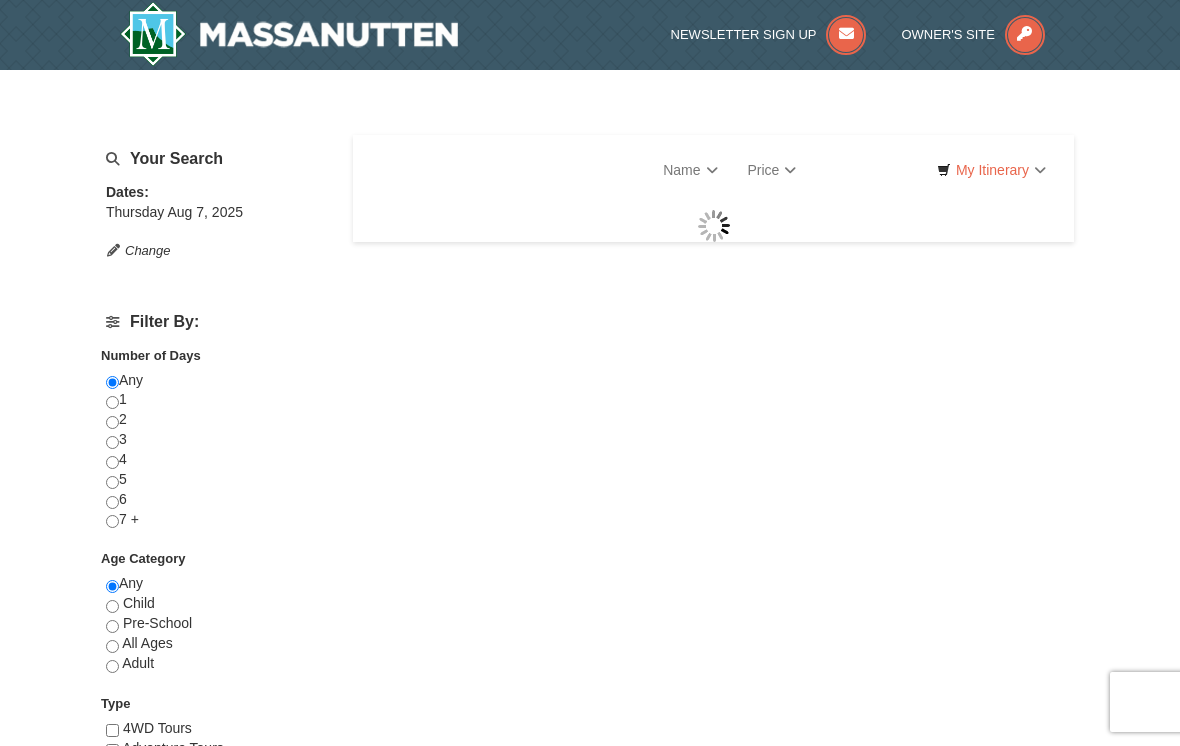 scroll, scrollTop: 0, scrollLeft: 0, axis: both 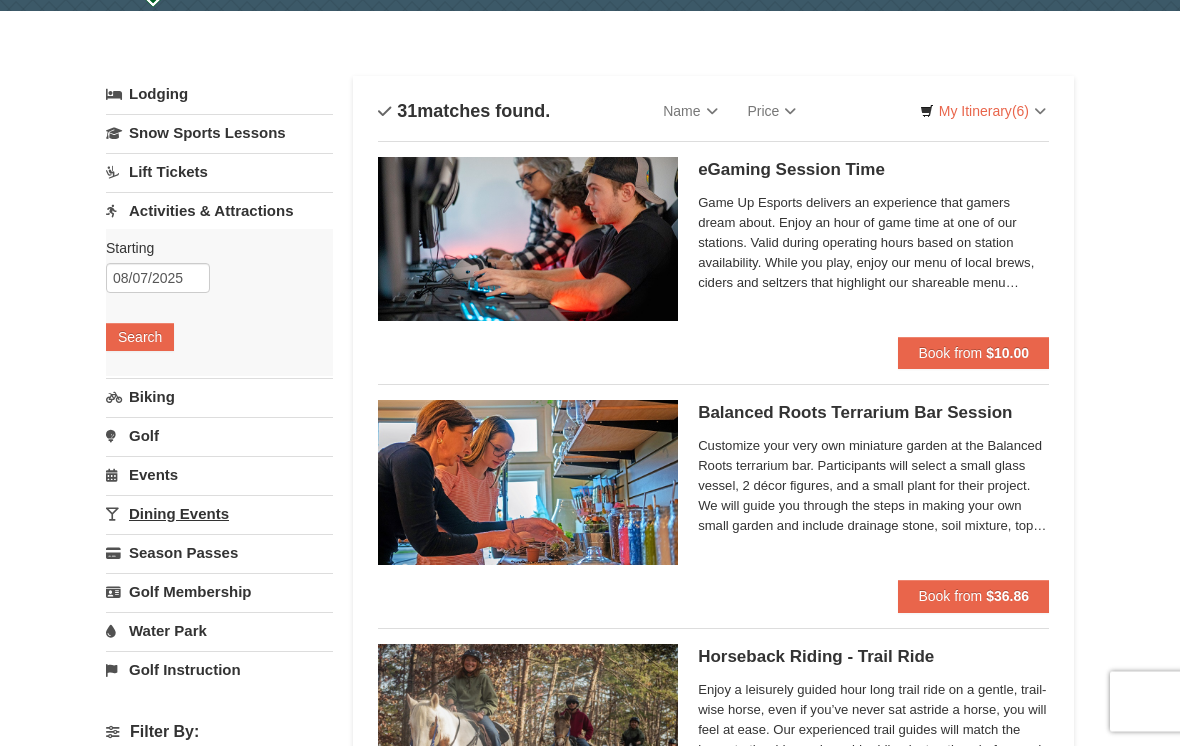 click on "Dining Events" at bounding box center (219, 514) 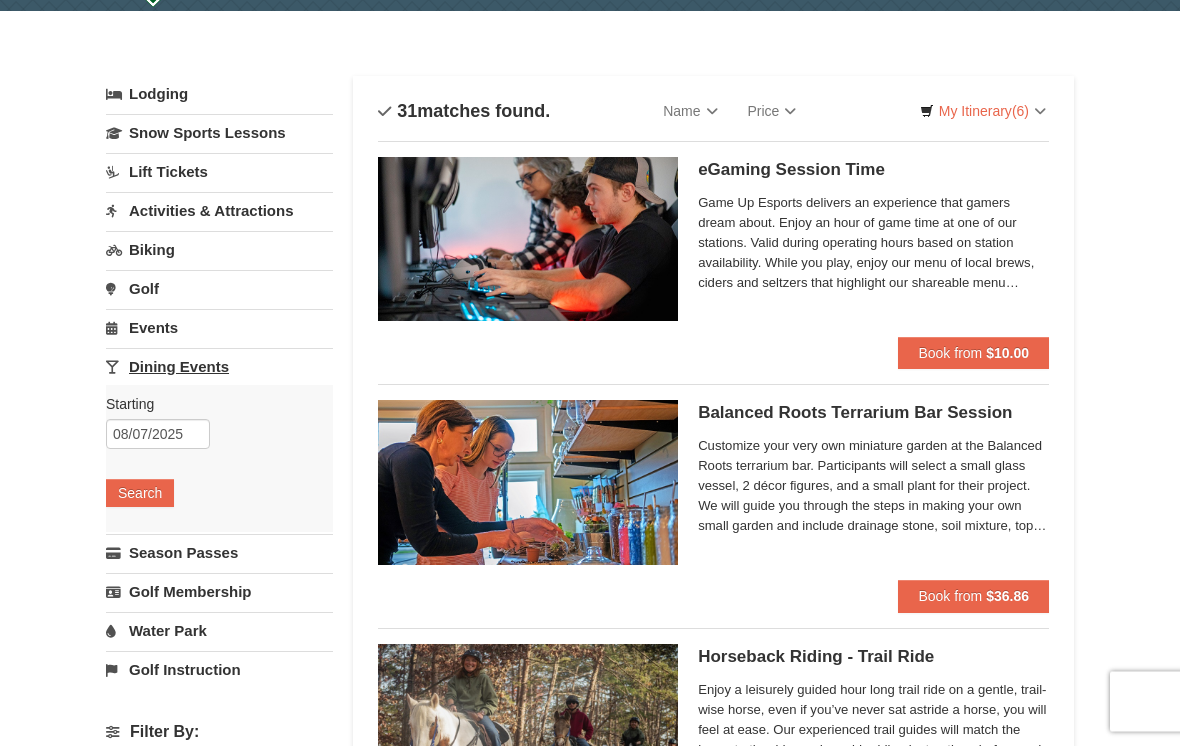 scroll, scrollTop: 59, scrollLeft: 0, axis: vertical 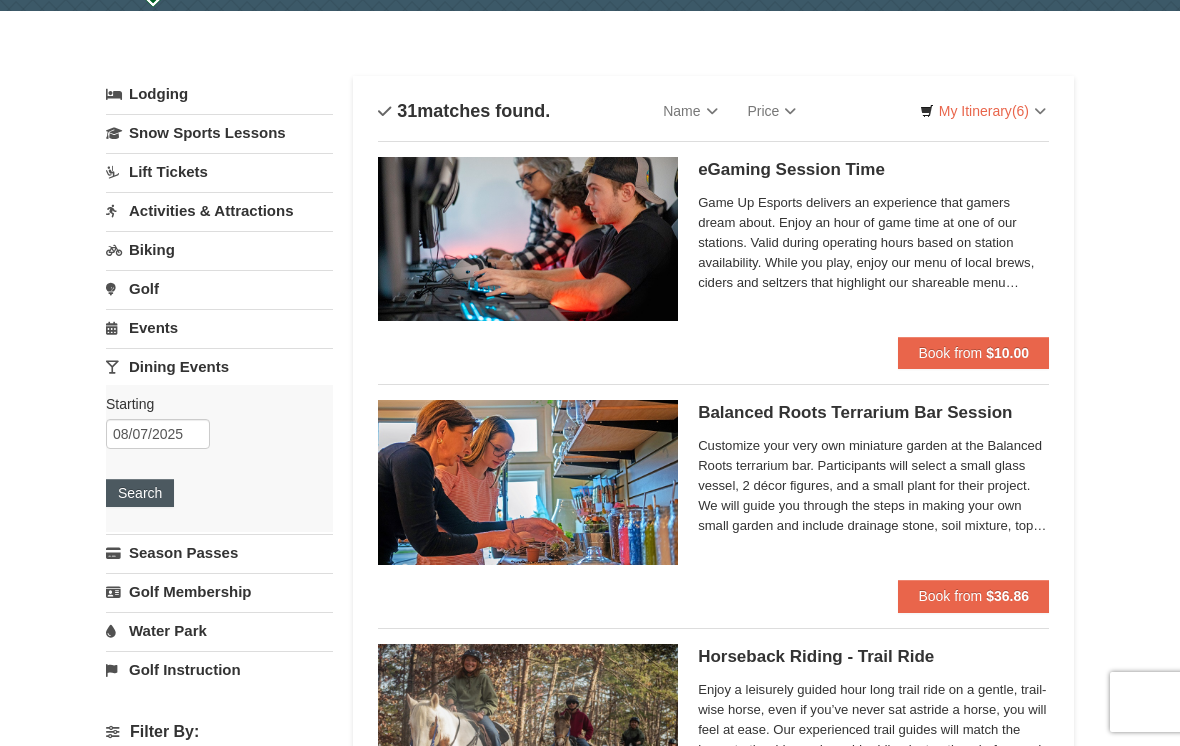 click on "Search" at bounding box center [140, 493] 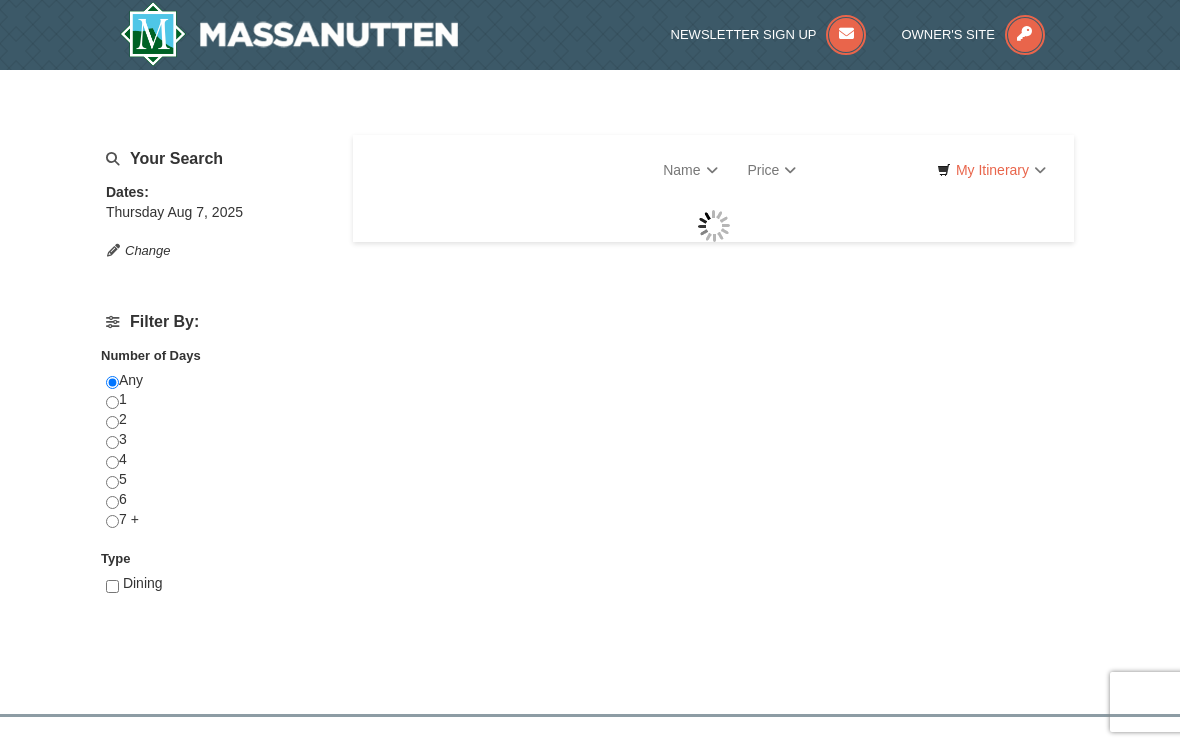 scroll, scrollTop: 0, scrollLeft: 0, axis: both 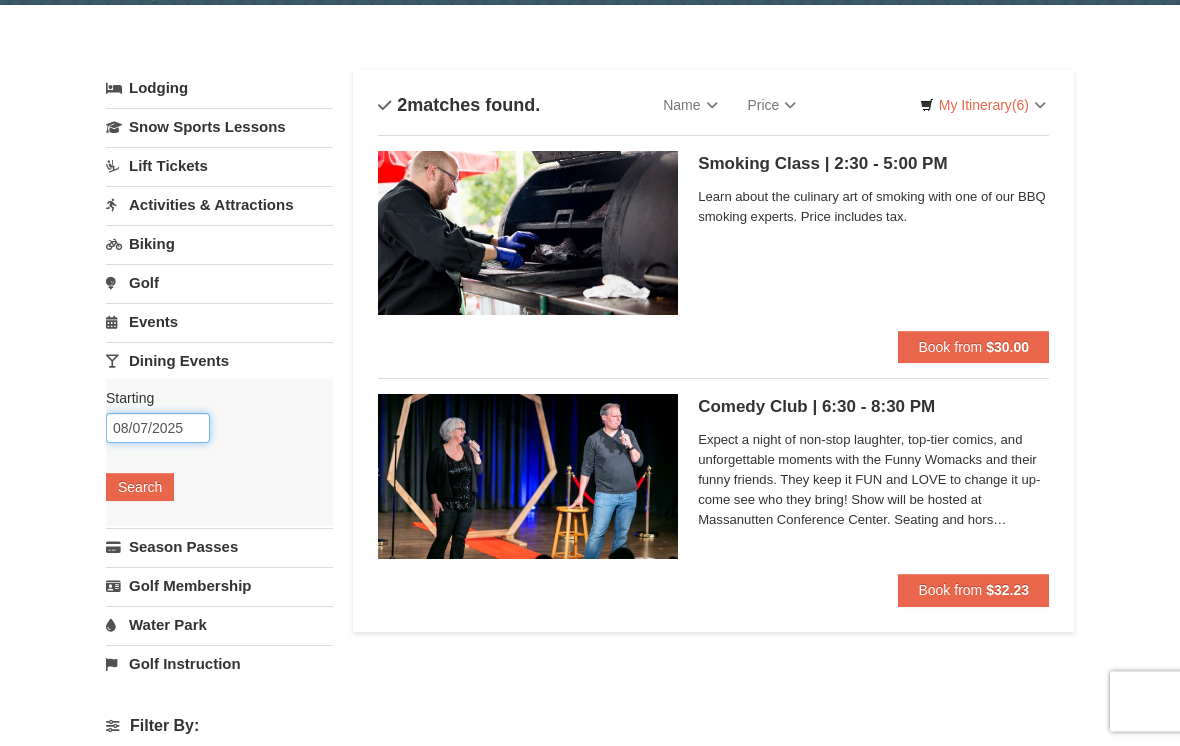 click on "08/07/2025" at bounding box center (158, 429) 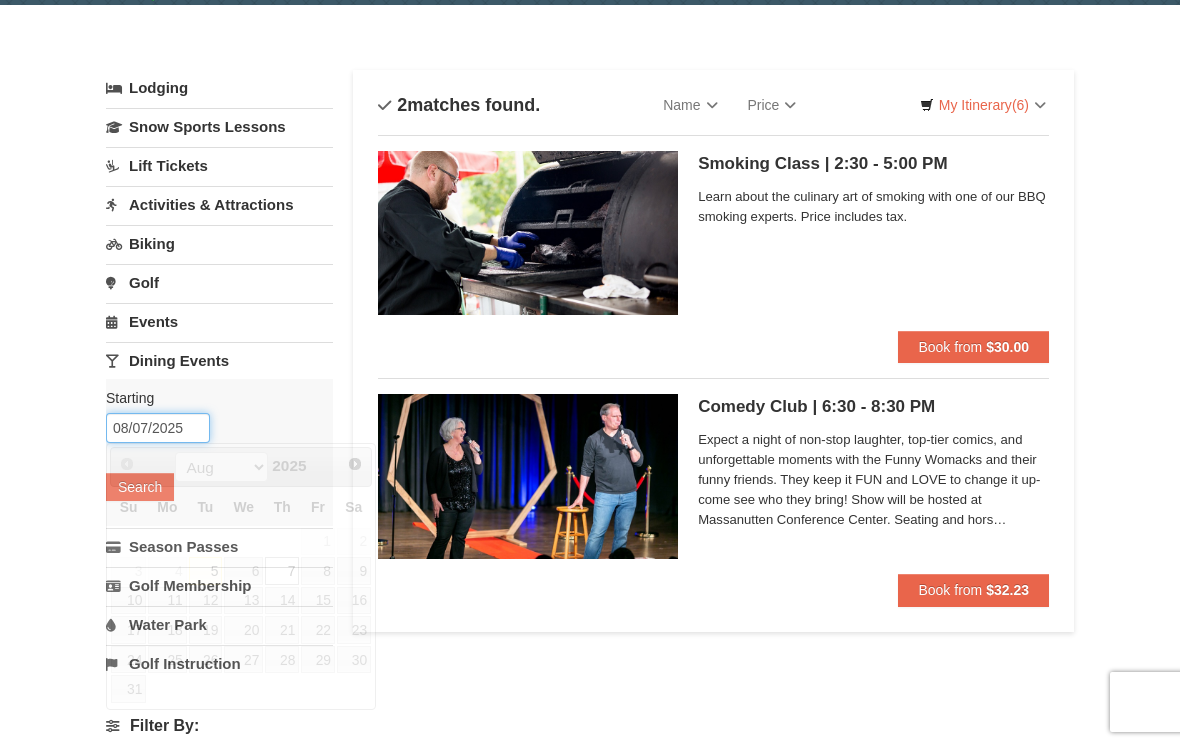 scroll, scrollTop: 64, scrollLeft: 0, axis: vertical 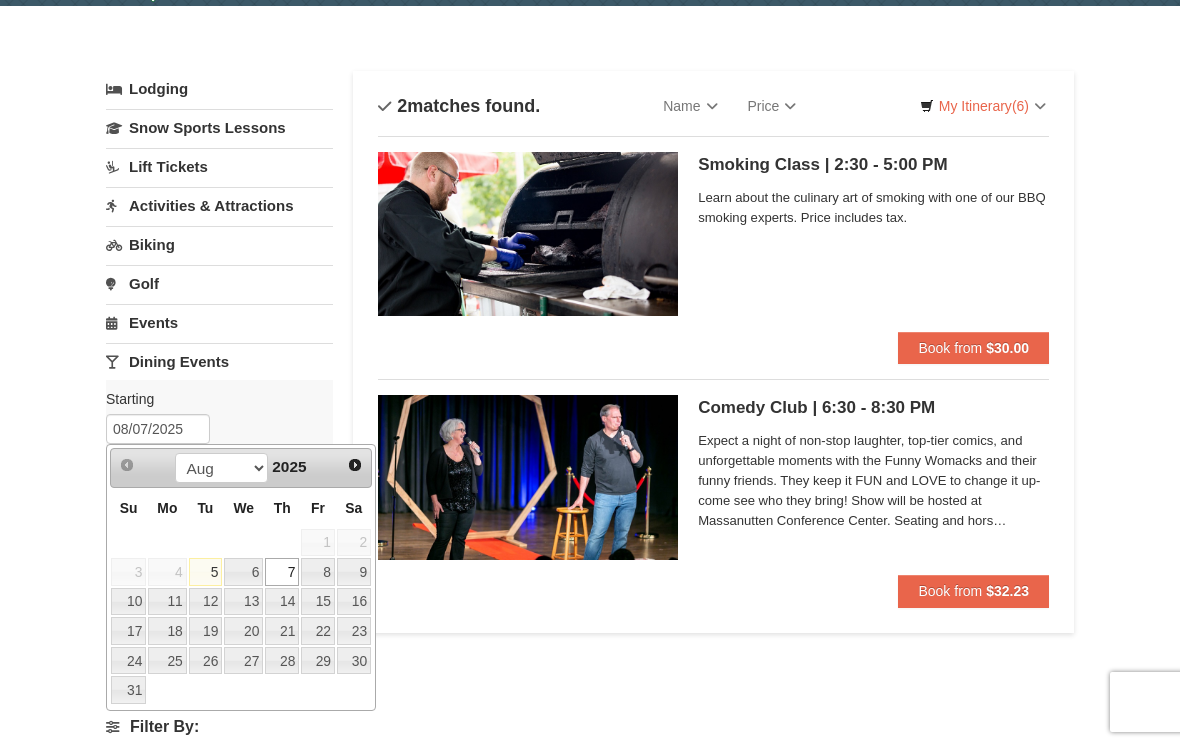 click on "6" at bounding box center (243, 572) 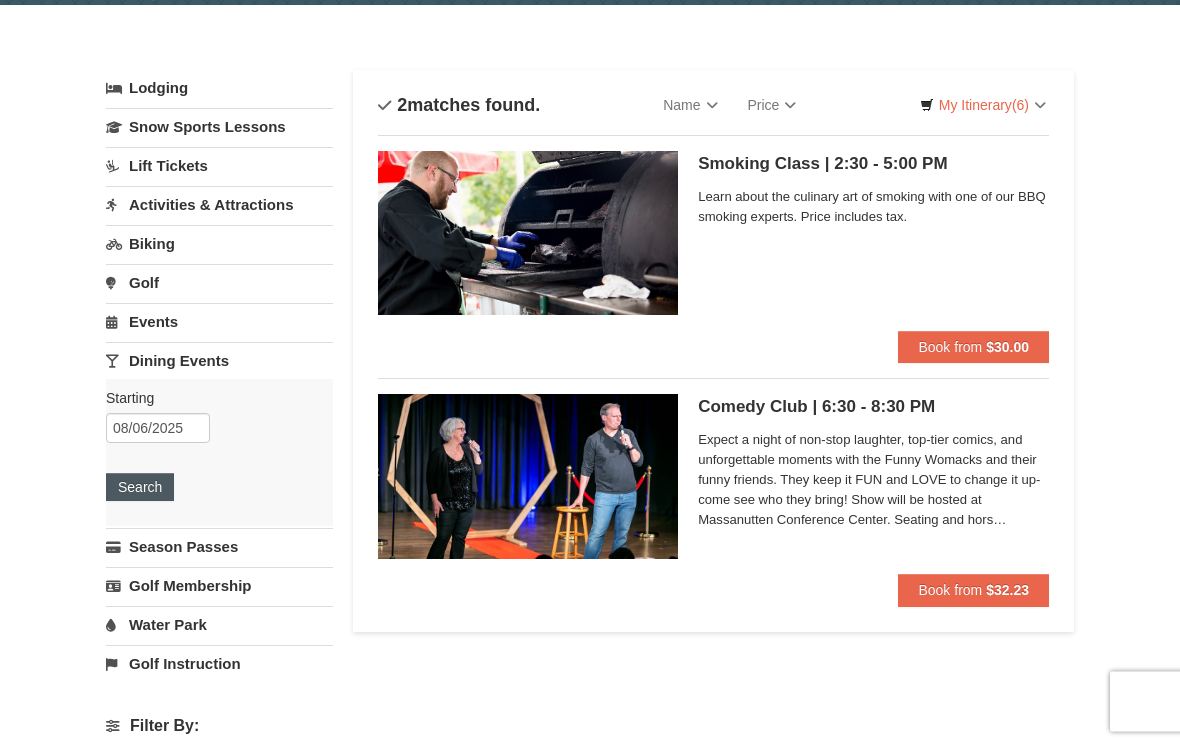 click on "Search" at bounding box center (140, 488) 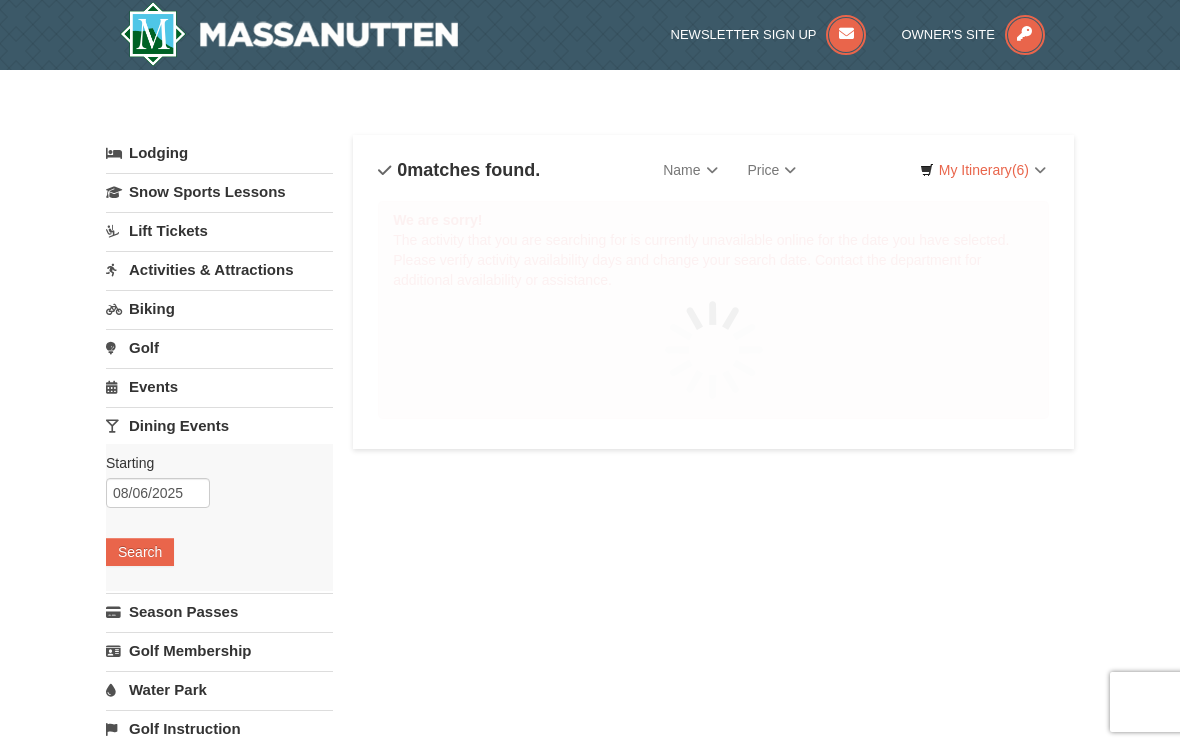 scroll, scrollTop: 0, scrollLeft: 0, axis: both 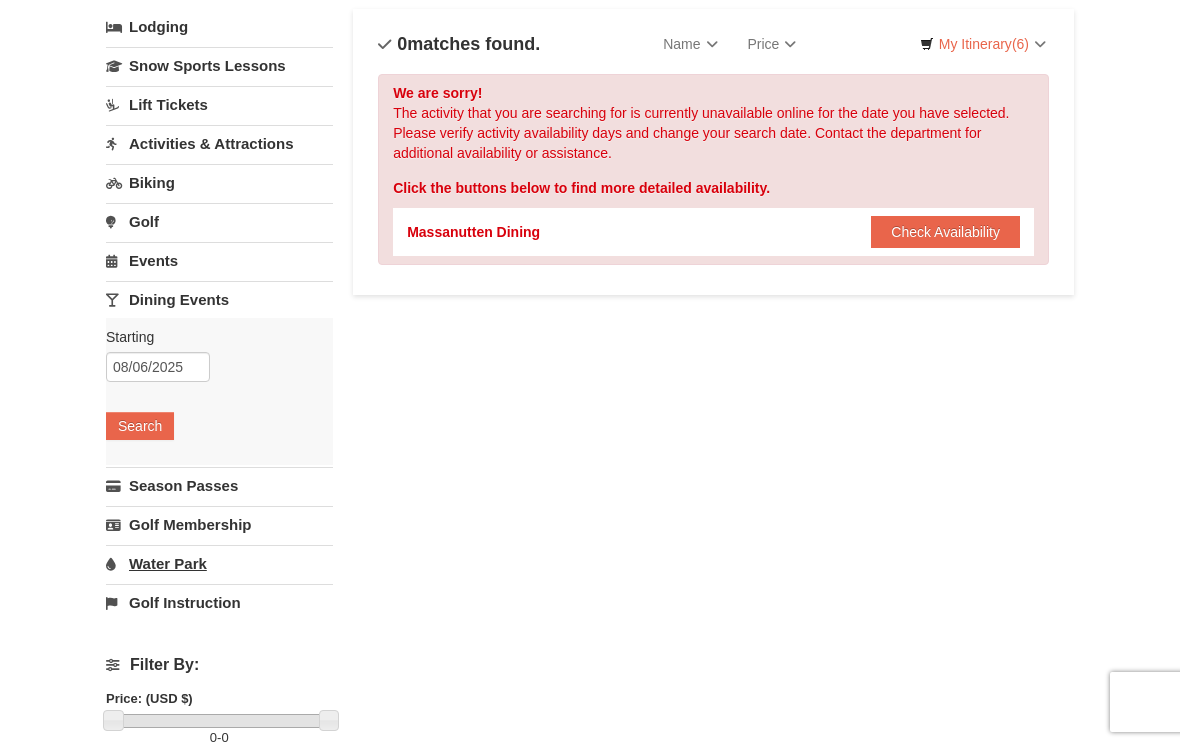 click on "Water Park" at bounding box center [219, 563] 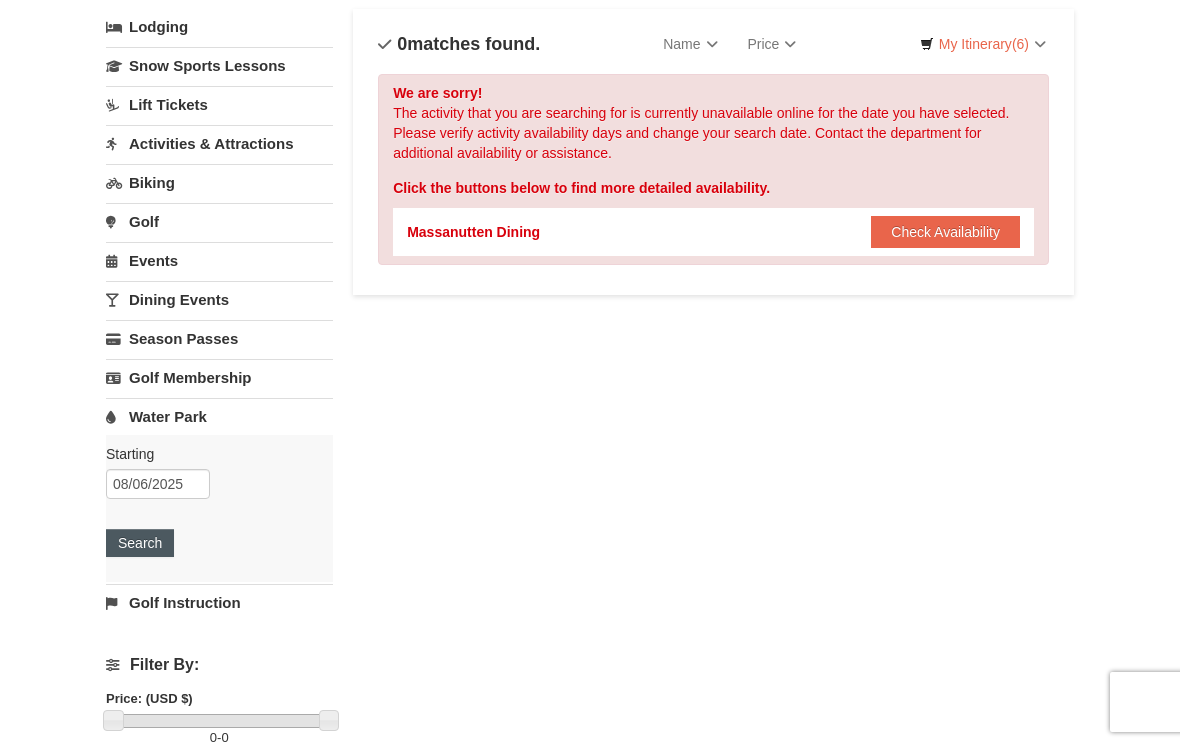 click on "Search" at bounding box center (140, 543) 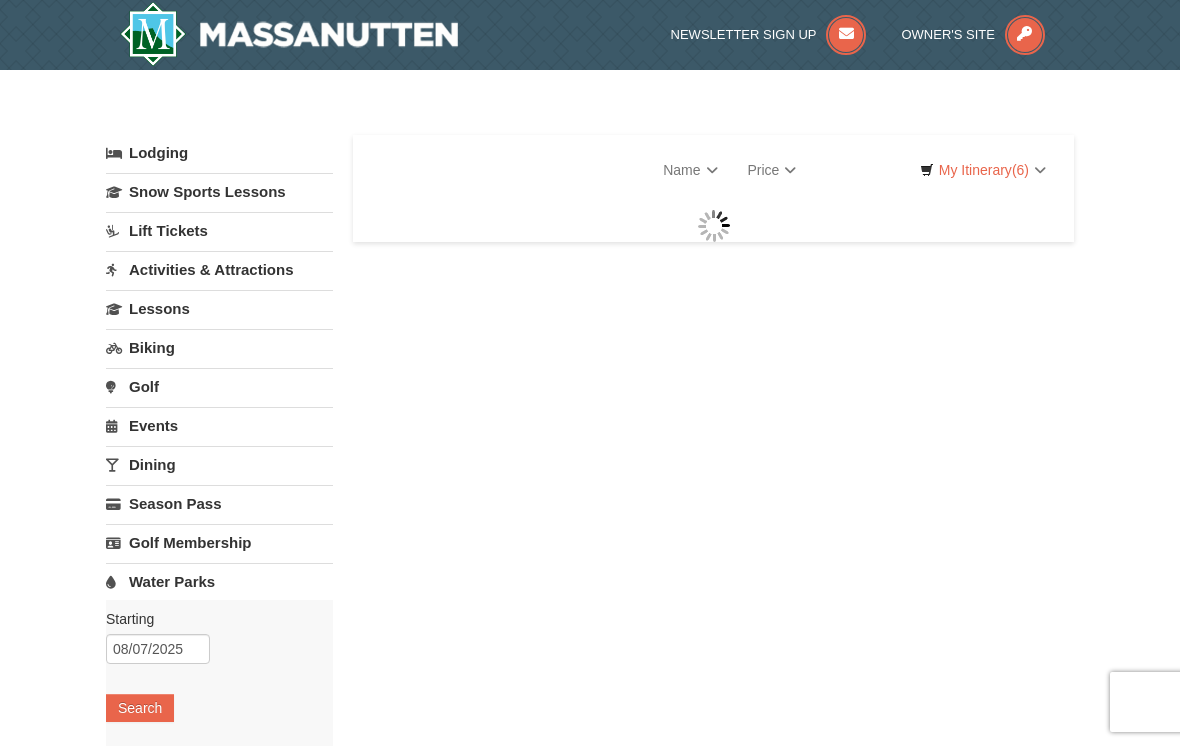 scroll, scrollTop: 0, scrollLeft: 0, axis: both 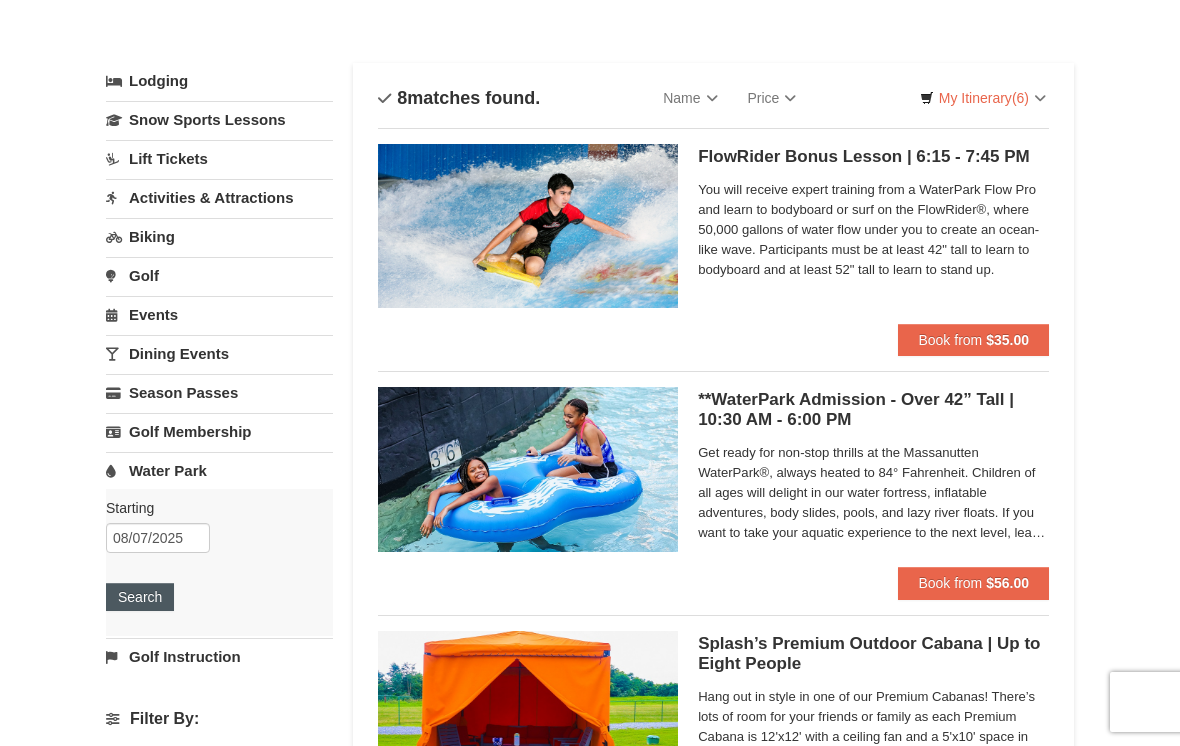 click on "Search" at bounding box center [140, 597] 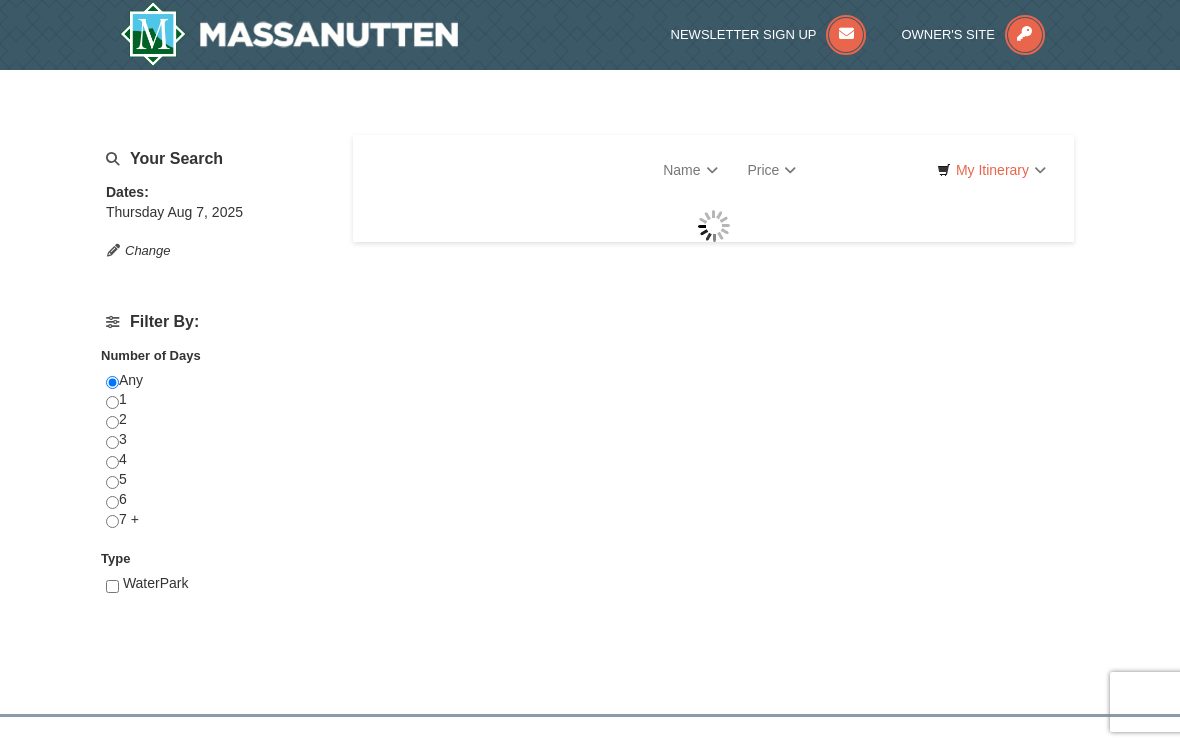 scroll, scrollTop: 0, scrollLeft: 0, axis: both 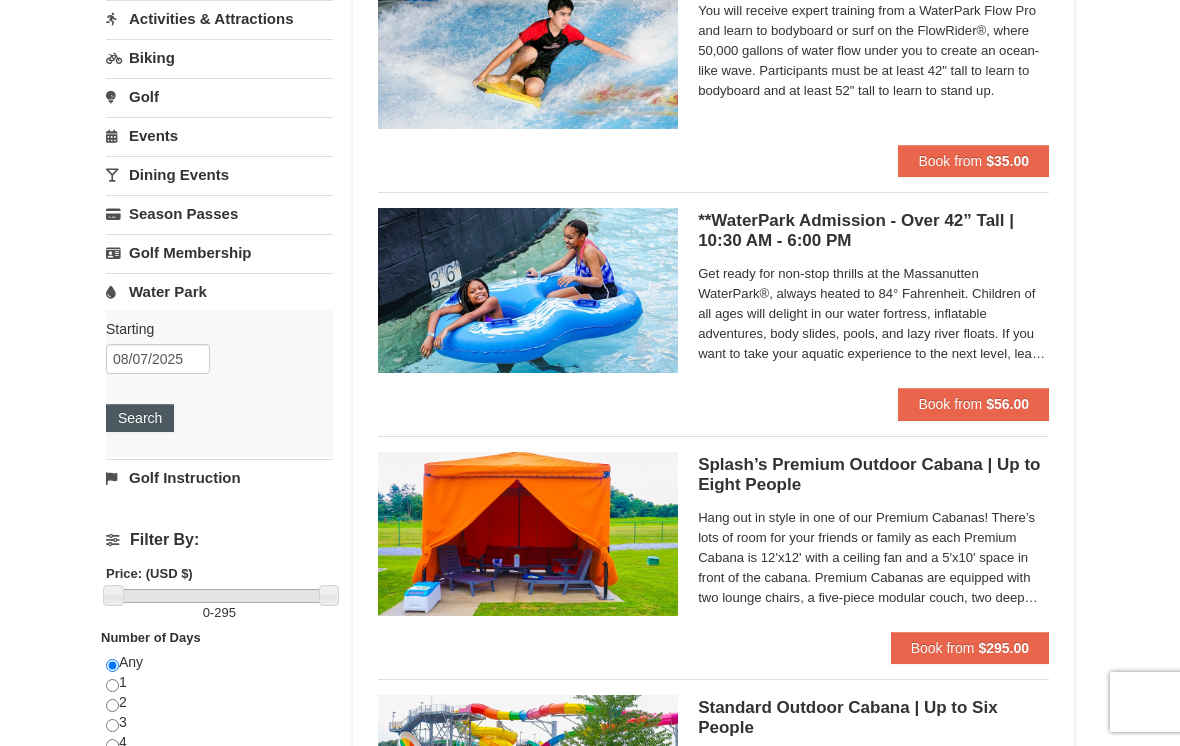 click on "Search" at bounding box center (140, 418) 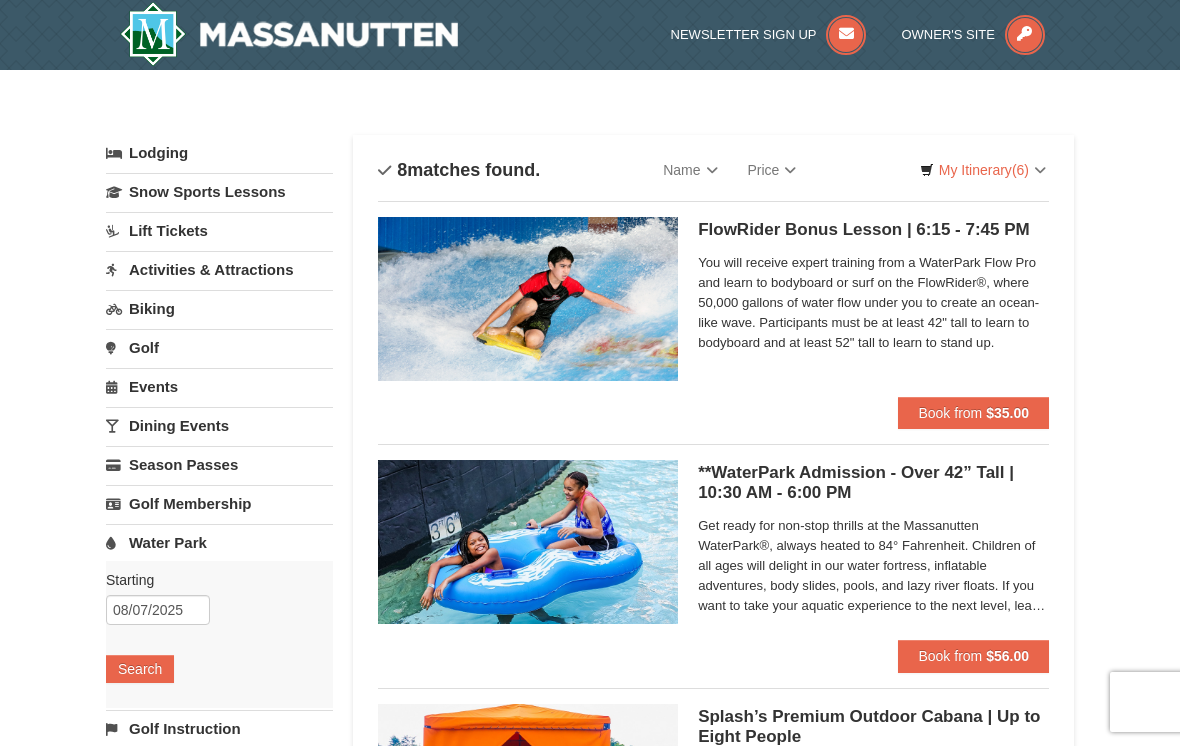 scroll, scrollTop: 0, scrollLeft: 0, axis: both 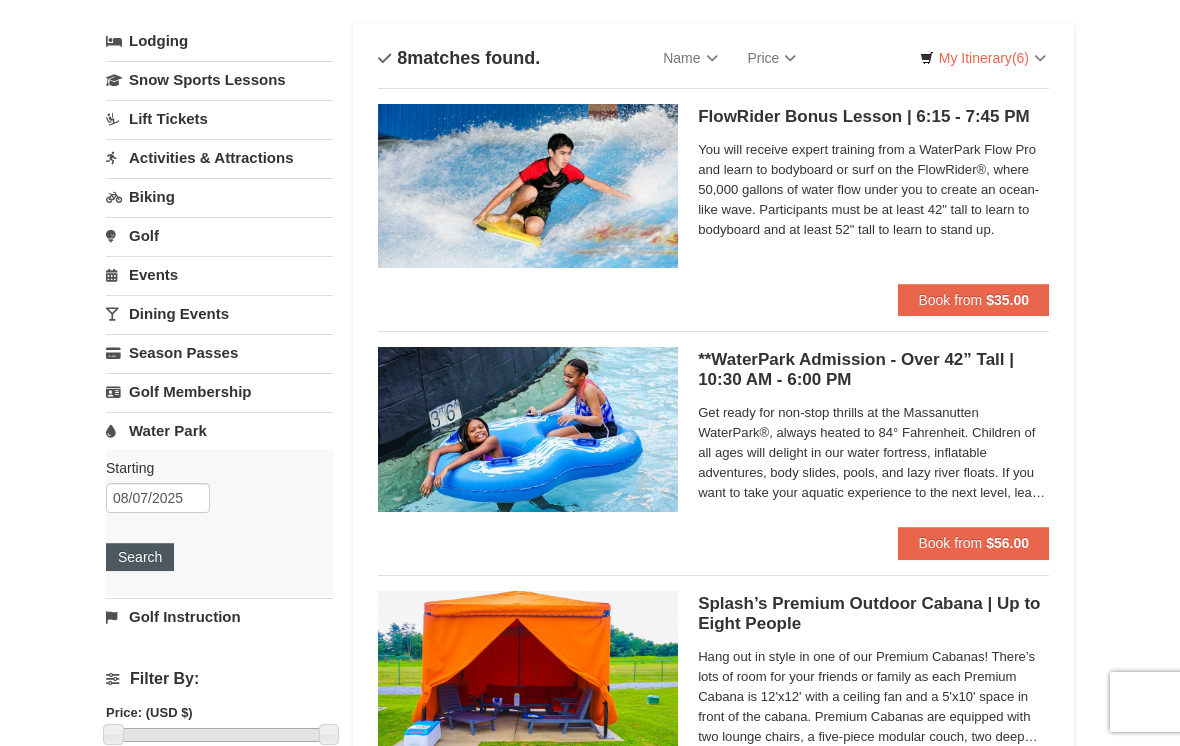 click on "Search" at bounding box center [140, 557] 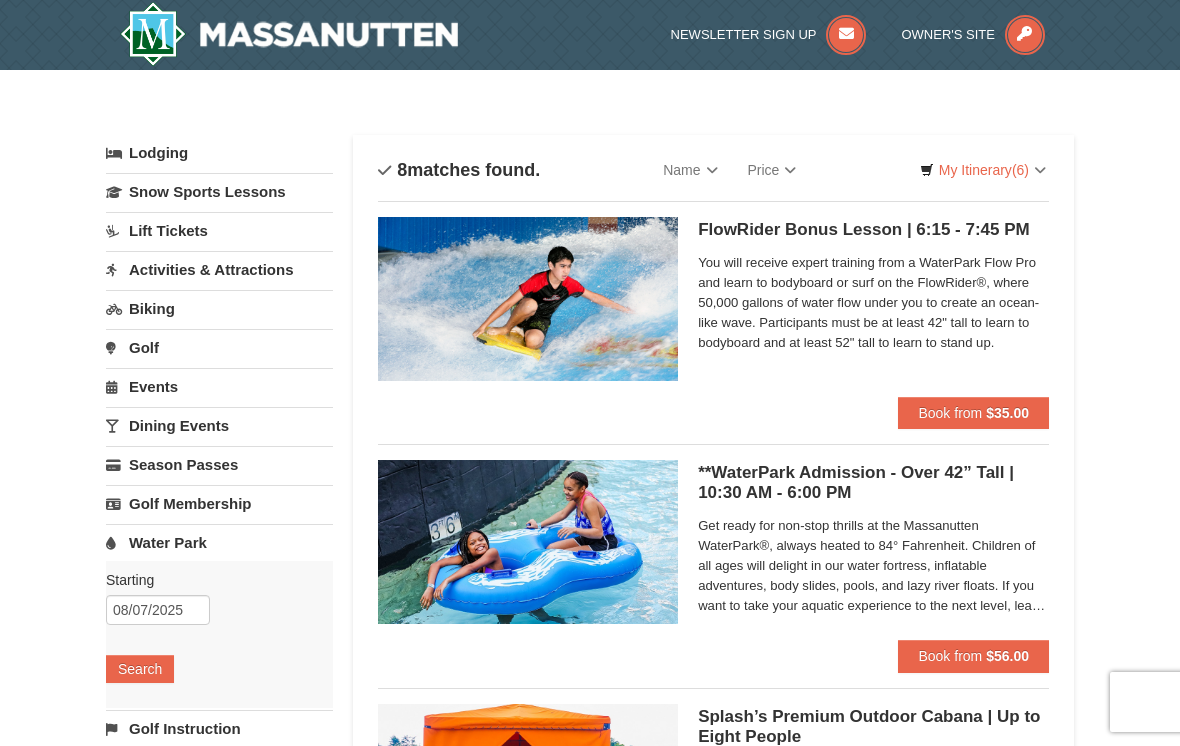 scroll, scrollTop: 0, scrollLeft: 0, axis: both 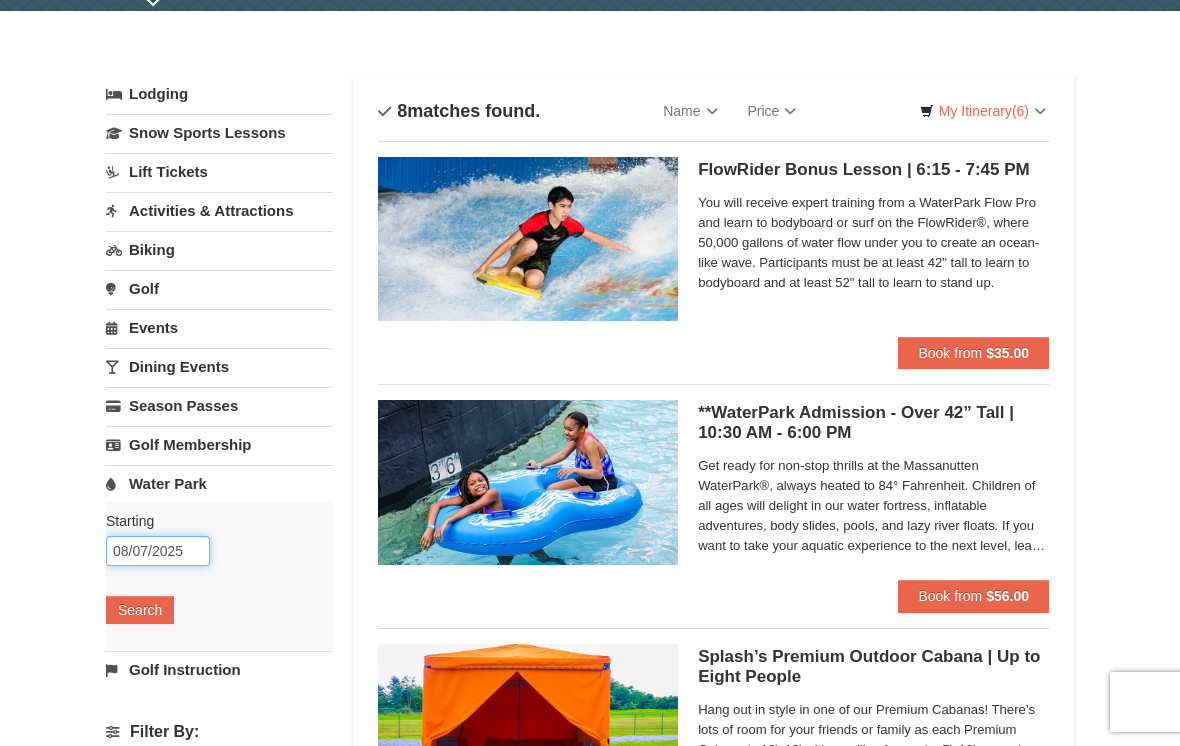 click on "08/07/2025" at bounding box center [158, 551] 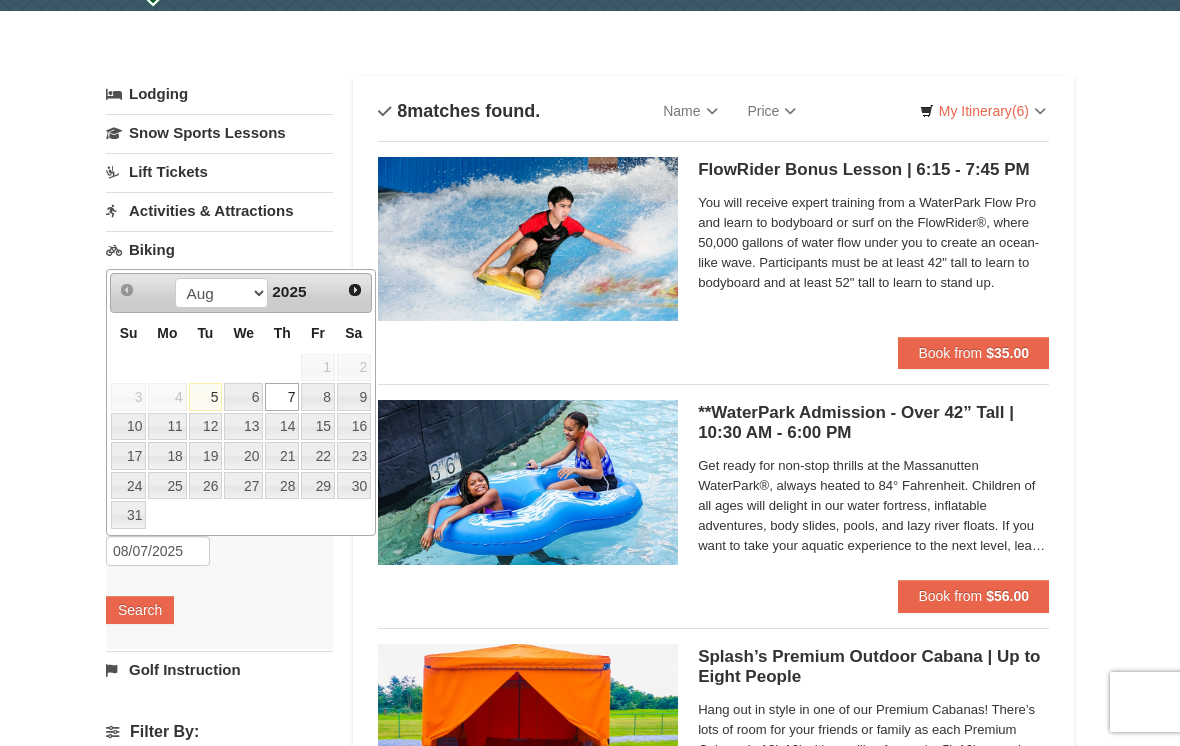 click on "7" at bounding box center [282, 397] 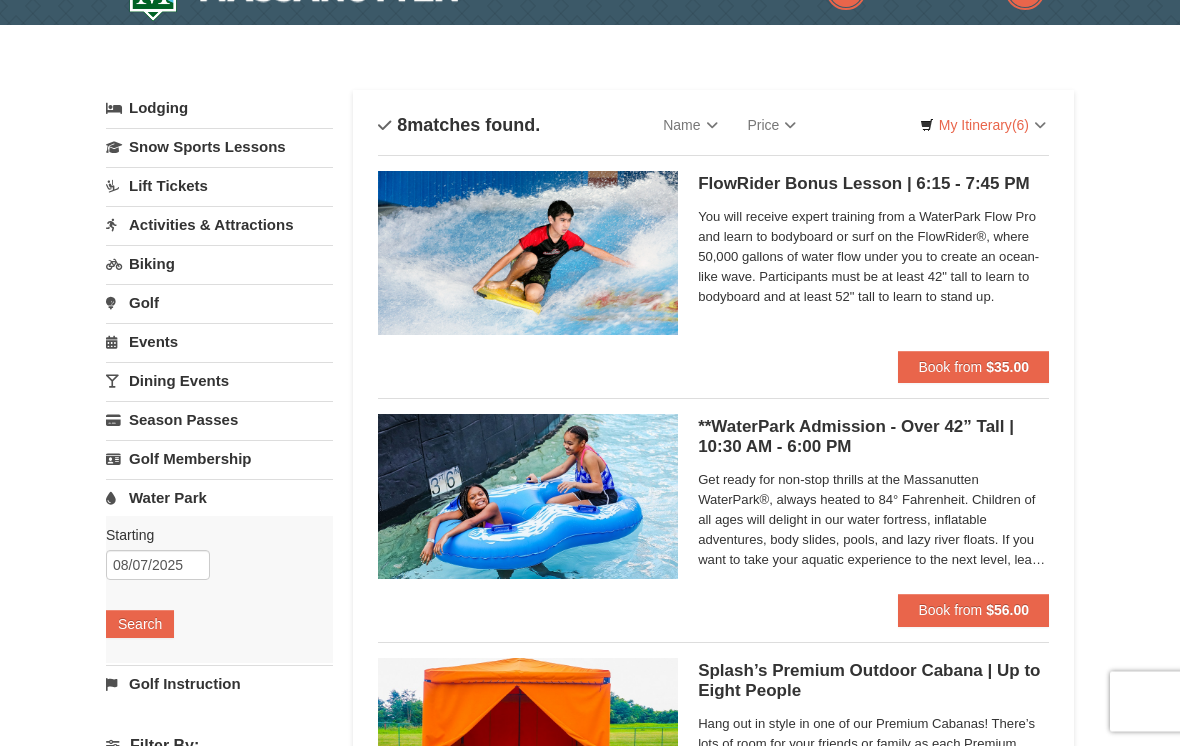 scroll, scrollTop: 40, scrollLeft: 0, axis: vertical 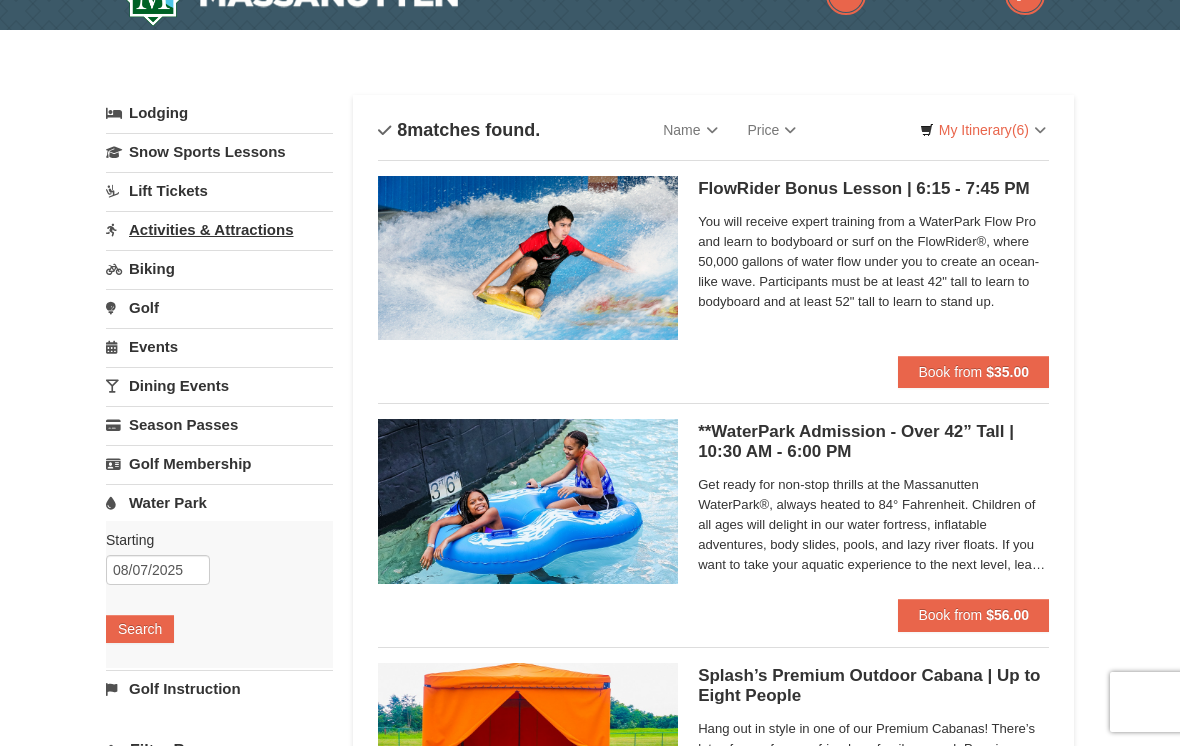 click on "Activities & Attractions" at bounding box center (219, 229) 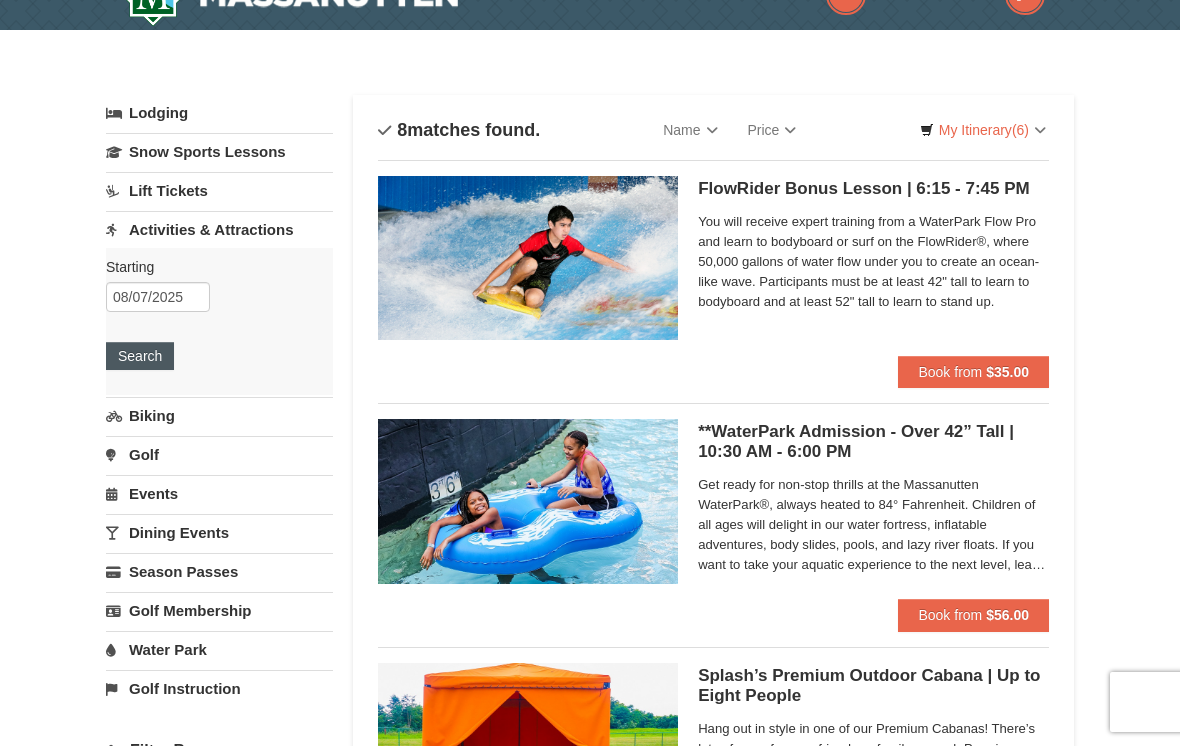 click on "Search" at bounding box center [140, 356] 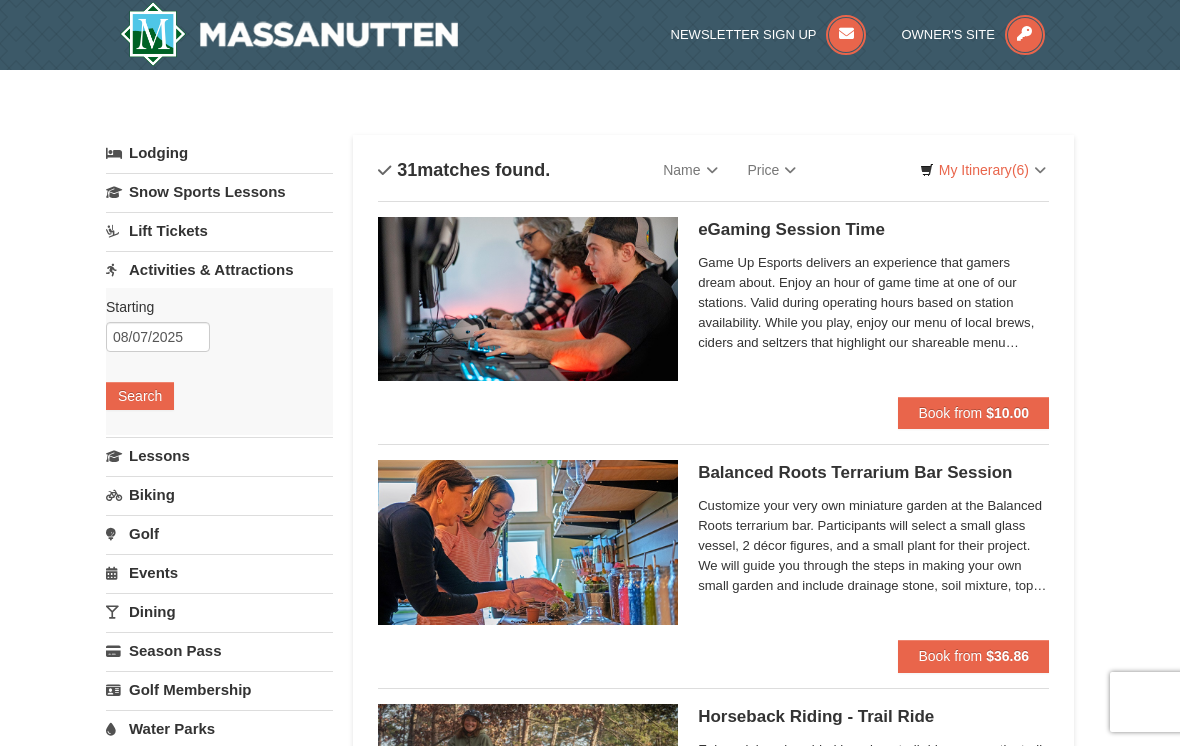 scroll, scrollTop: 0, scrollLeft: 0, axis: both 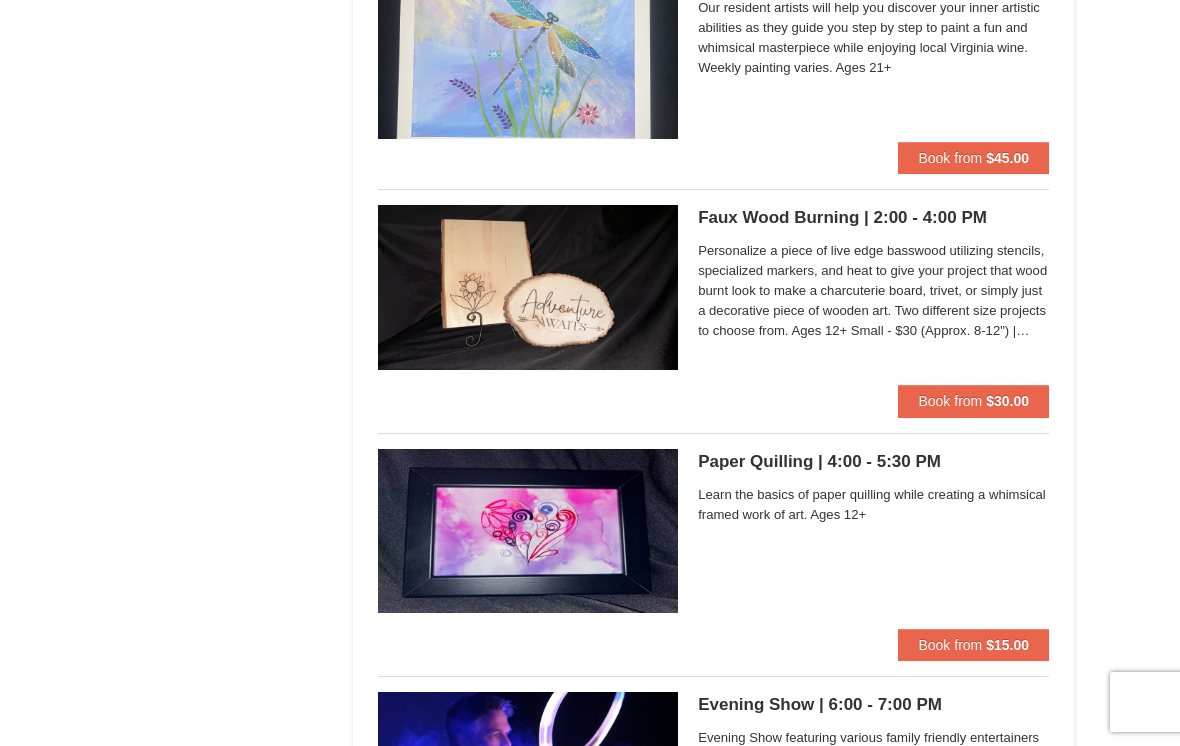 click on "Personalize a piece of live edge basswood utilizing stencils, specialized markers, and heat to give your project that wood burnt look to make a charcuterie board, trivet, or simply just a decorative piece of wooden art. Two different size projects to choose from. Ages 12+ Small - $30 (Approx. 8-12") | Large - $35 (Approx. 14-16")" at bounding box center (873, 291) 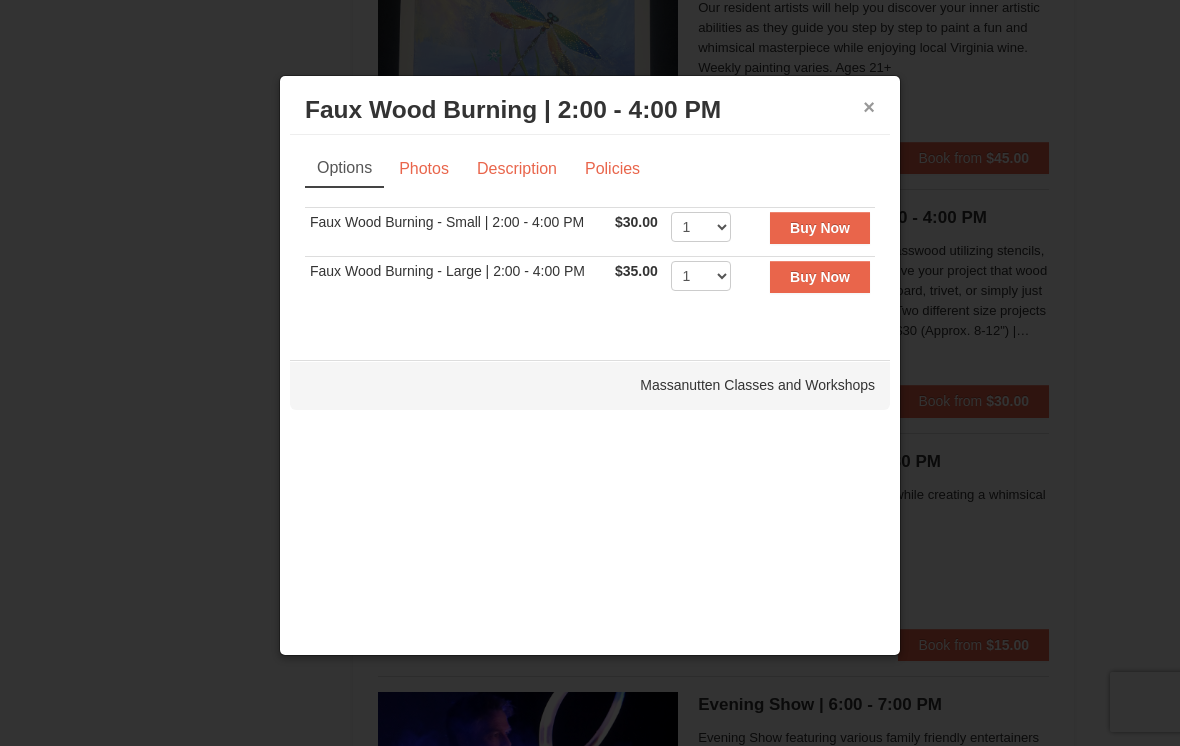 click on "×" at bounding box center [869, 107] 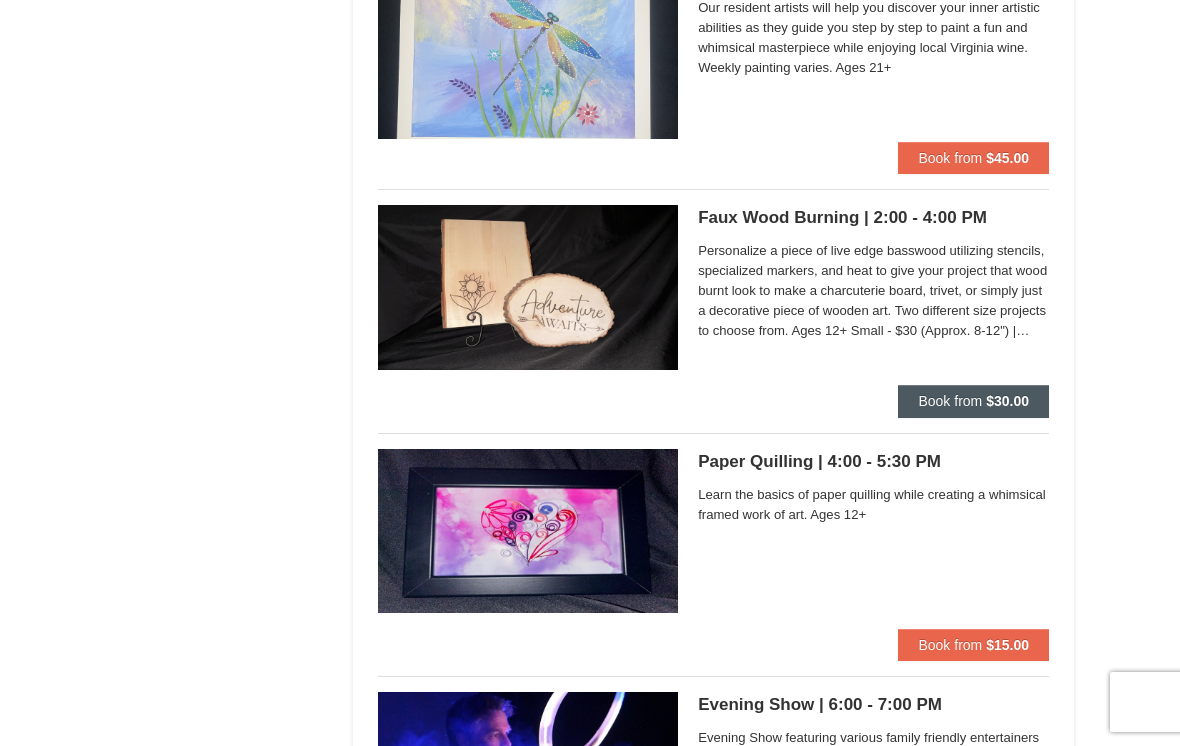 click on "$30.00" at bounding box center (1007, 401) 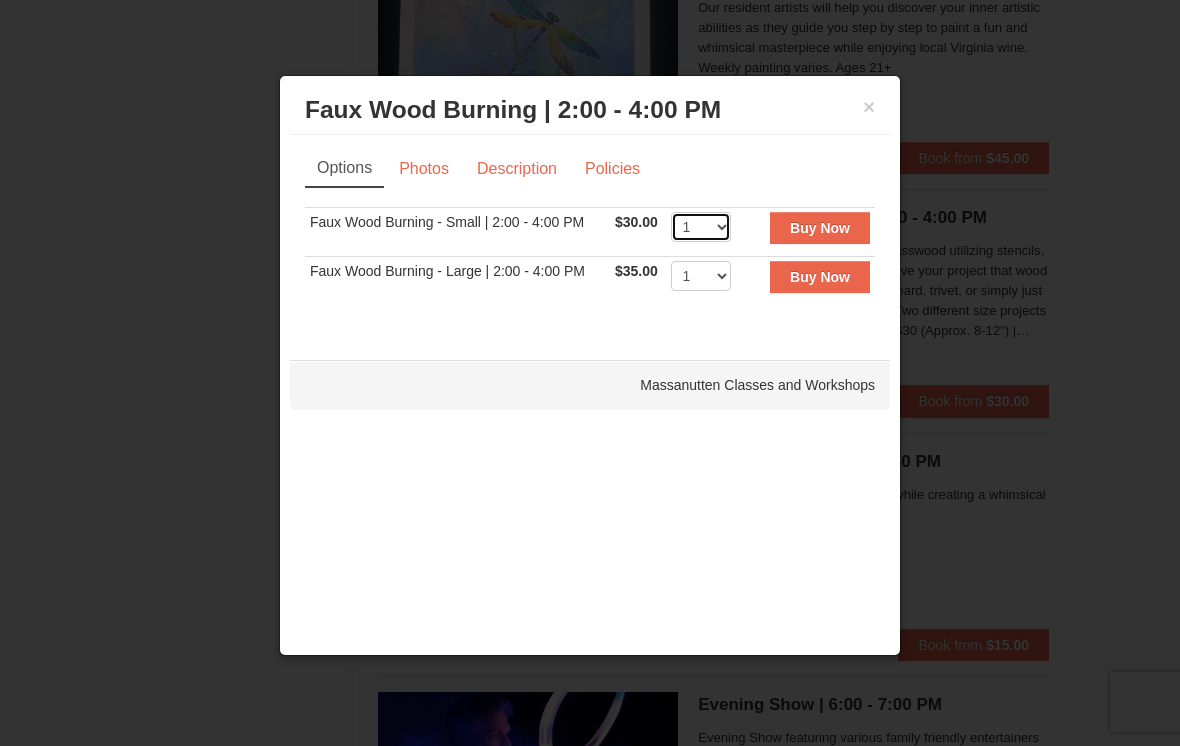 click on "1
2
3
4
5
6
7
8
9
10
11
12
13
14
15
16
17
18
19
20" at bounding box center (701, 227) 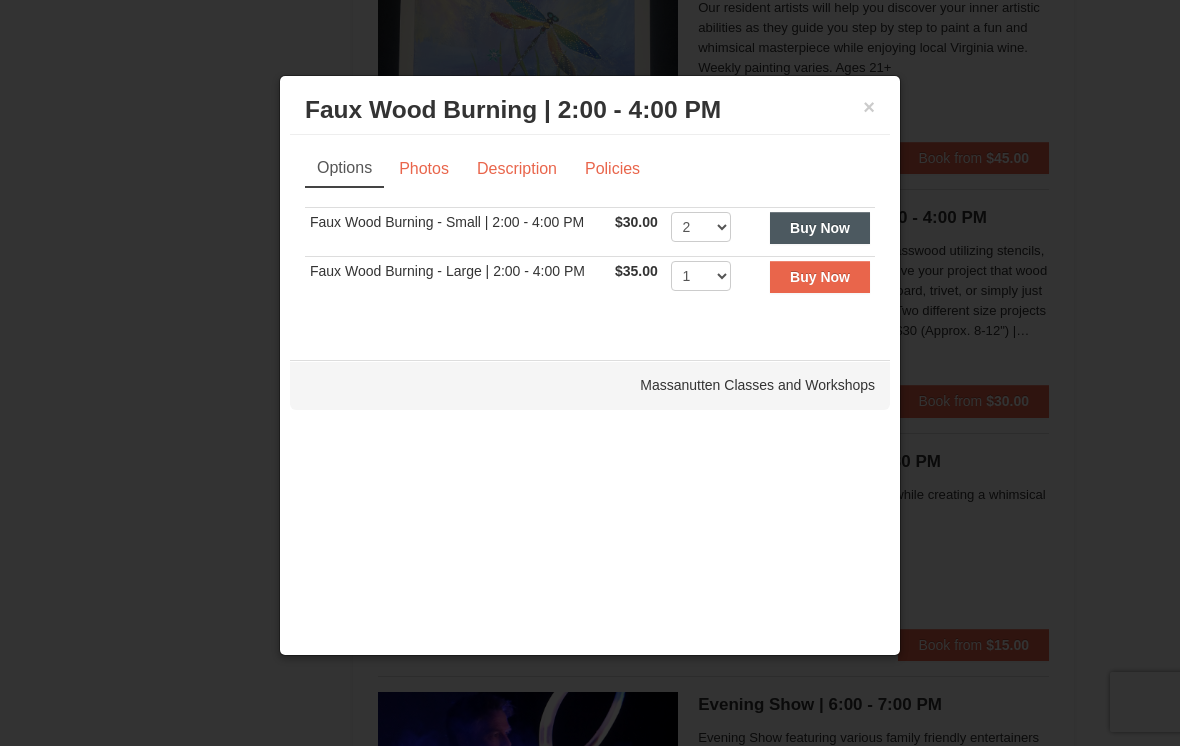 click on "Buy Now" at bounding box center [820, 228] 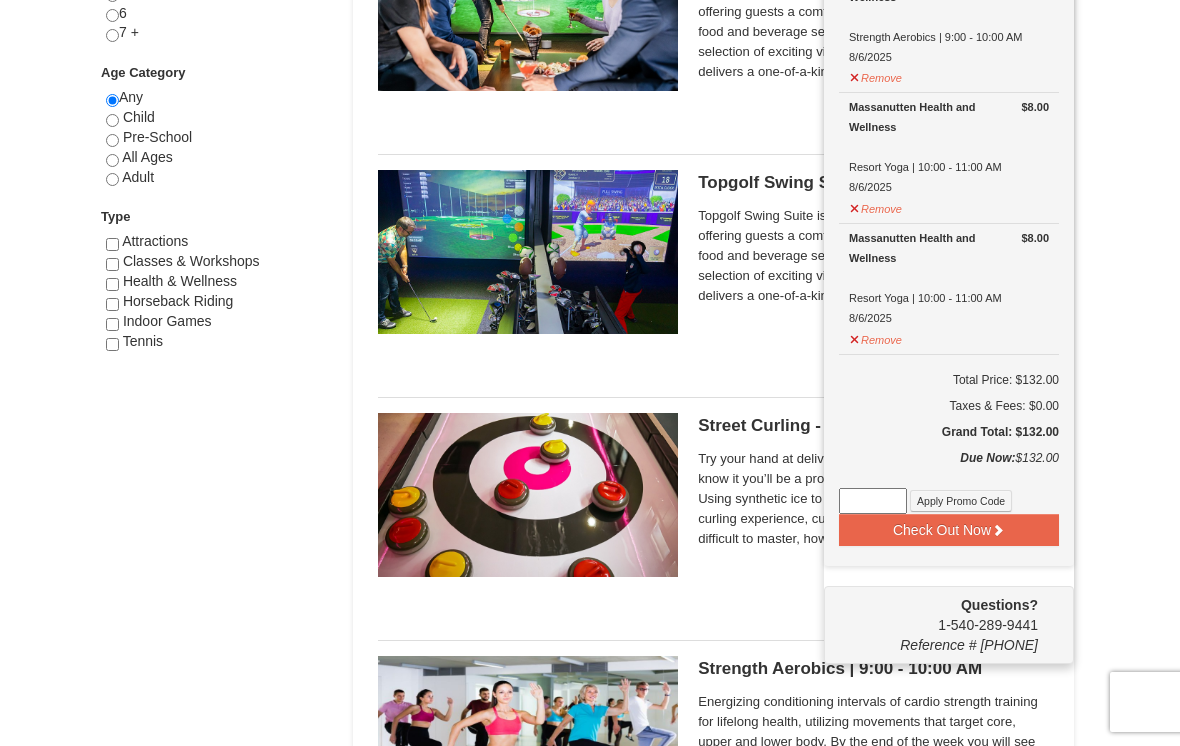 scroll, scrollTop: 1026, scrollLeft: 0, axis: vertical 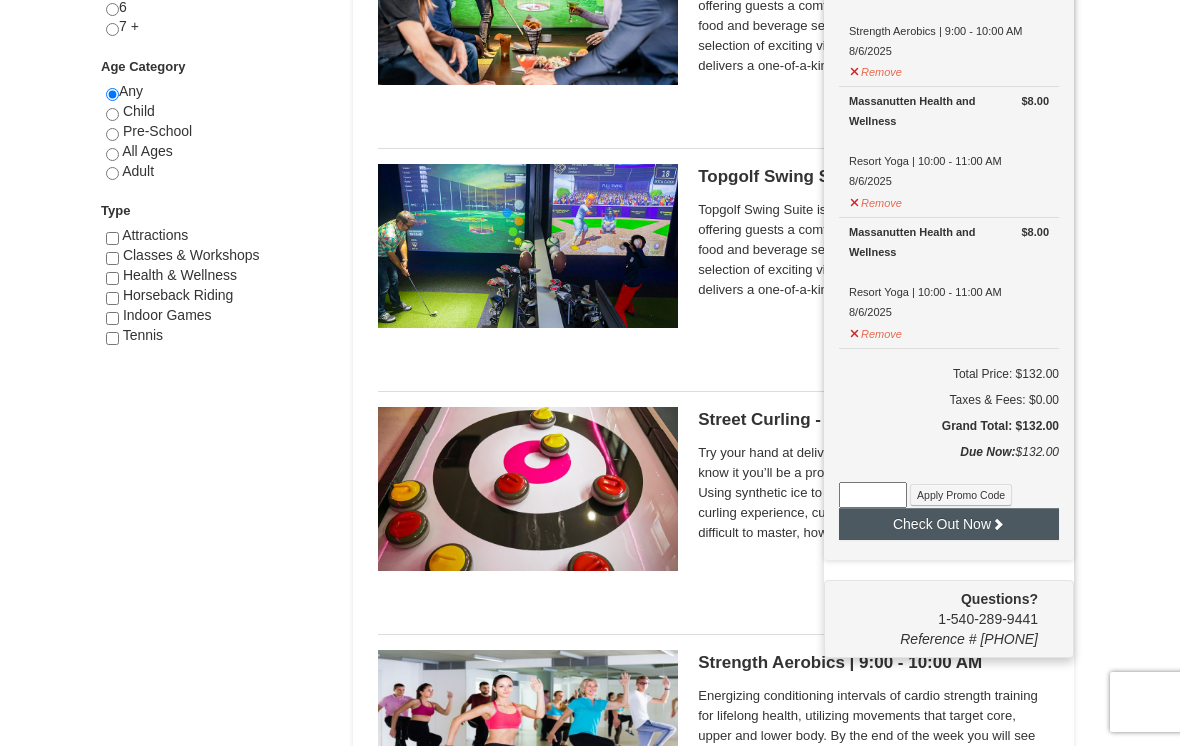 click on "Check Out Now" at bounding box center (949, 524) 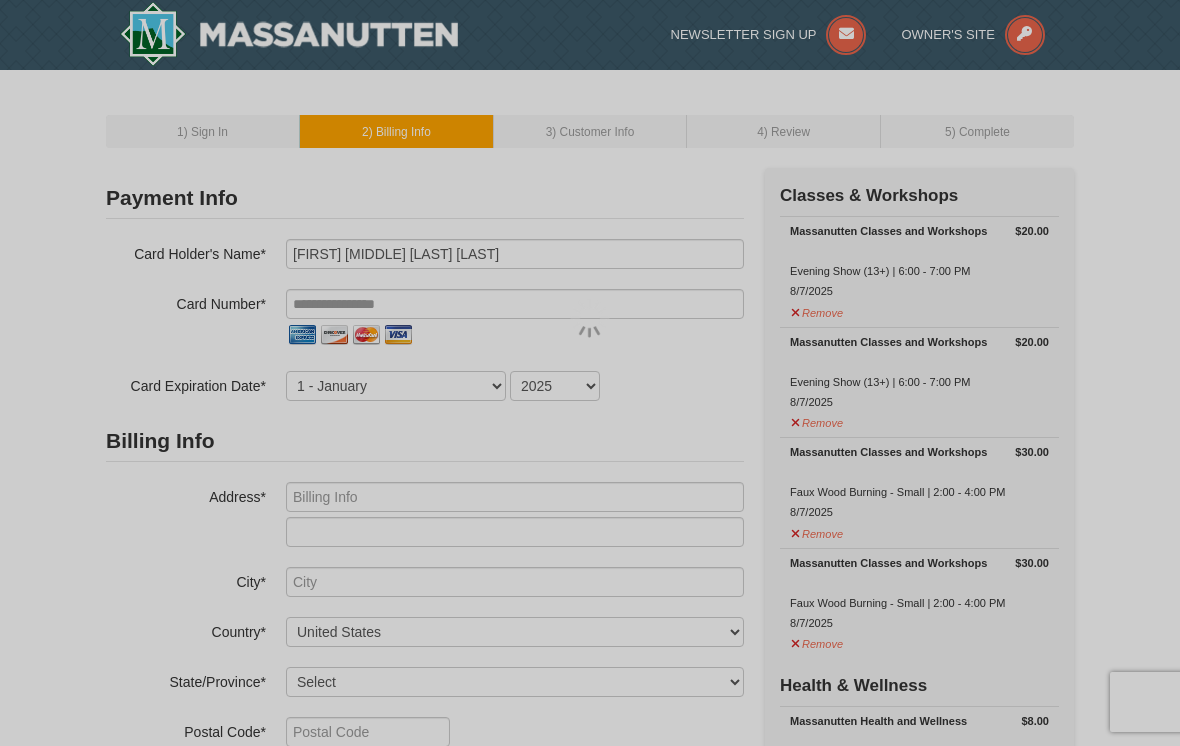scroll, scrollTop: 0, scrollLeft: 0, axis: both 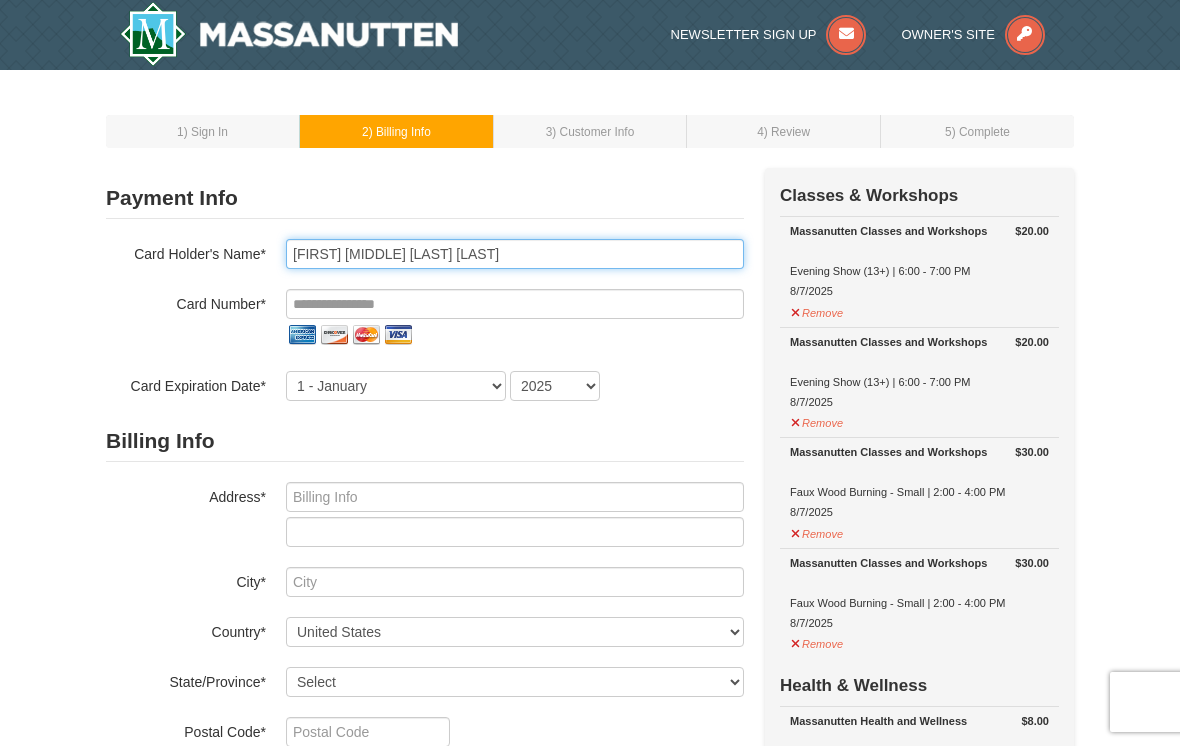 click on "[FIRST] [MIDDLE] [LAST] [LAST]" at bounding box center (515, 254) 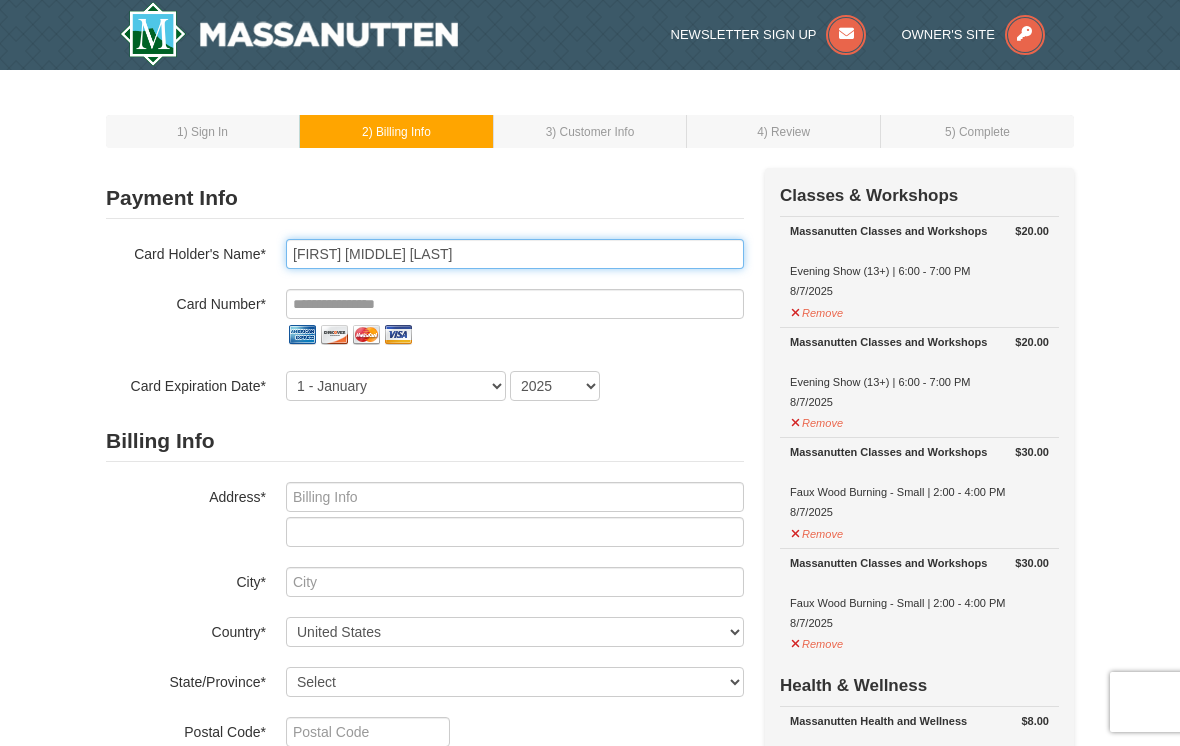 type on "[FIRST] [MIDDLE] [LAST]" 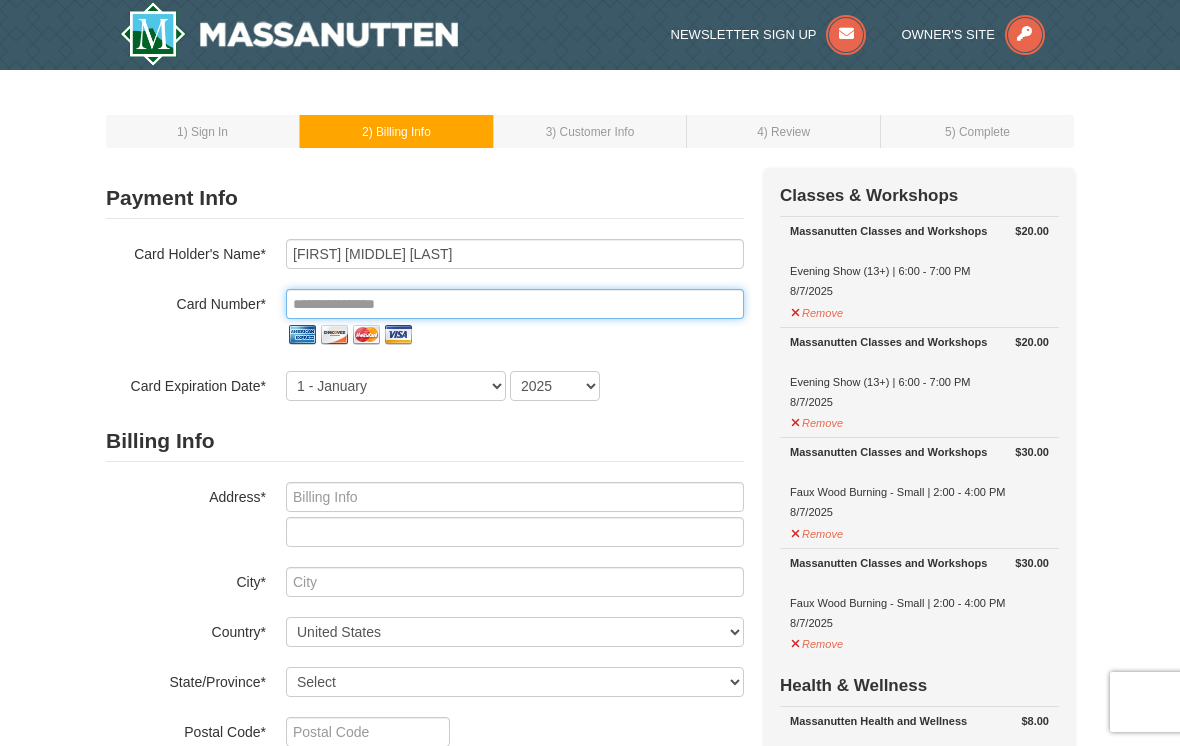 click at bounding box center [515, 304] 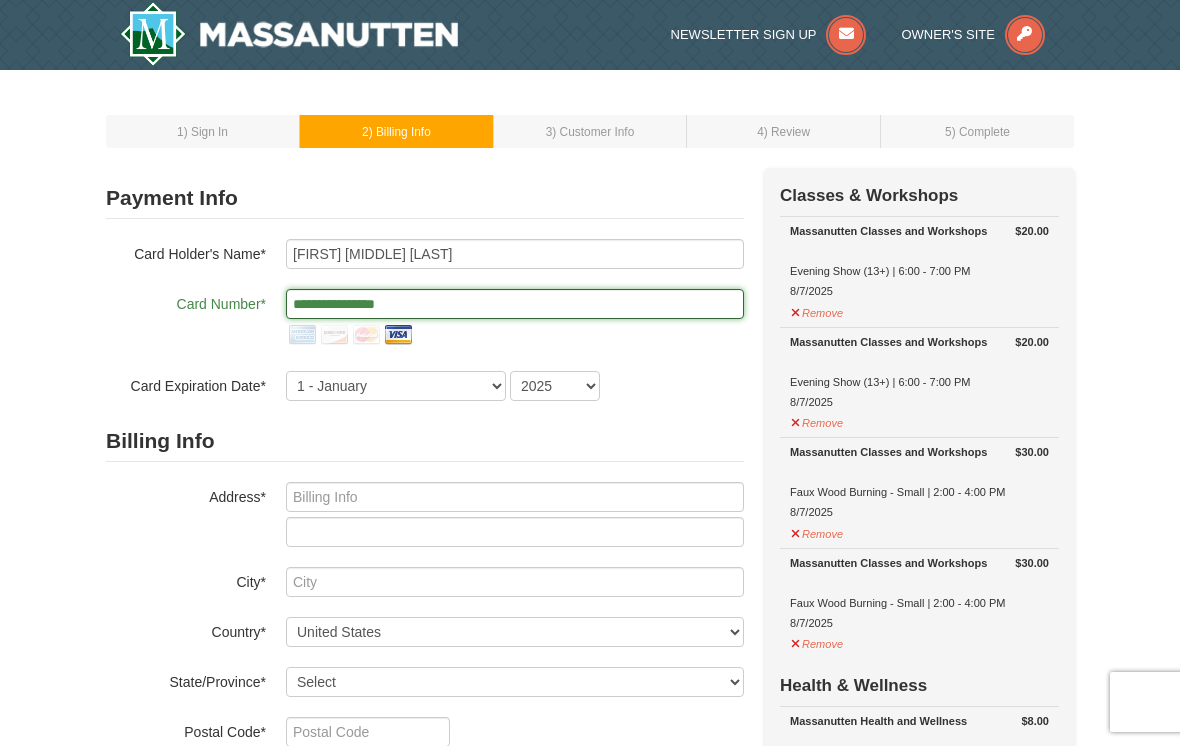 type on "**********" 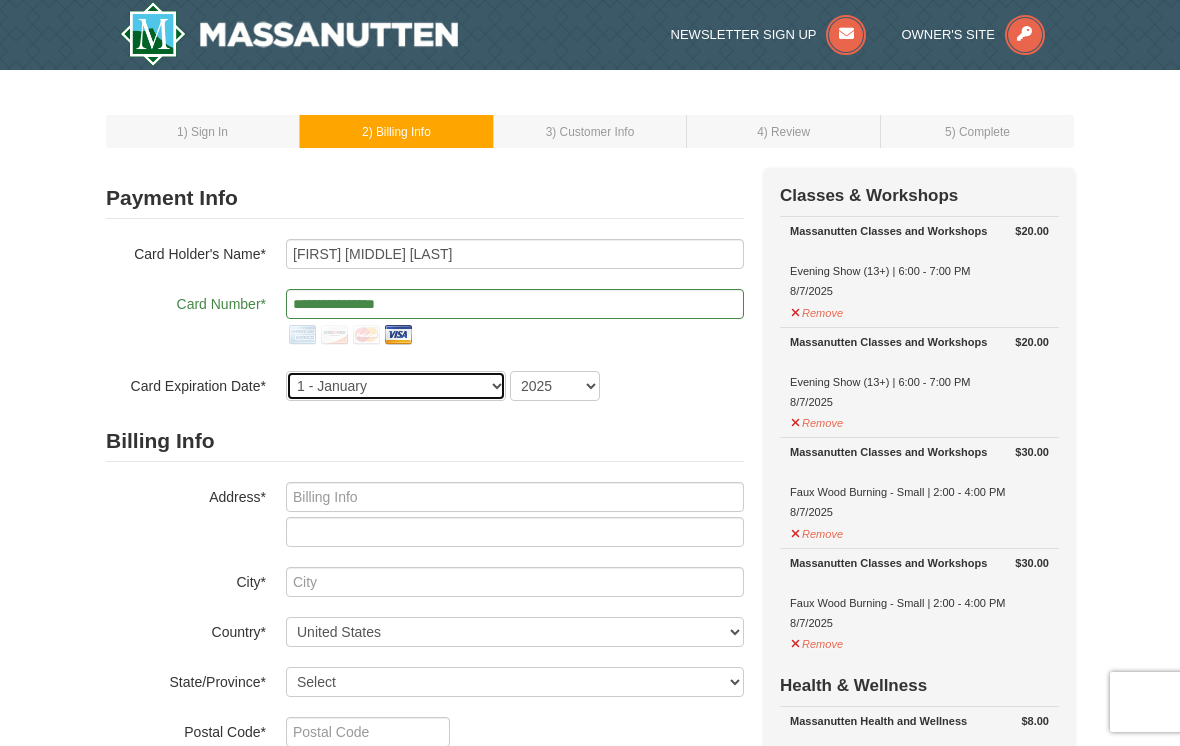 click on "1 - January 2 - February 3 - March 4 - April 5 - May 6 - June 7 - July 8 - August 9 - September 10 - October 11 - November 12 - December" at bounding box center (396, 386) 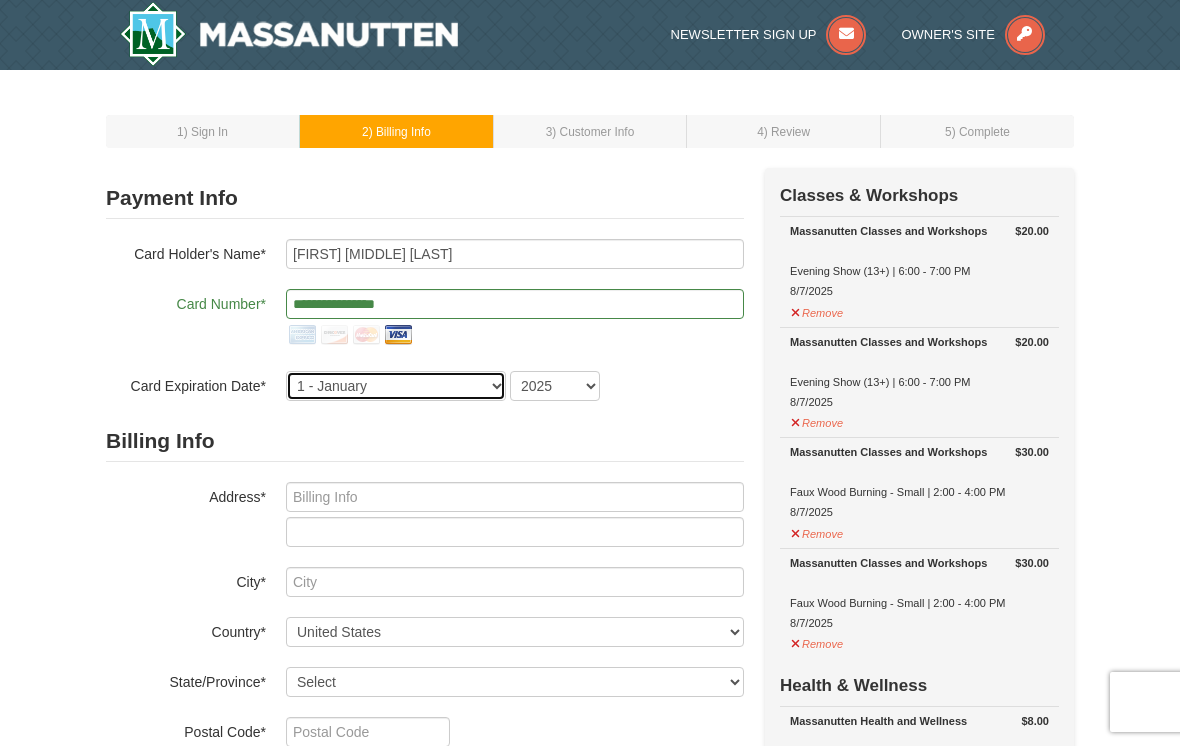 select on "8" 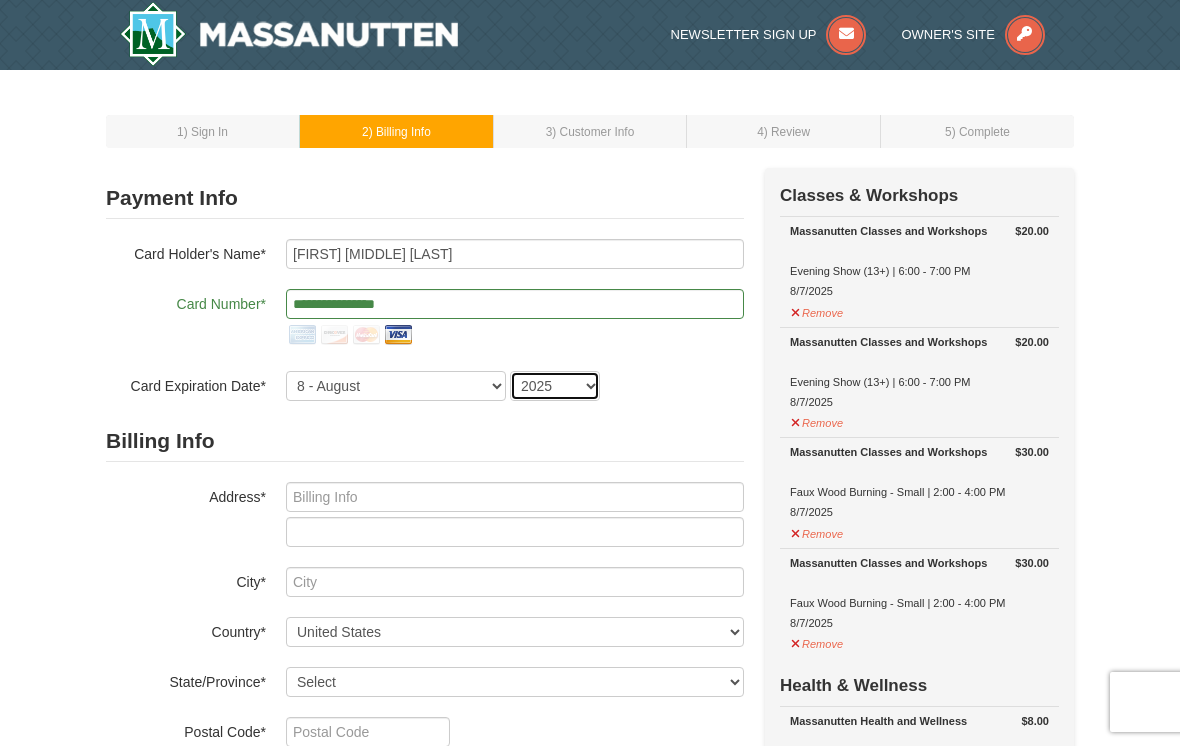 click on "2025 2026 2027 2028 2029 2030 2031 2032 2033 2034" at bounding box center (555, 386) 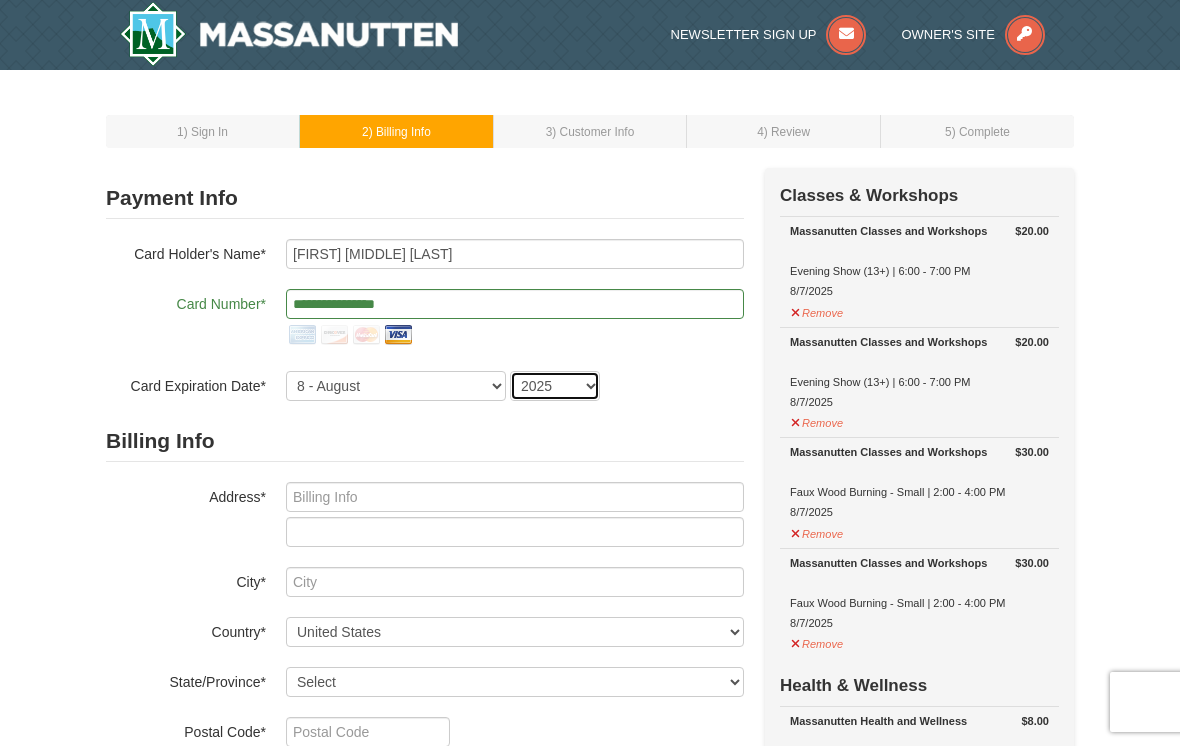 select on "2029" 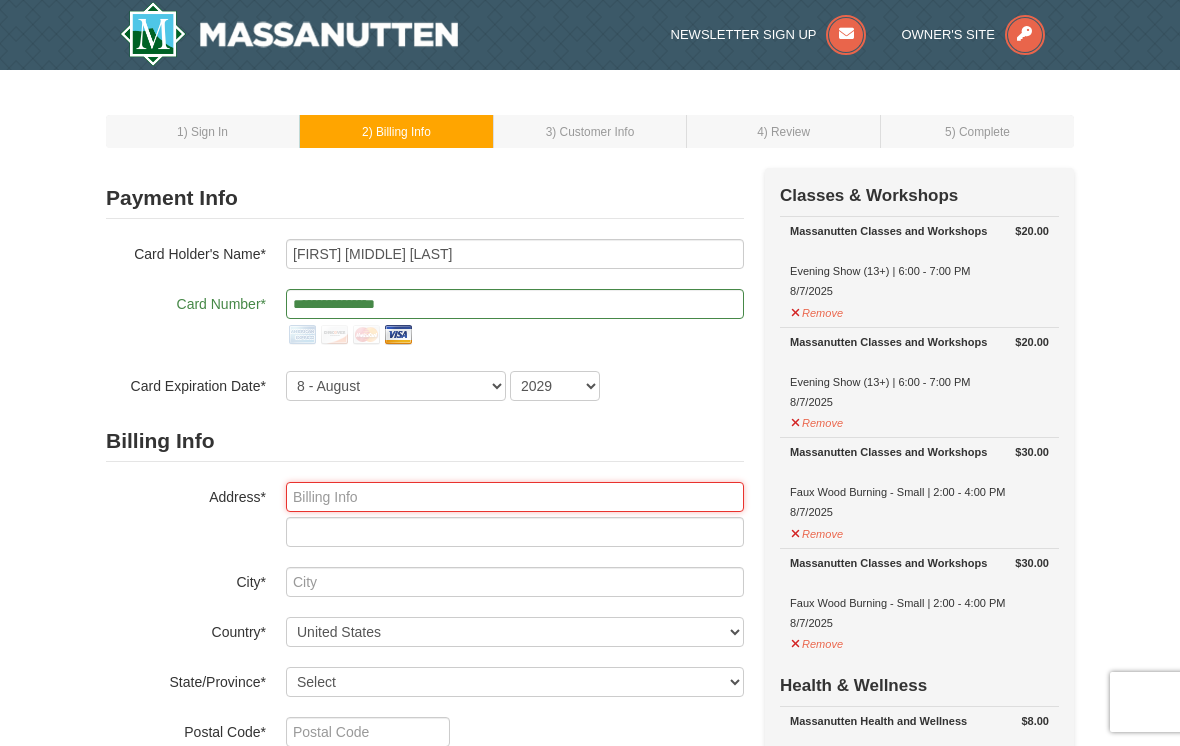 click at bounding box center [515, 497] 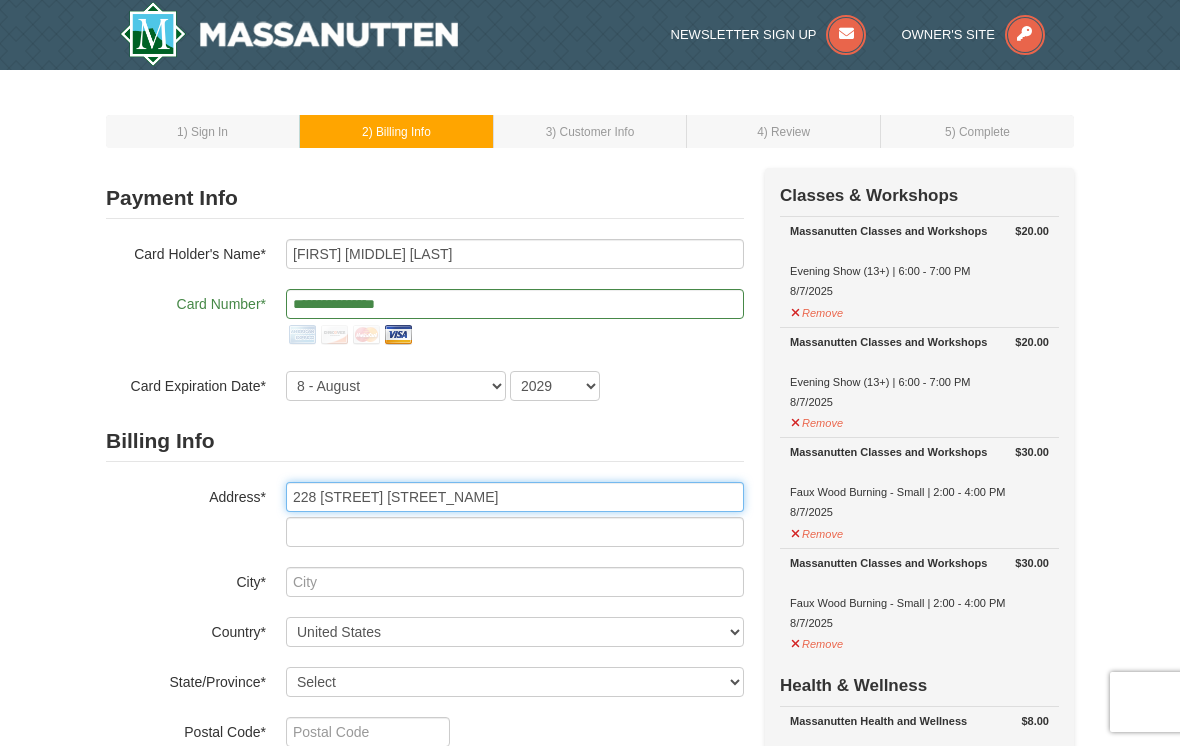 type on "228 South Virginia Ave" 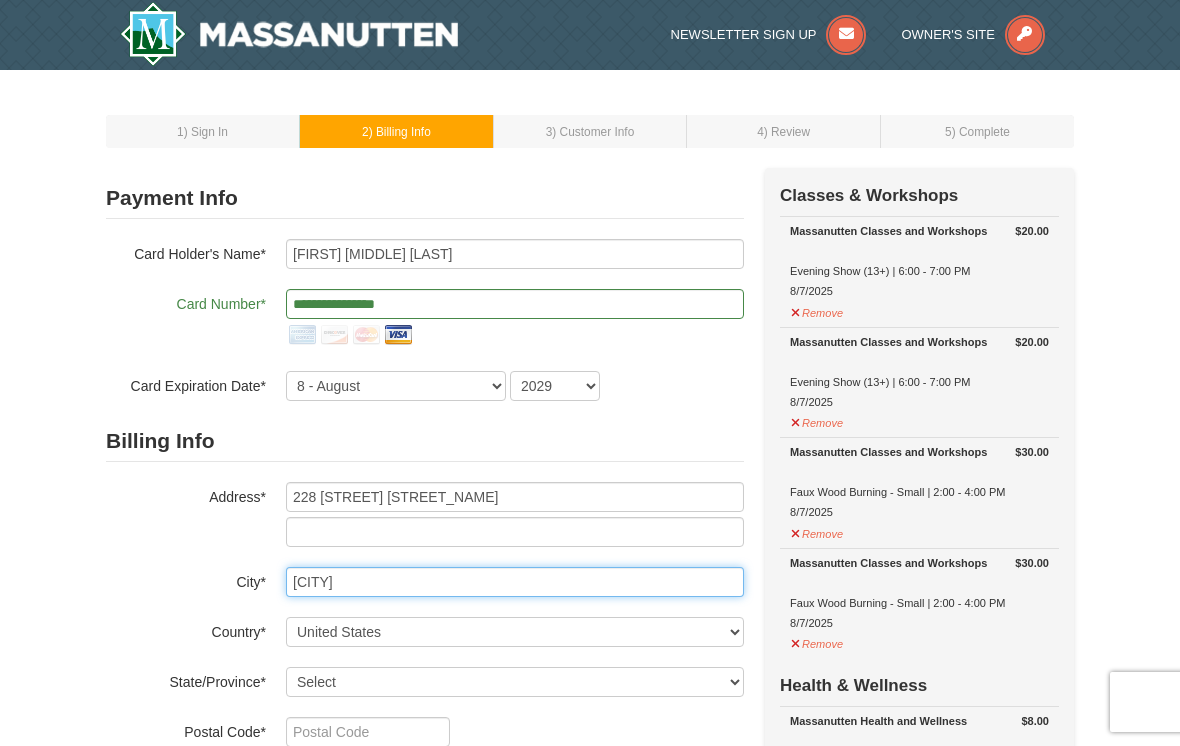 type on "Falls Church" 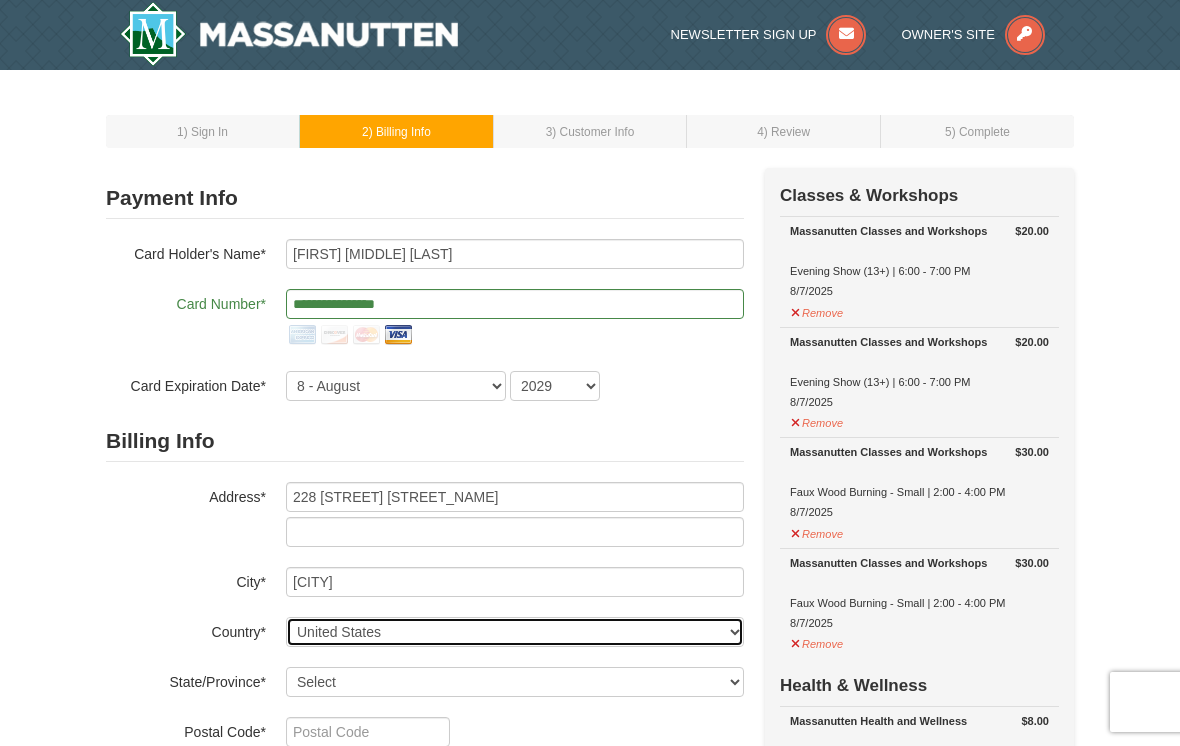 scroll, scrollTop: 294, scrollLeft: 0, axis: vertical 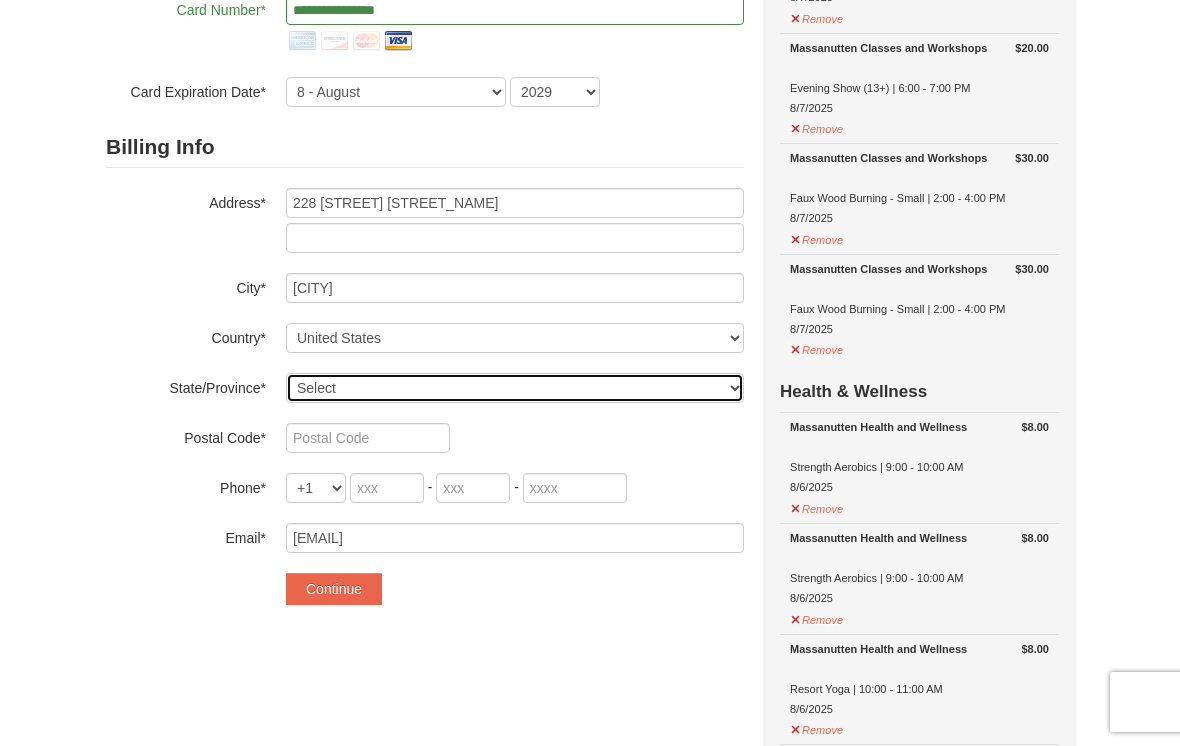 select on "VA" 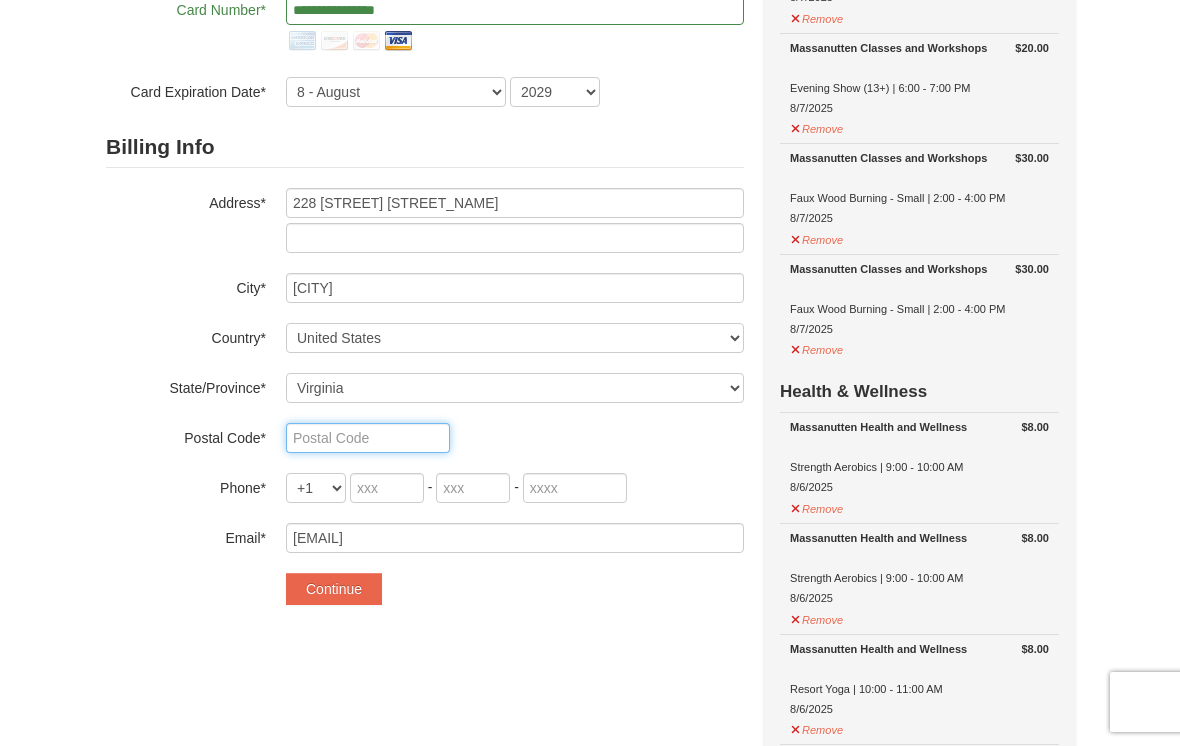 drag, startPoint x: 328, startPoint y: 439, endPoint x: 373, endPoint y: 387, distance: 68.76772 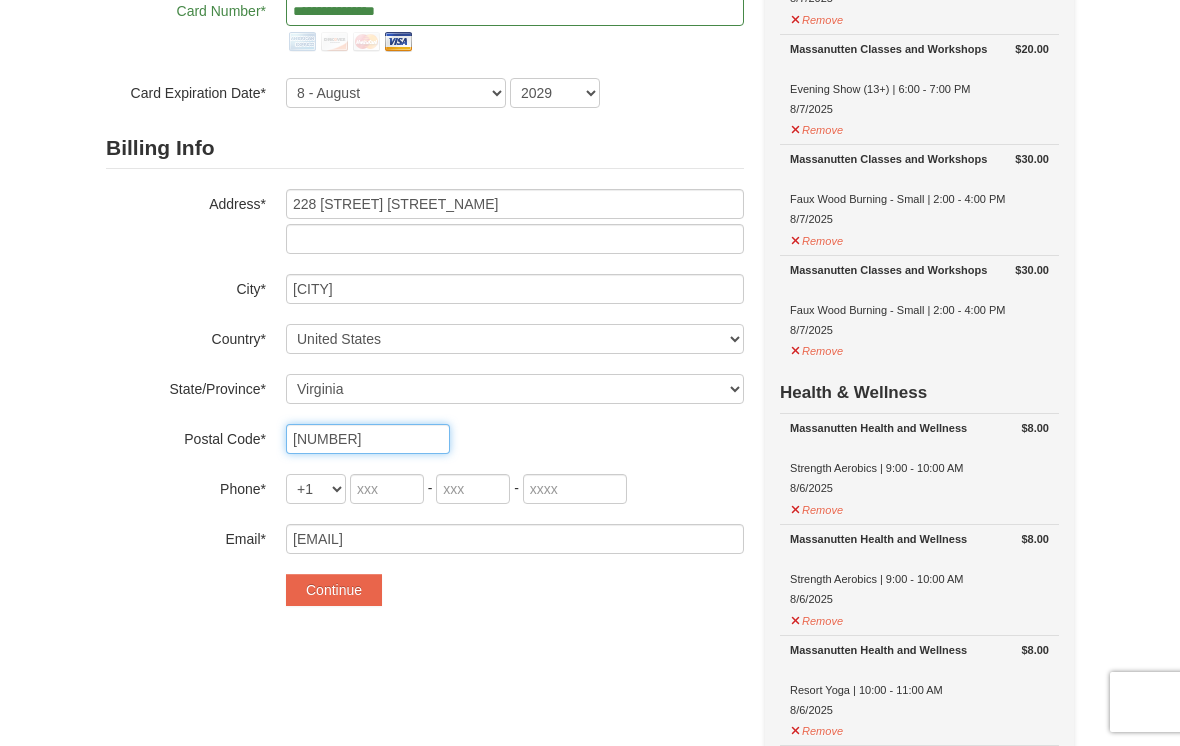 type on "22046" 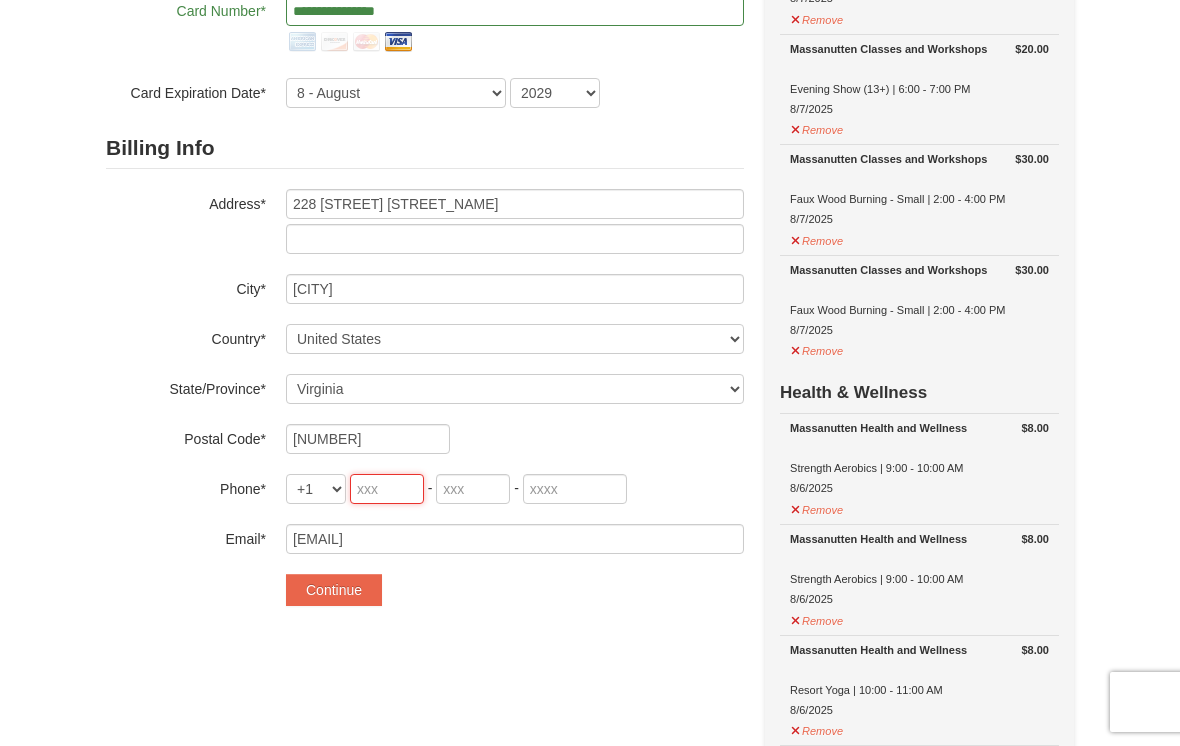 click at bounding box center (387, 489) 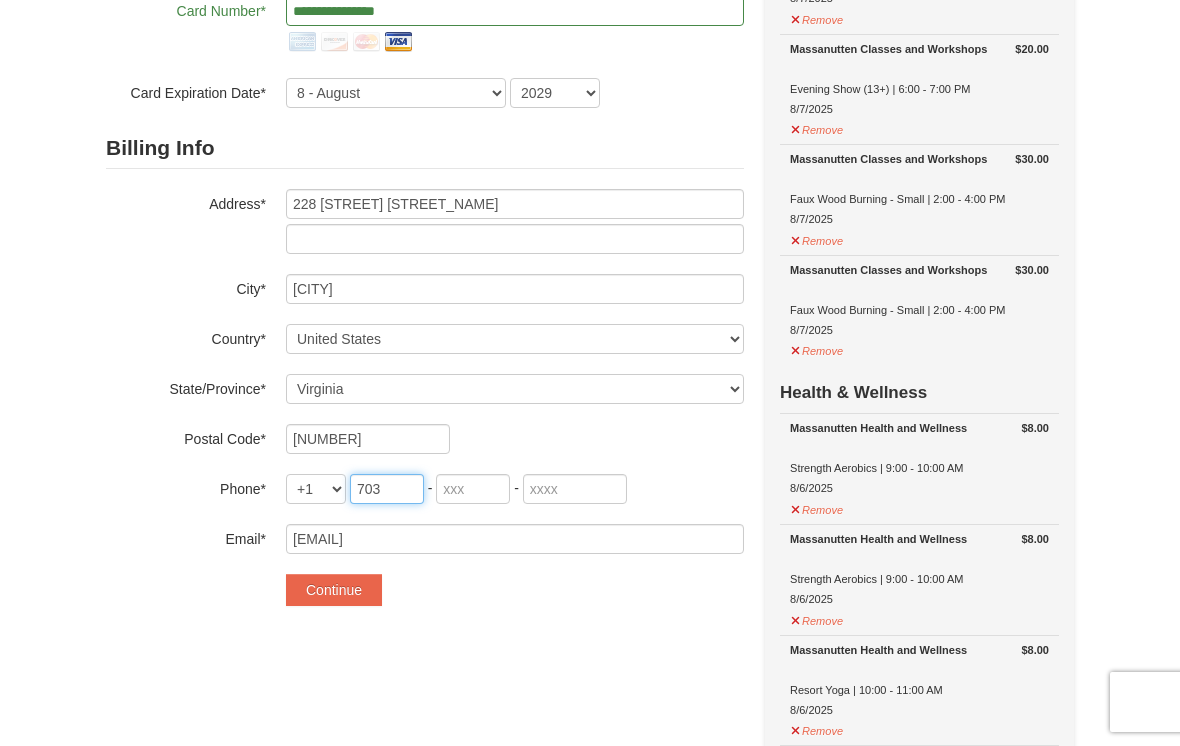 type on "703" 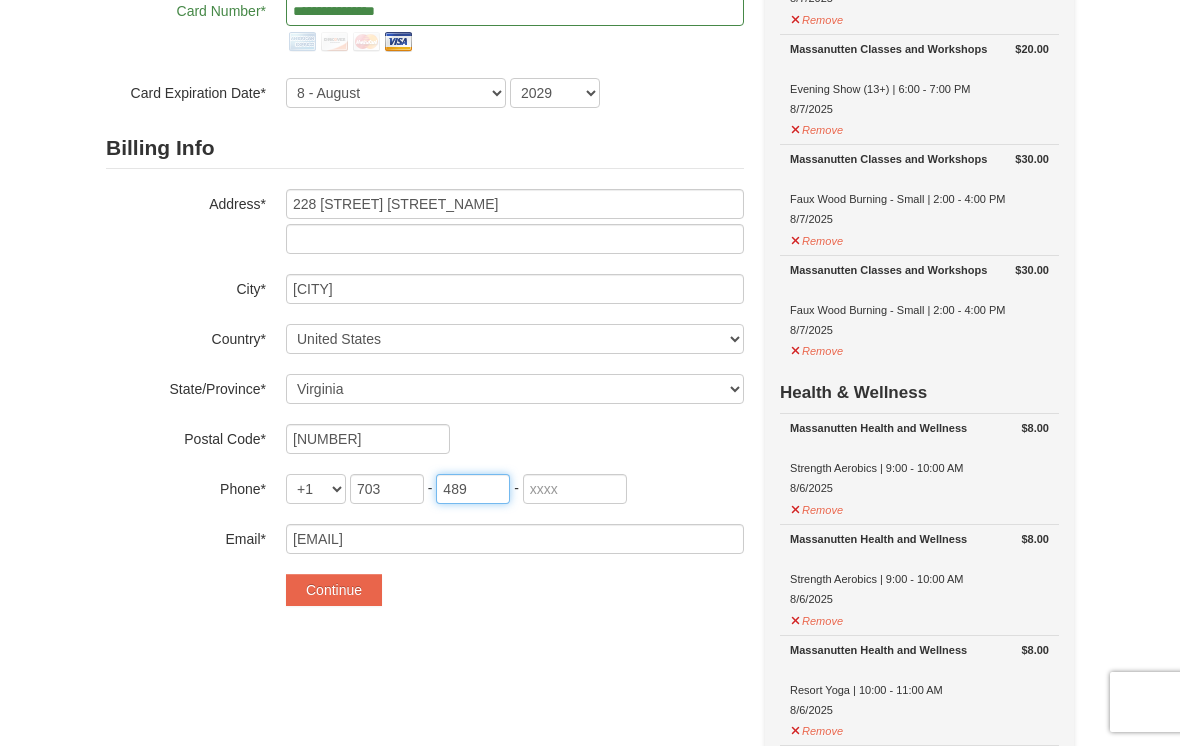 type on "489" 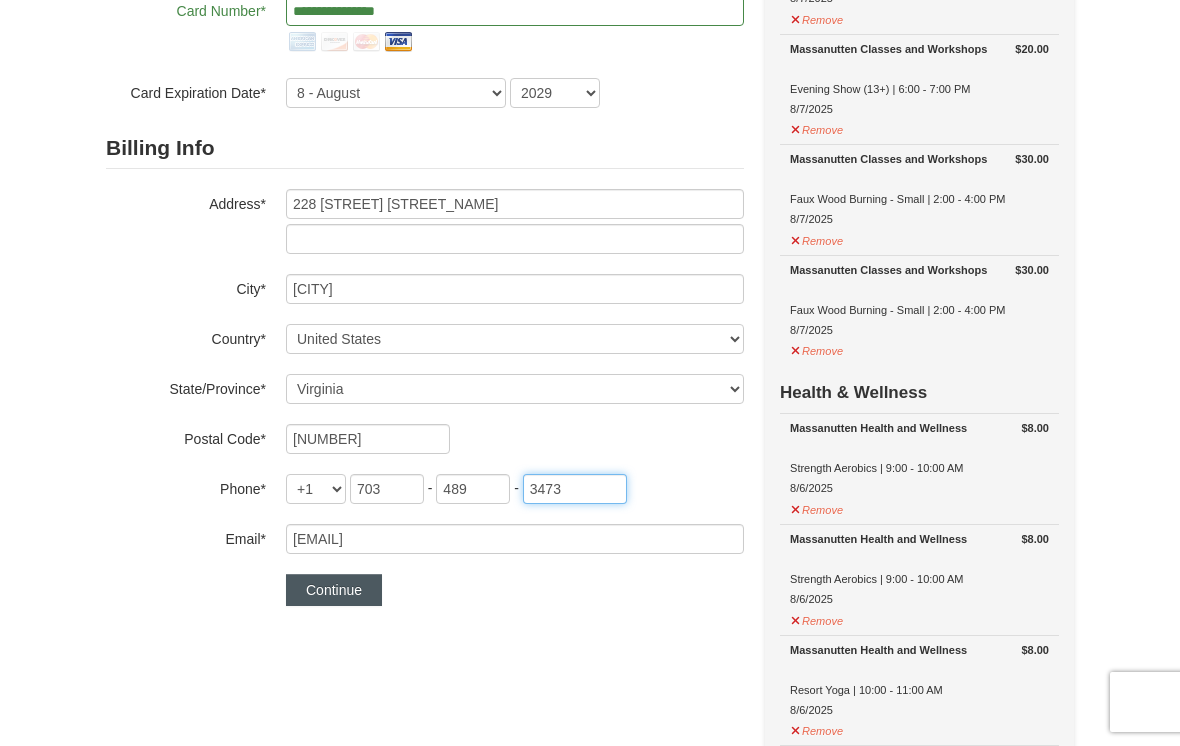type on "3473" 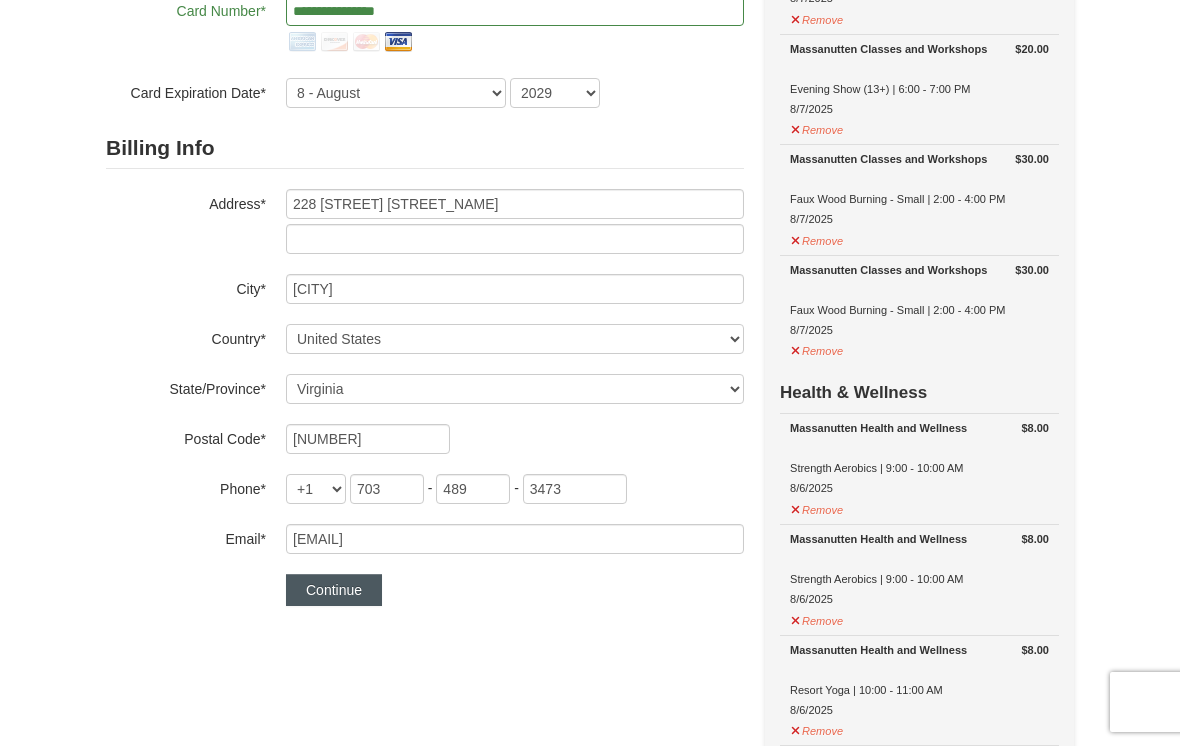 click on "Continue" at bounding box center [334, 590] 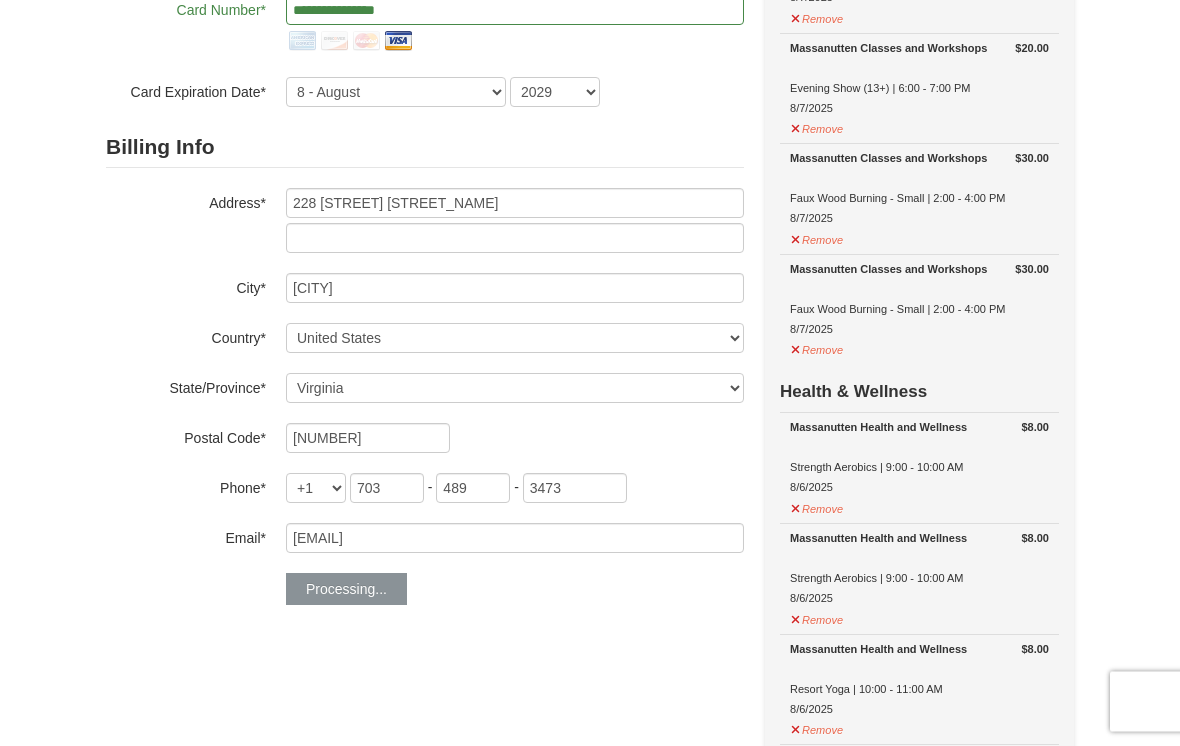 scroll, scrollTop: 294, scrollLeft: 0, axis: vertical 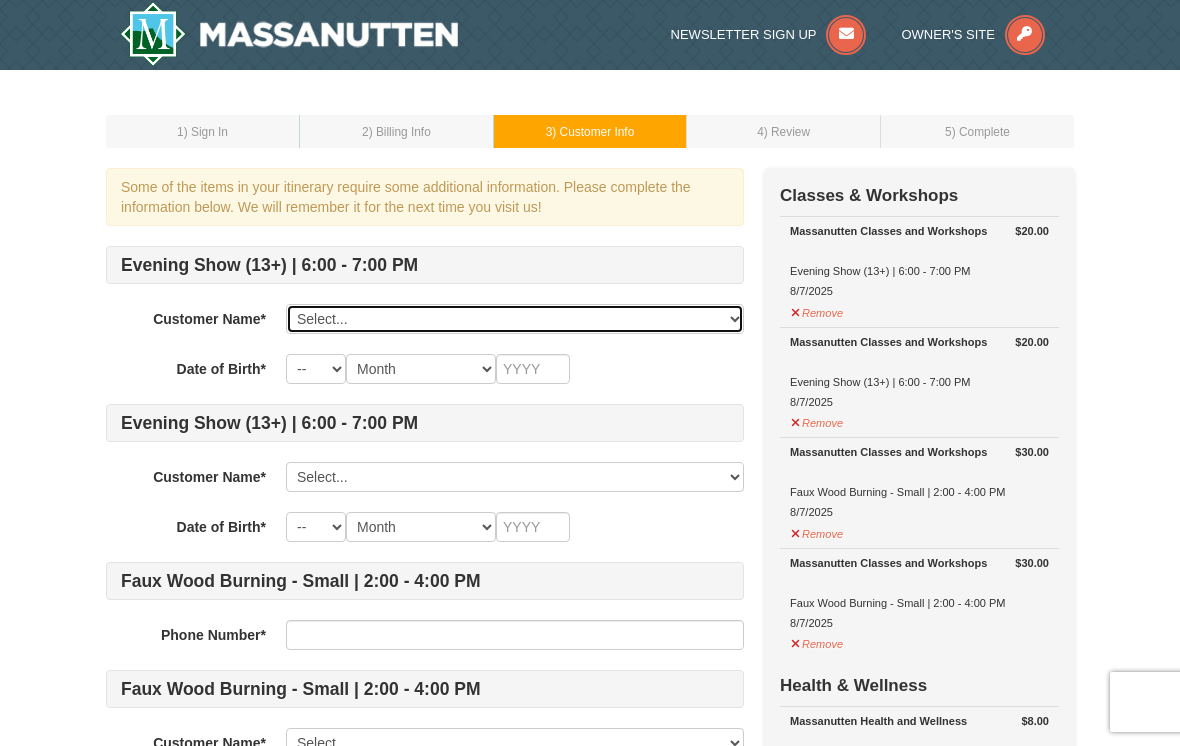 click on "Select... Rita M Glover  Glover Add New..." at bounding box center (515, 319) 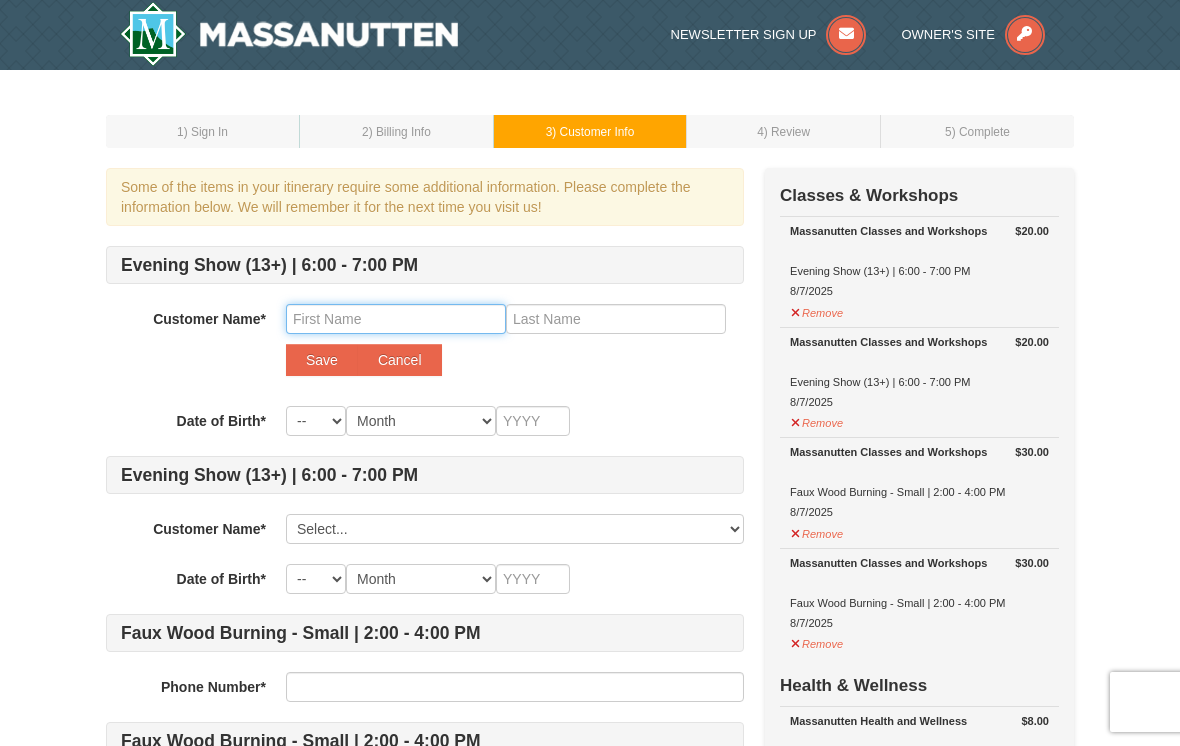 click at bounding box center [396, 319] 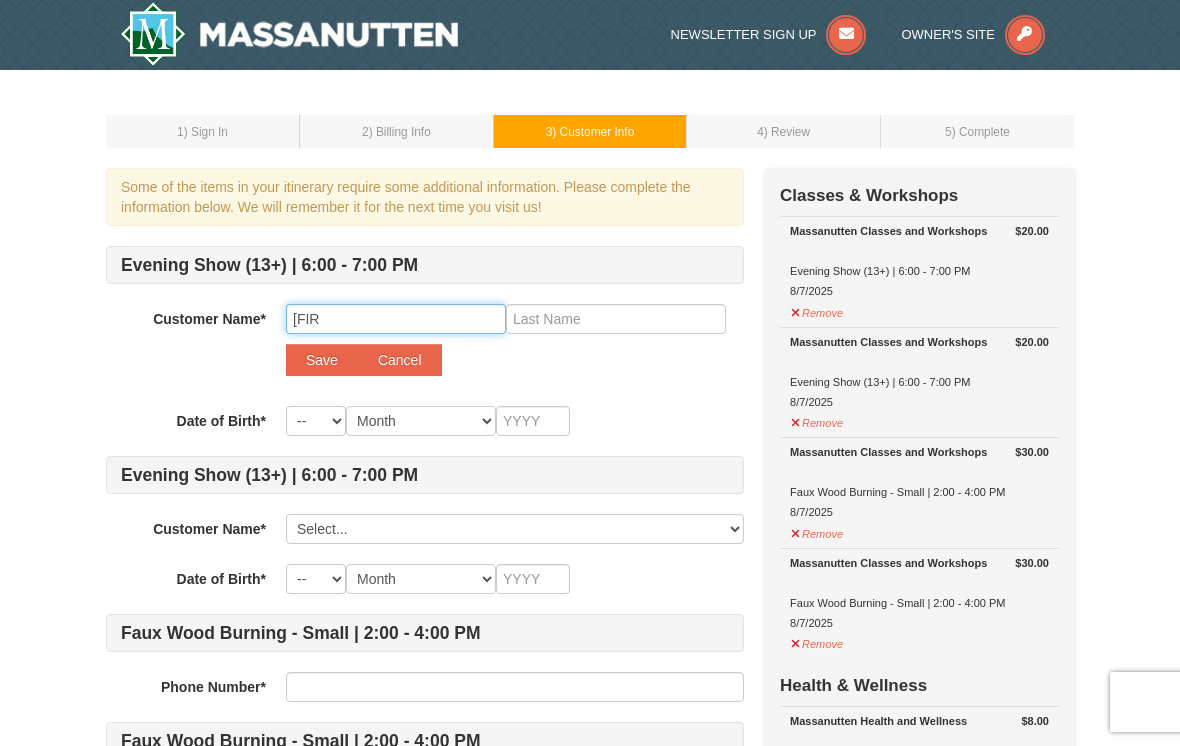 type on "Rita" 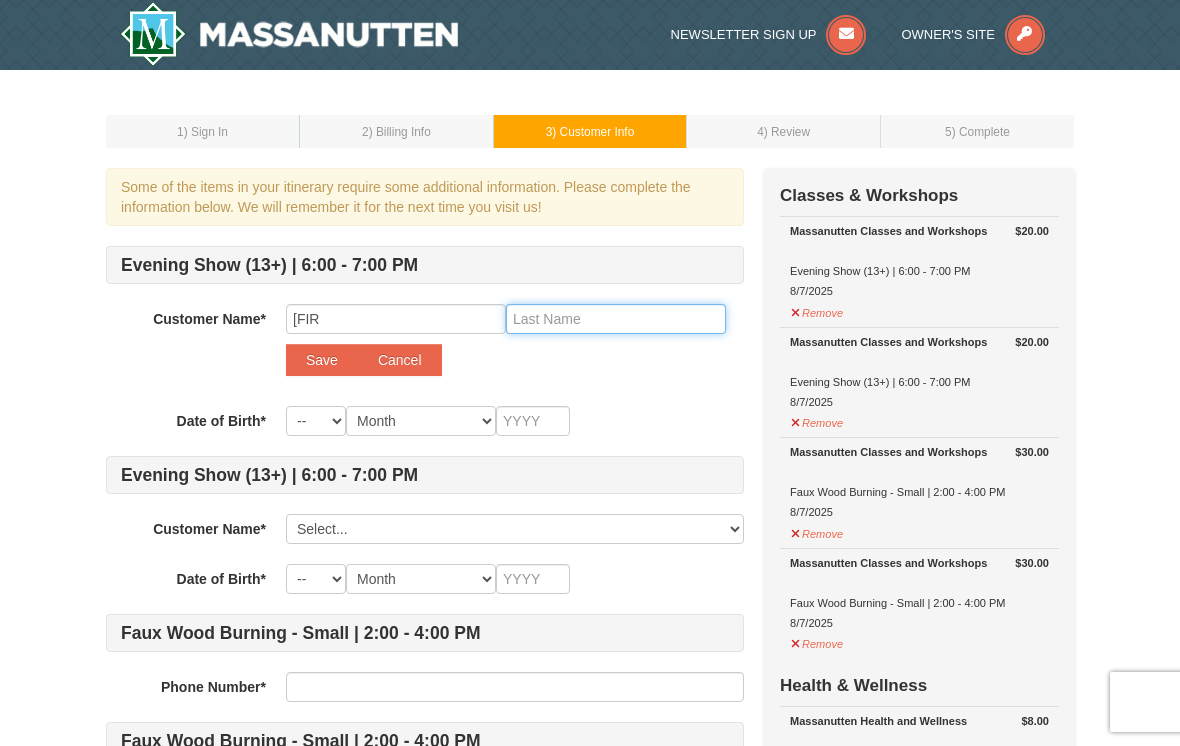 click at bounding box center (616, 319) 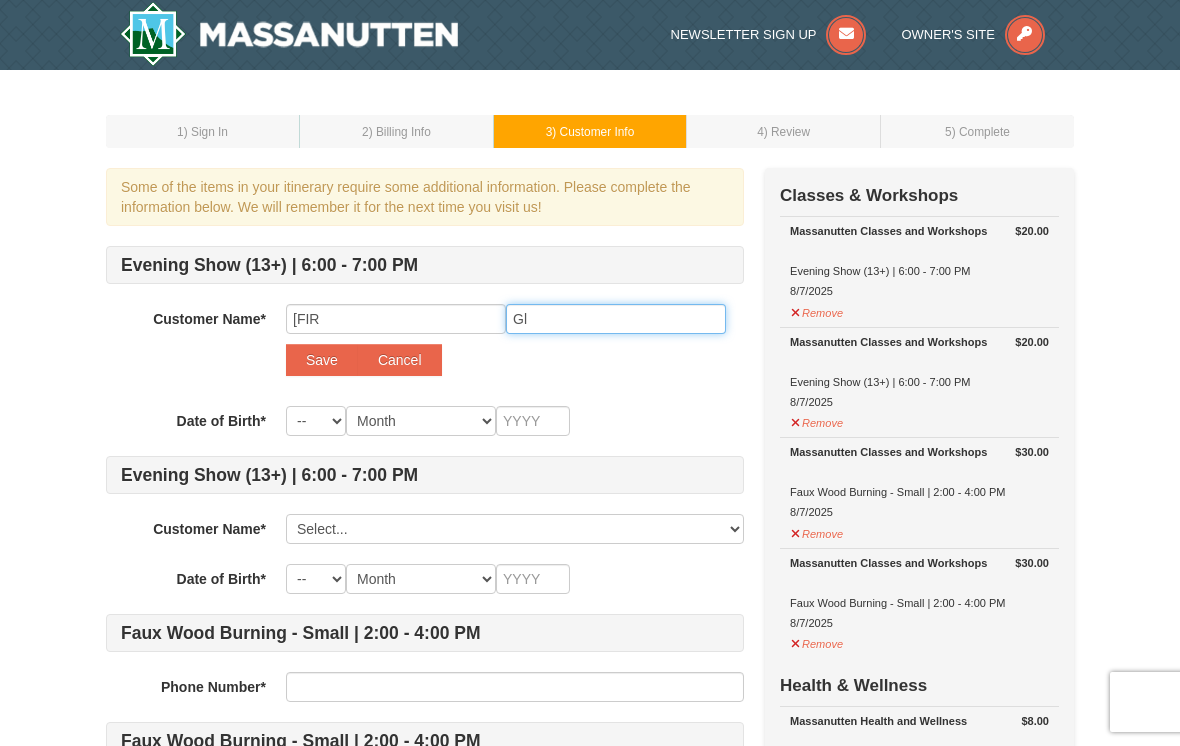 type on "G" 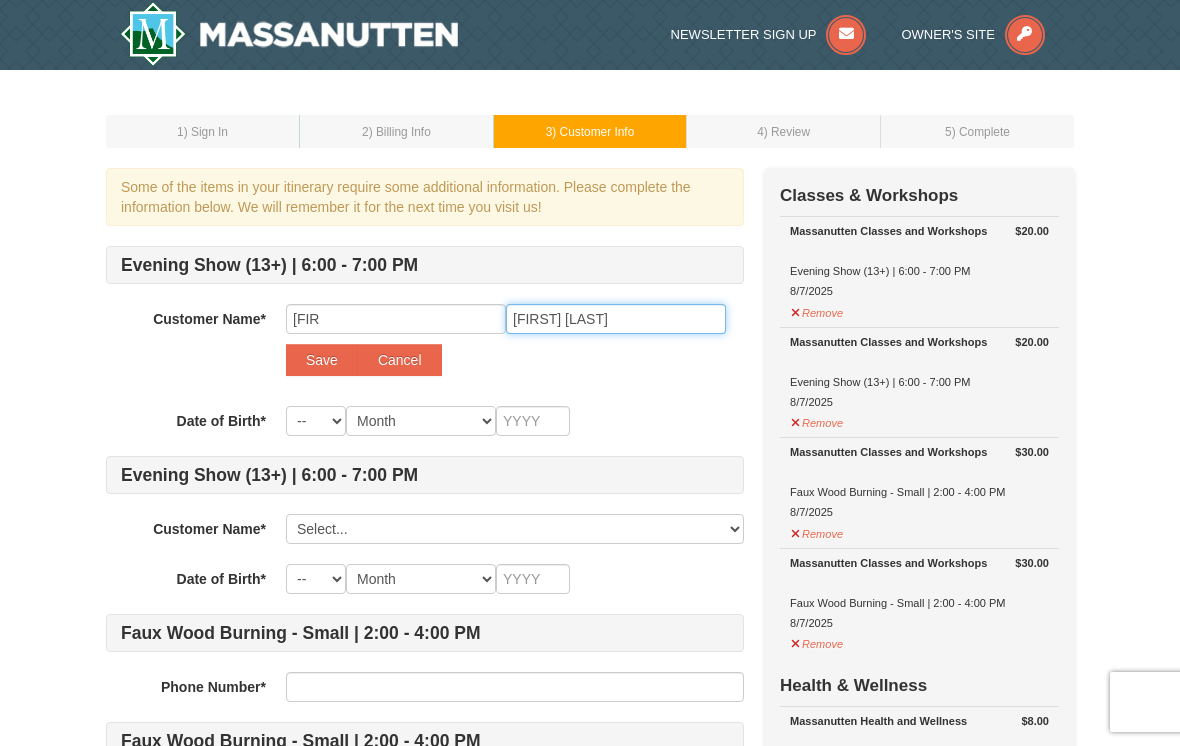 type on "McNatt-Glover" 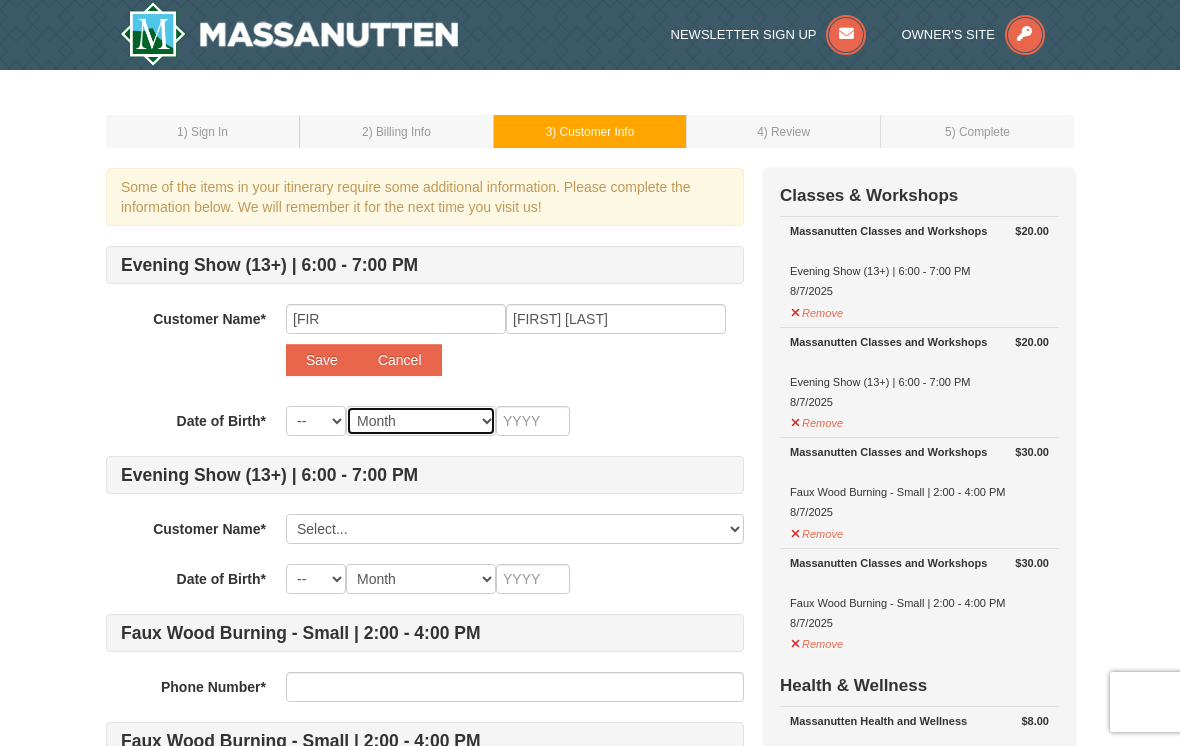 click on "Month January February March April May June July August September October November December" at bounding box center [421, 421] 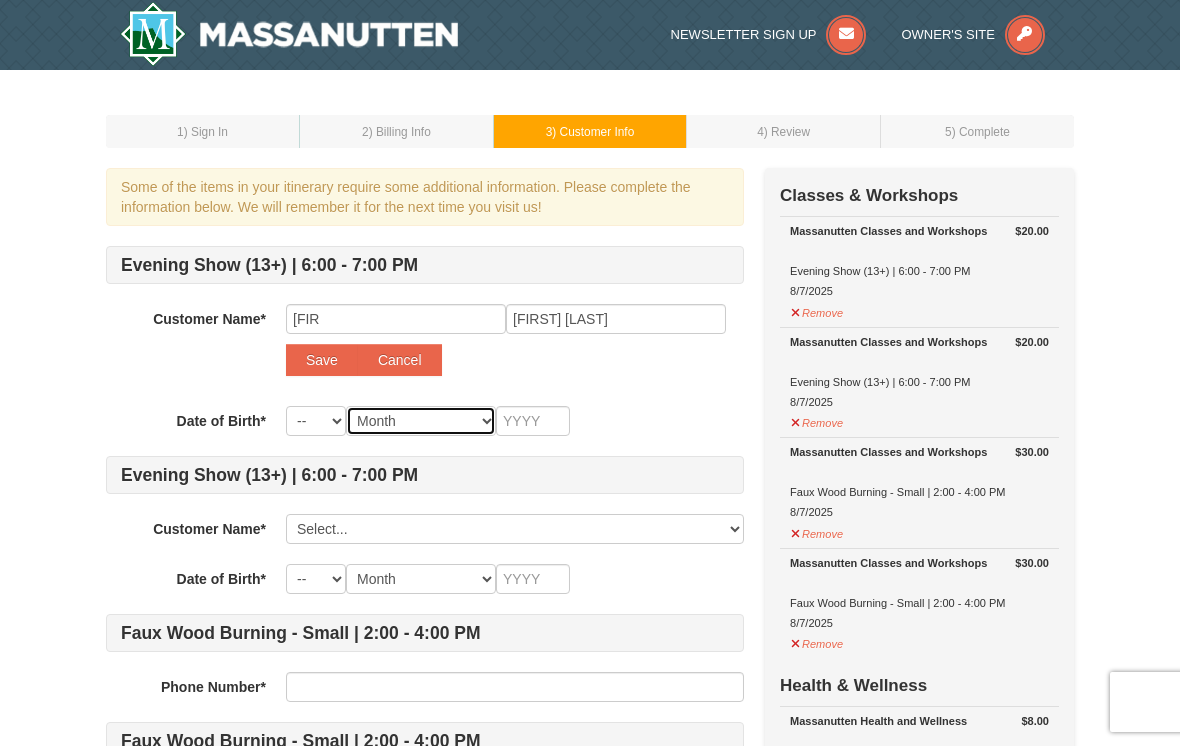 select on "04" 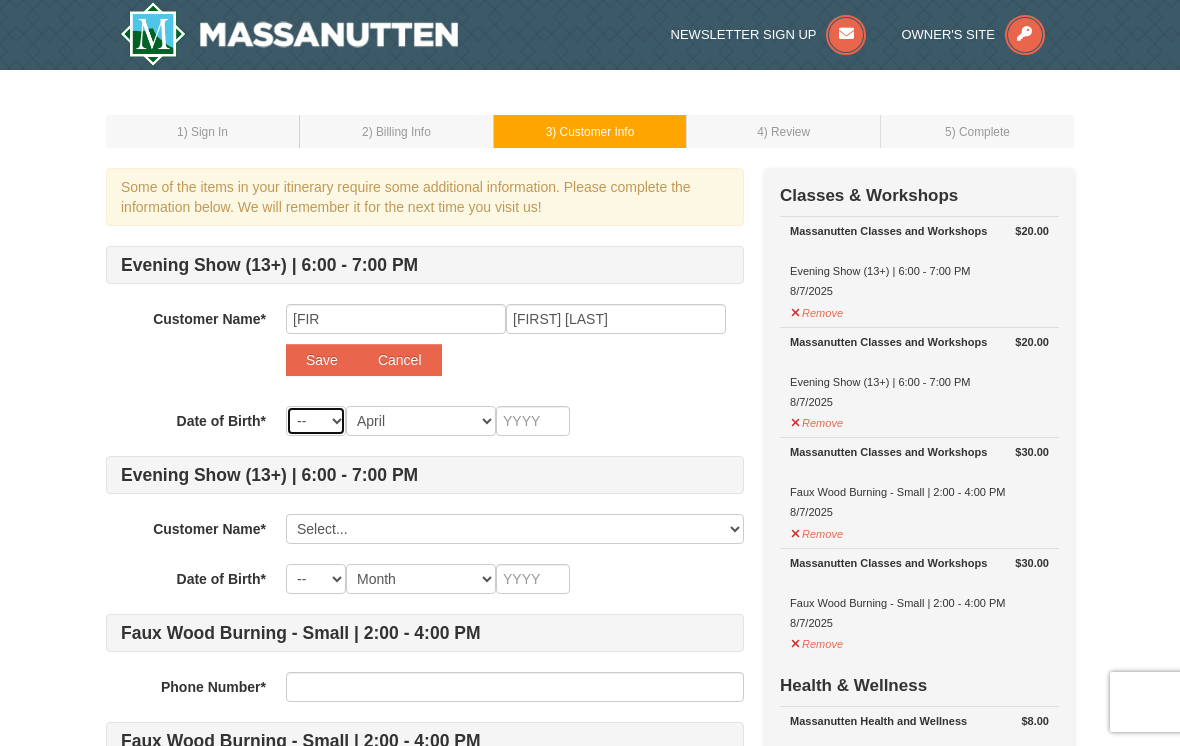 click on "-- 01 02 03 04 05 06 07 08 09 10 11 12 13 14 15 16 17 18 19 20 21 22 23 24 25 26 27 28 29 30 31" at bounding box center (316, 421) 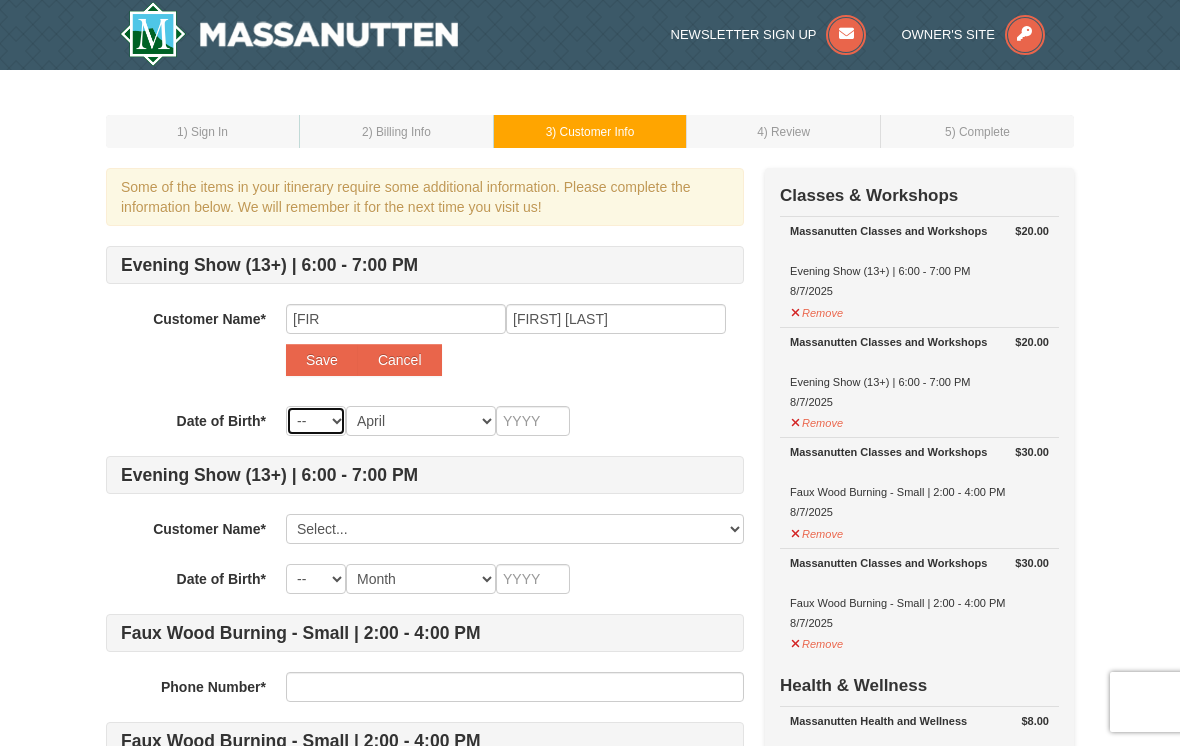 select on "24" 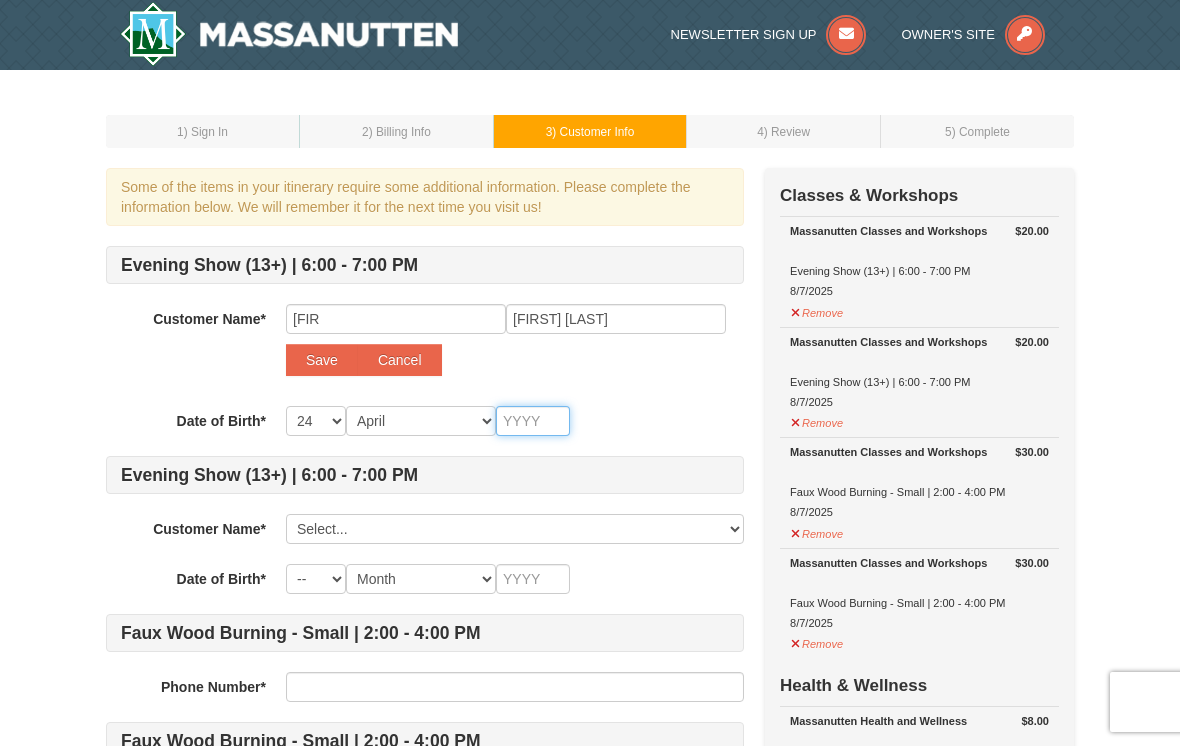 click at bounding box center (533, 421) 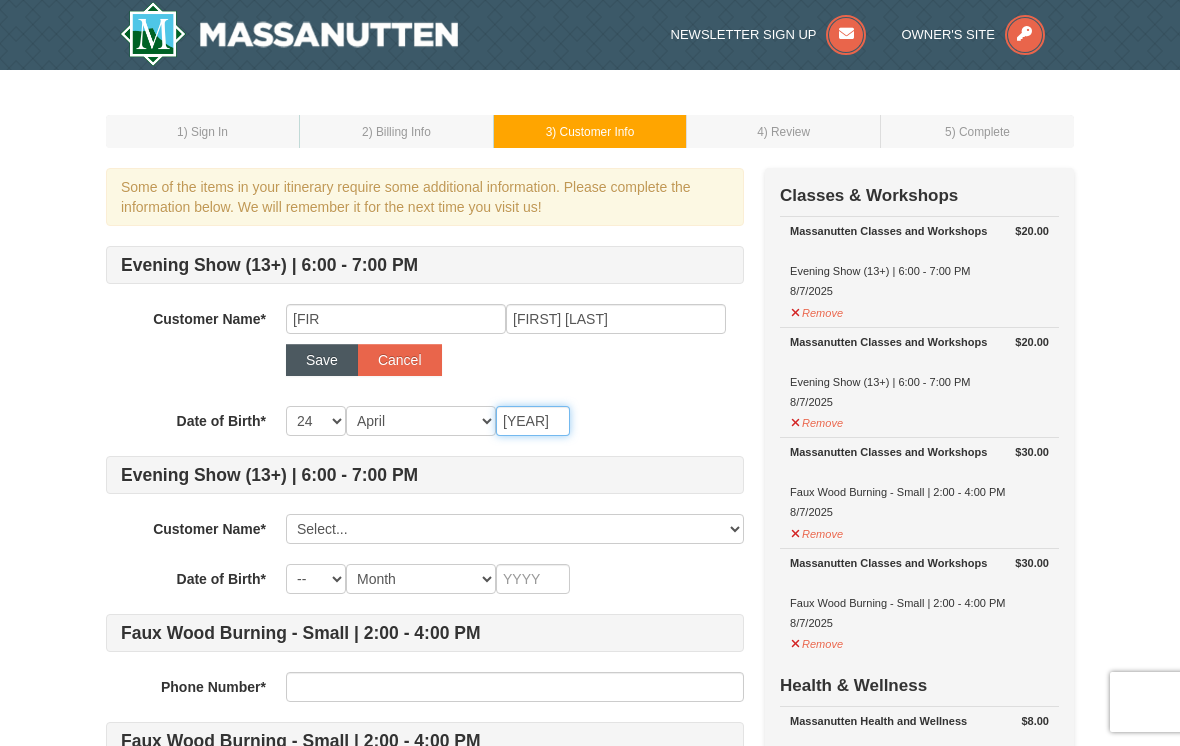 type on "1956" 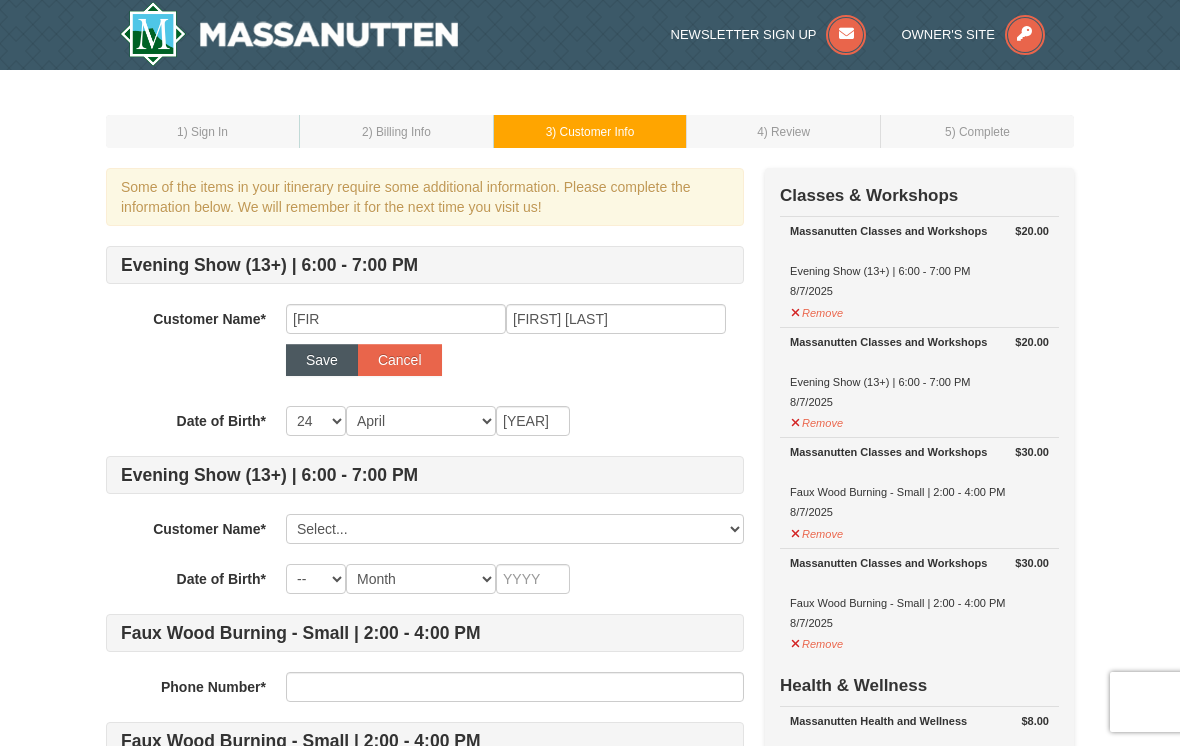 click on "Save" at bounding box center (322, 360) 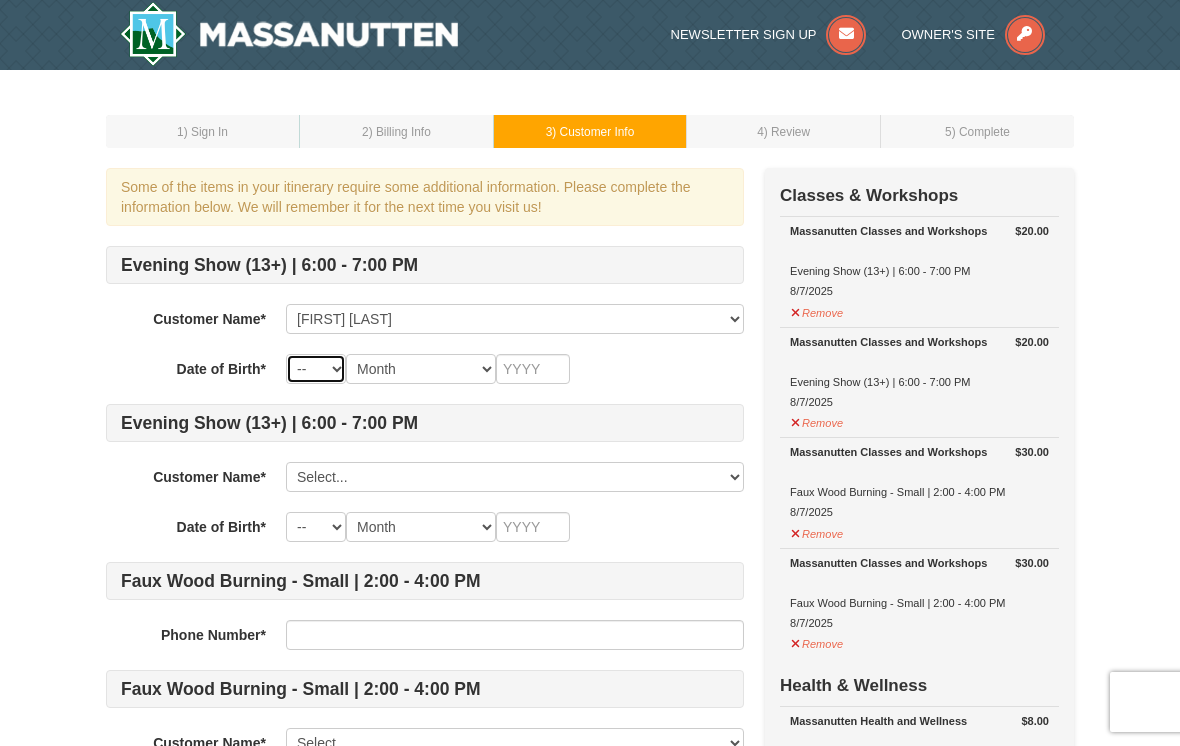 click on "-- 01 02 03 04 05 06 07 08 09 10 11 12 13 14 15 16 17 18 19 20 21 22 23 24 25 26 27 28 29 30 31" at bounding box center (316, 369) 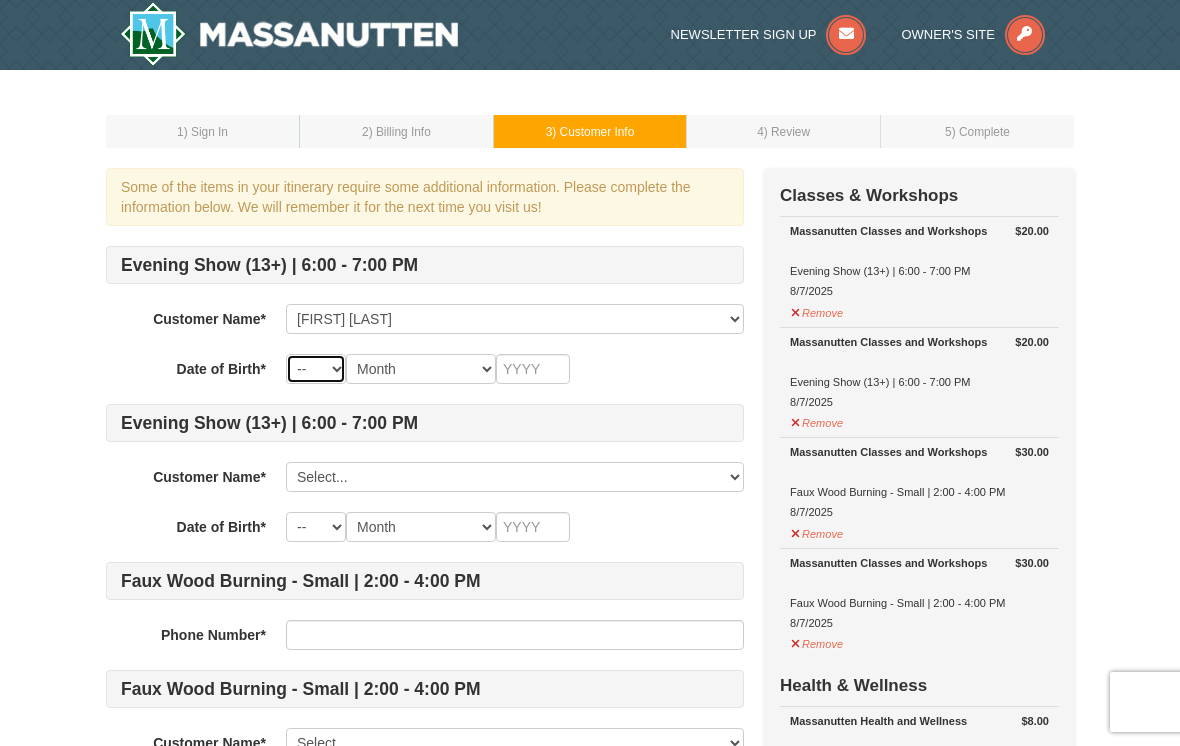 select on "24" 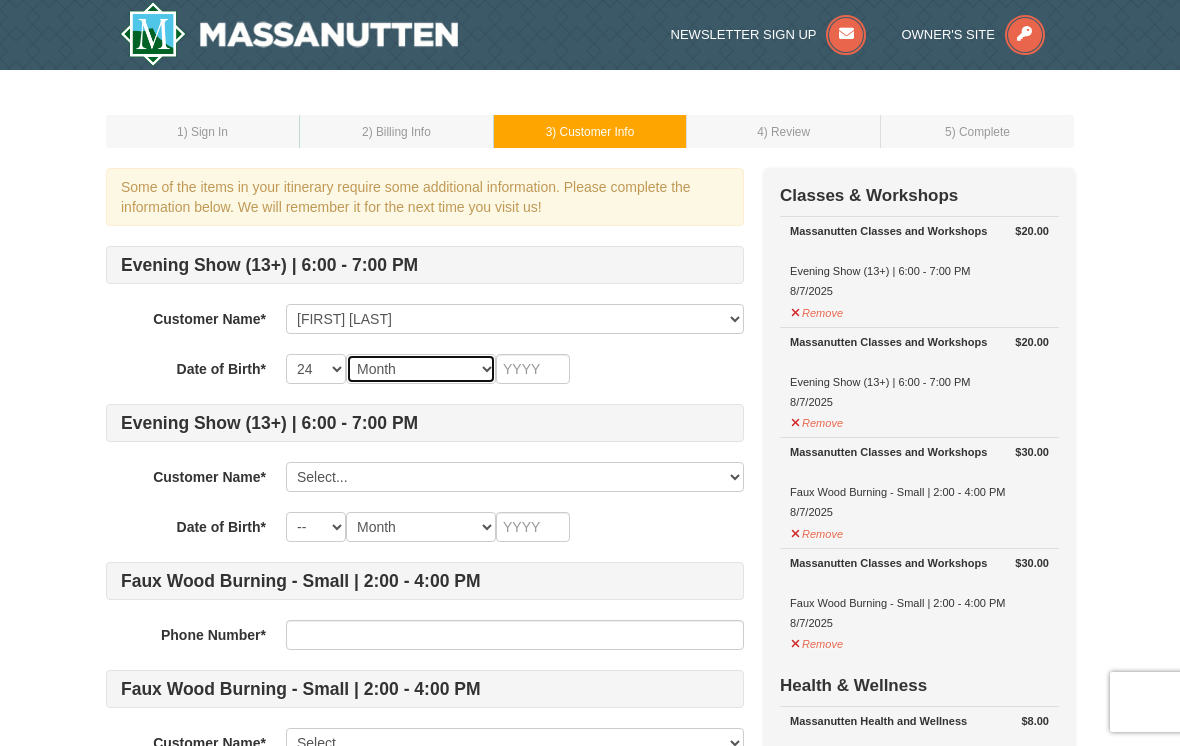 click on "Month January February March April May June July August September October November December" at bounding box center [421, 369] 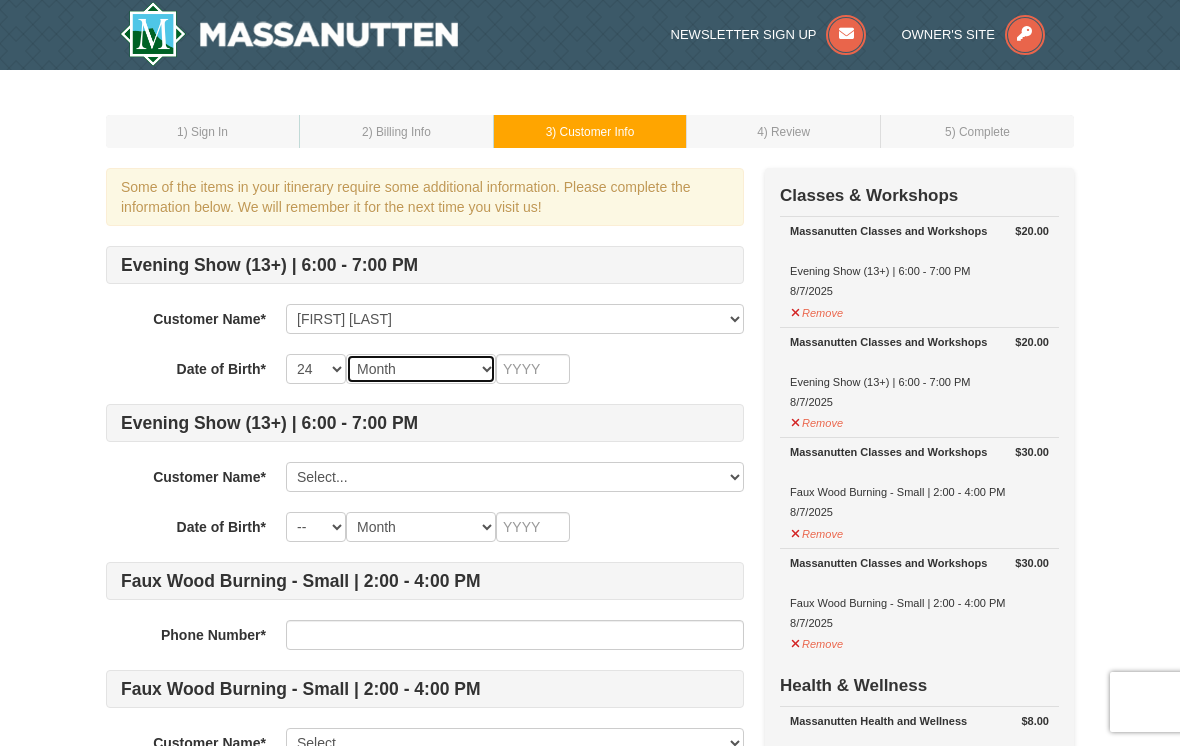 select on "04" 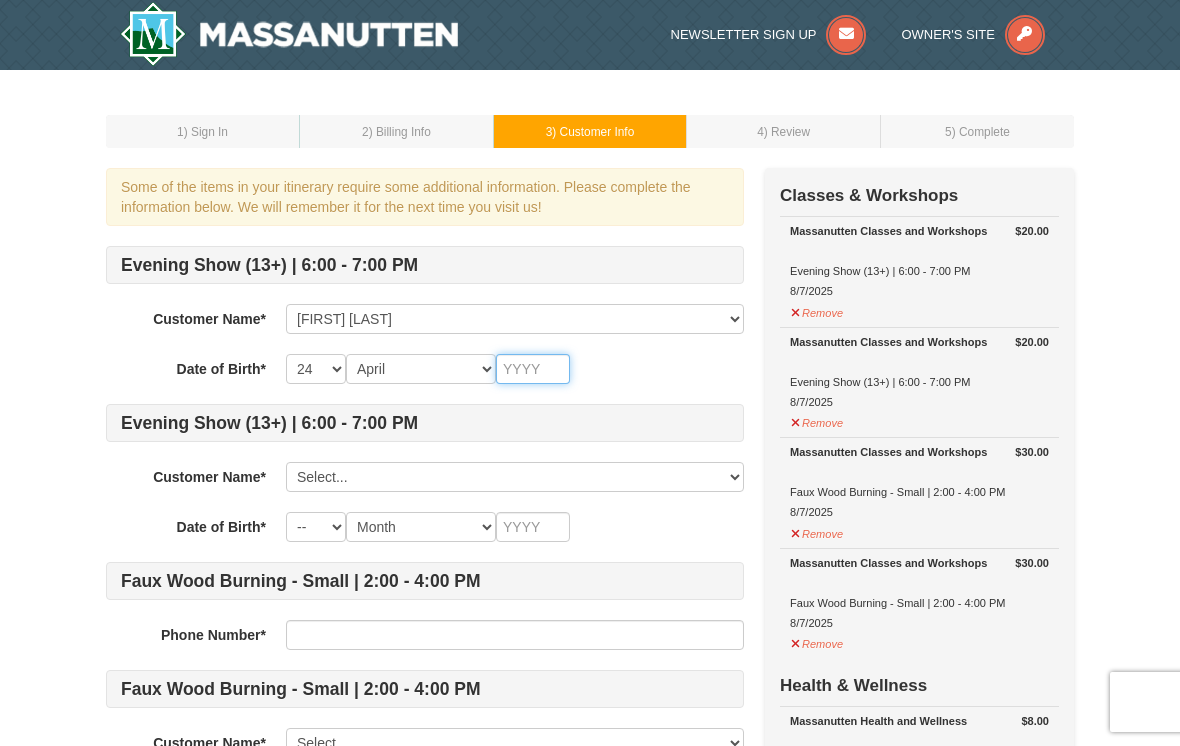click at bounding box center [533, 369] 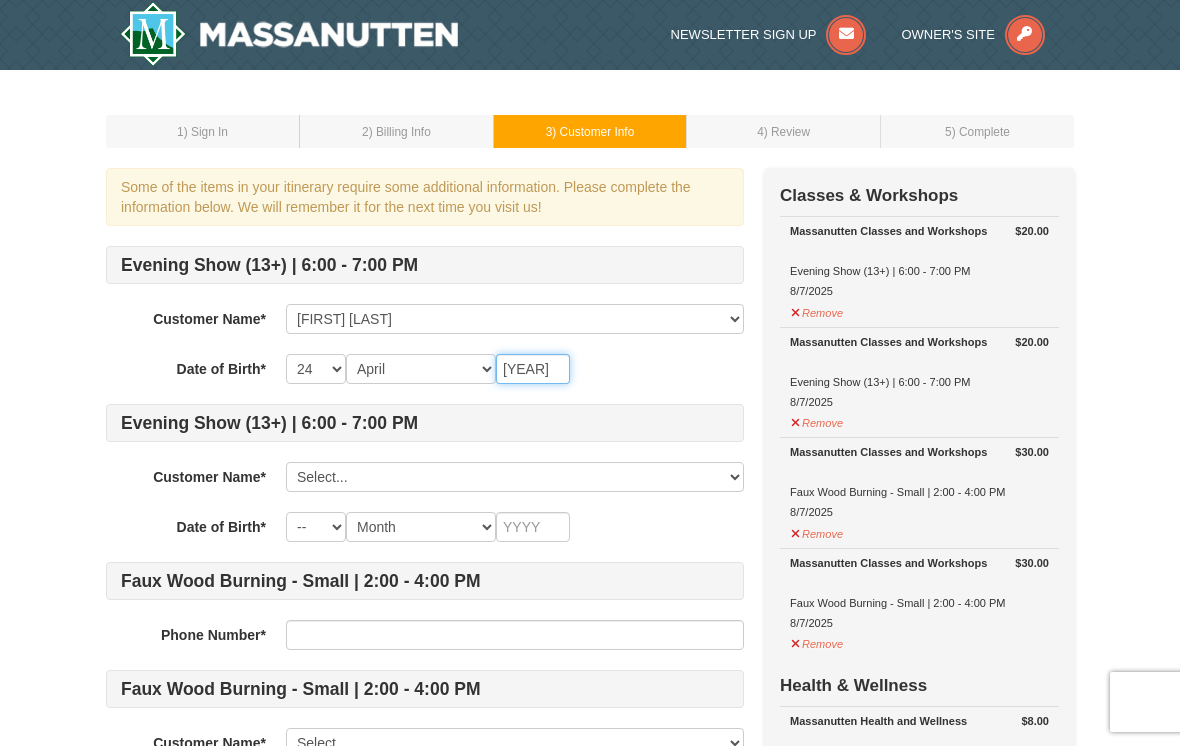 type on "1956" 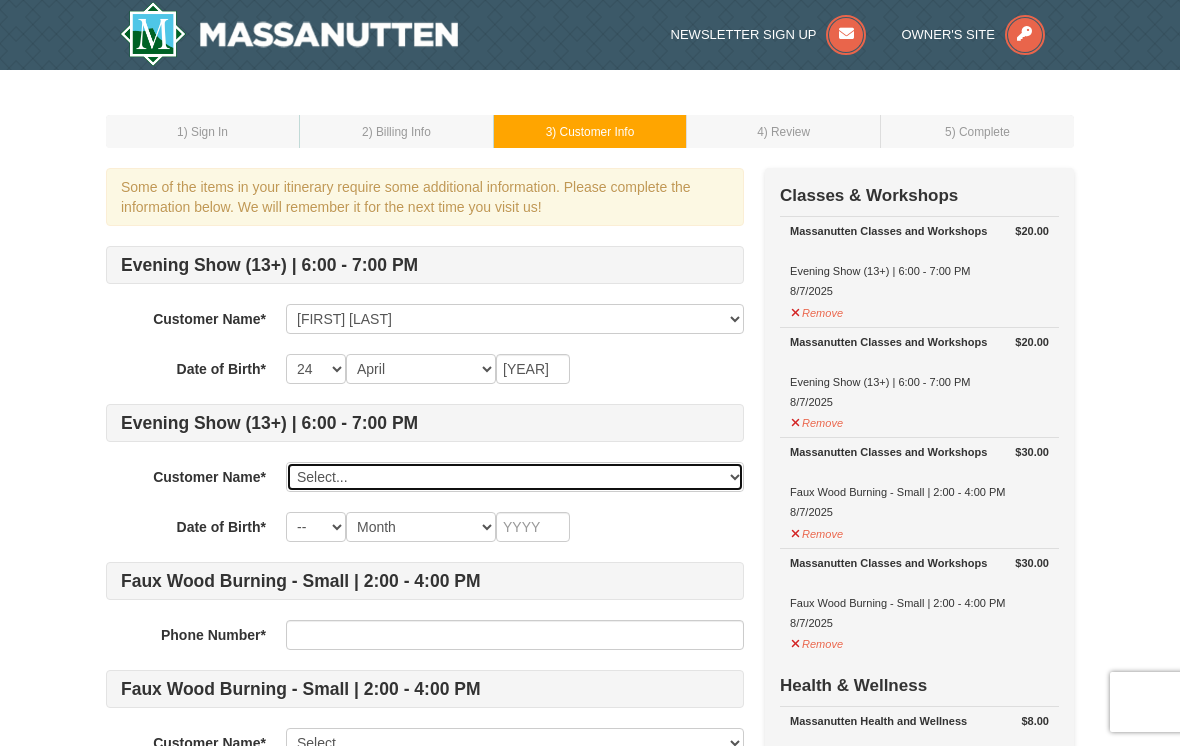 click on "Select... Rita M Glover  Glover Rita McNatt-Glover Add New..." at bounding box center (515, 477) 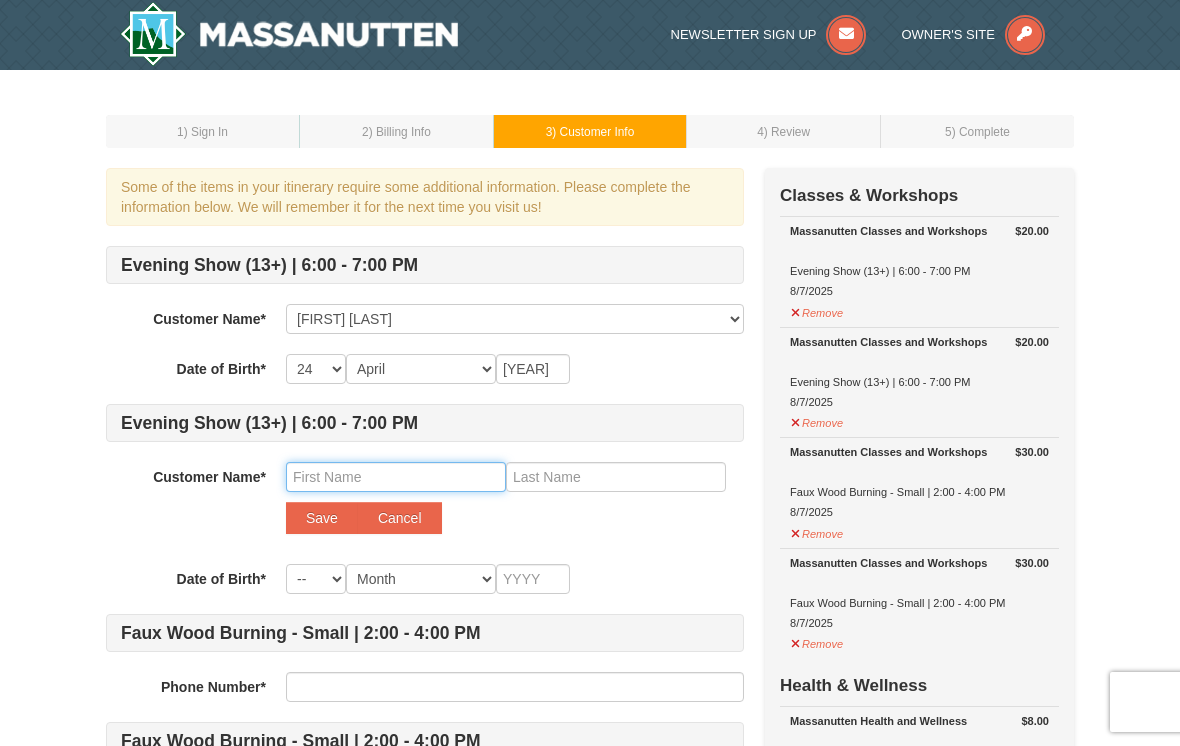 click at bounding box center [396, 477] 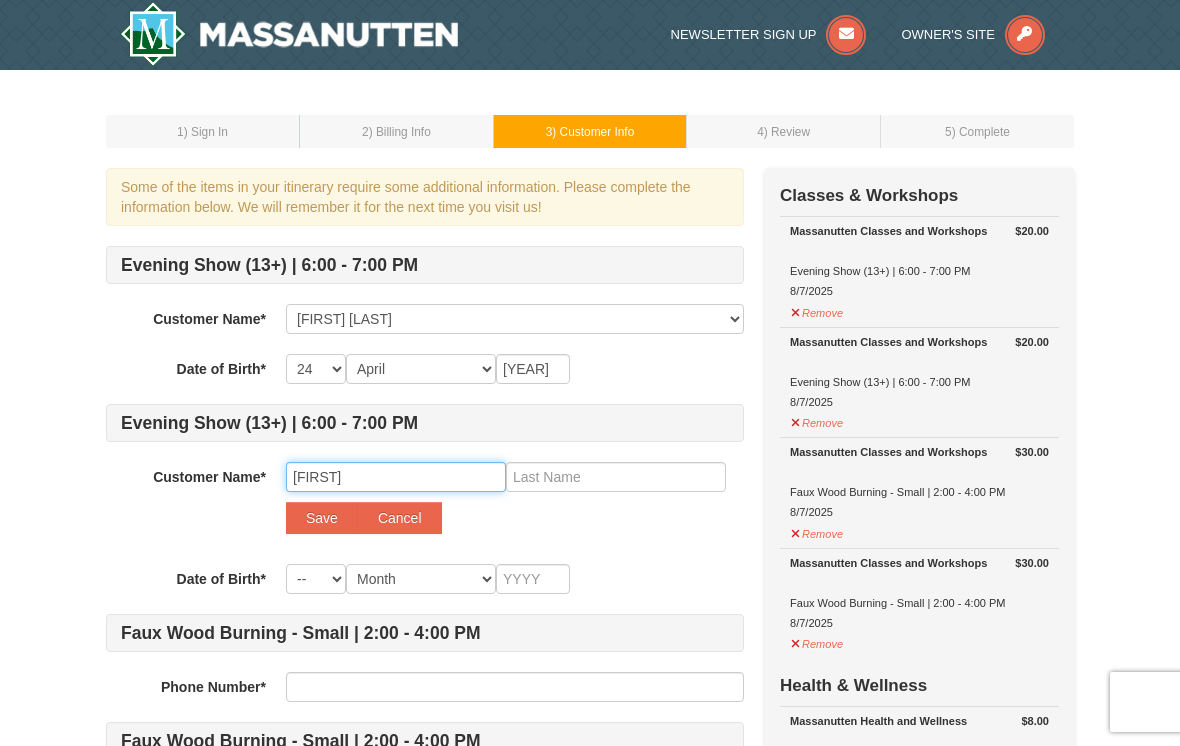 type on "Erikka" 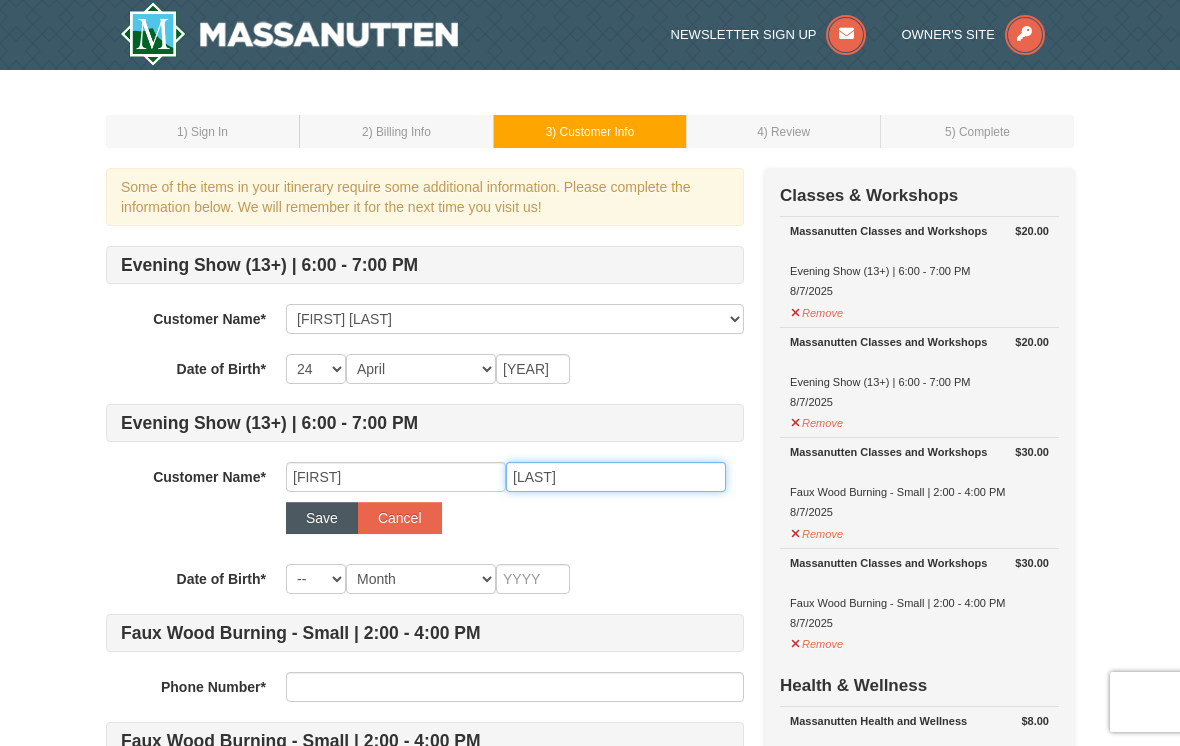 type on "Hamer" 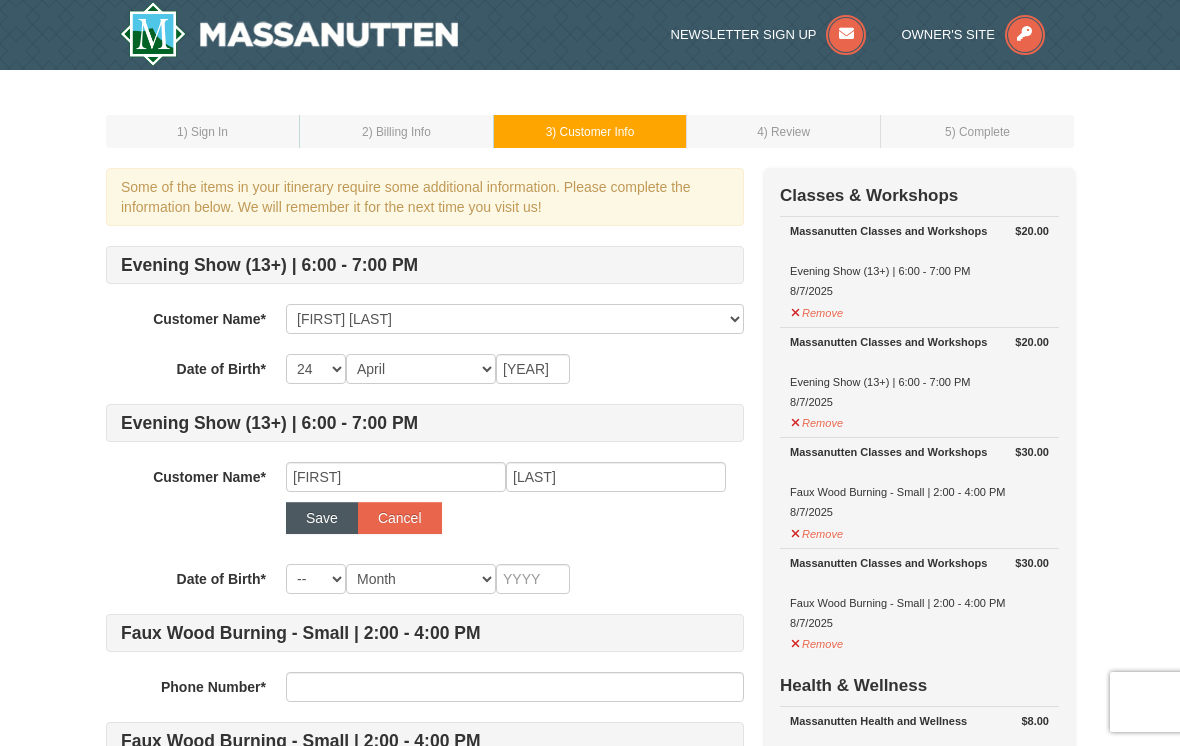 click on "Save" at bounding box center (322, 518) 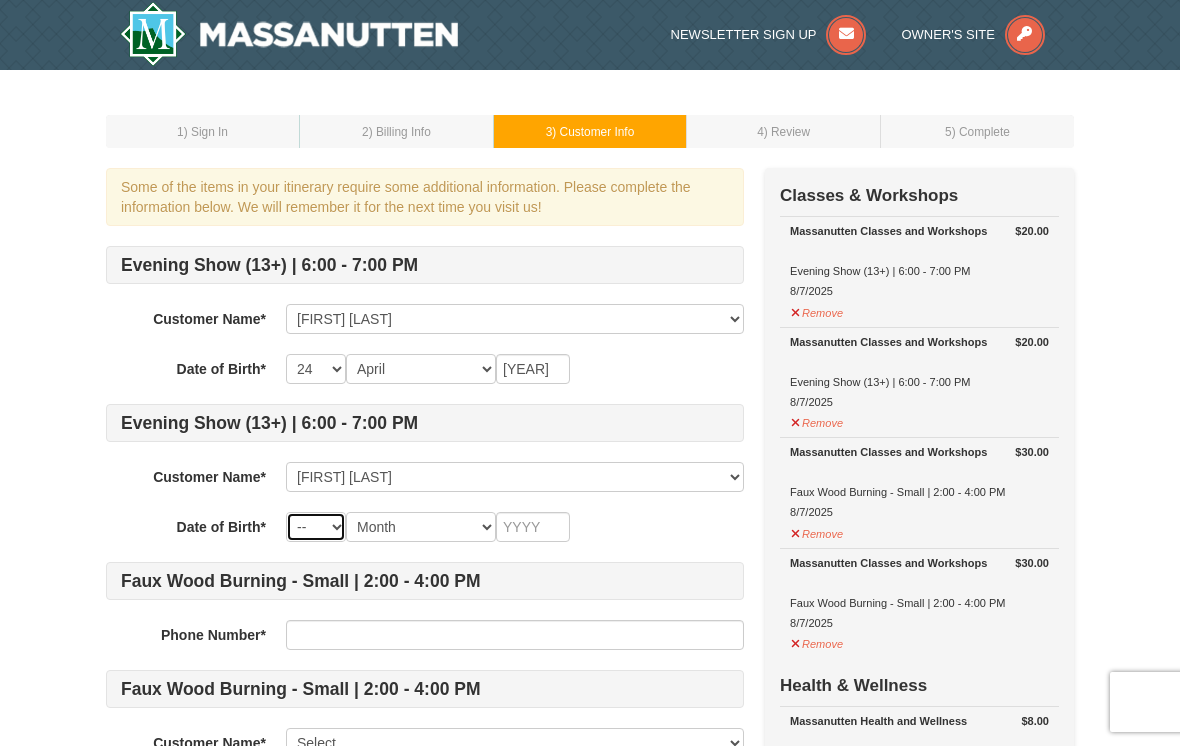 click on "-- 01 02 03 04 05 06 07 08 09 10 11 12 13 14 15 16 17 18 19 20 21 22 23 24 25 26 27 28 29 30 31" at bounding box center (316, 527) 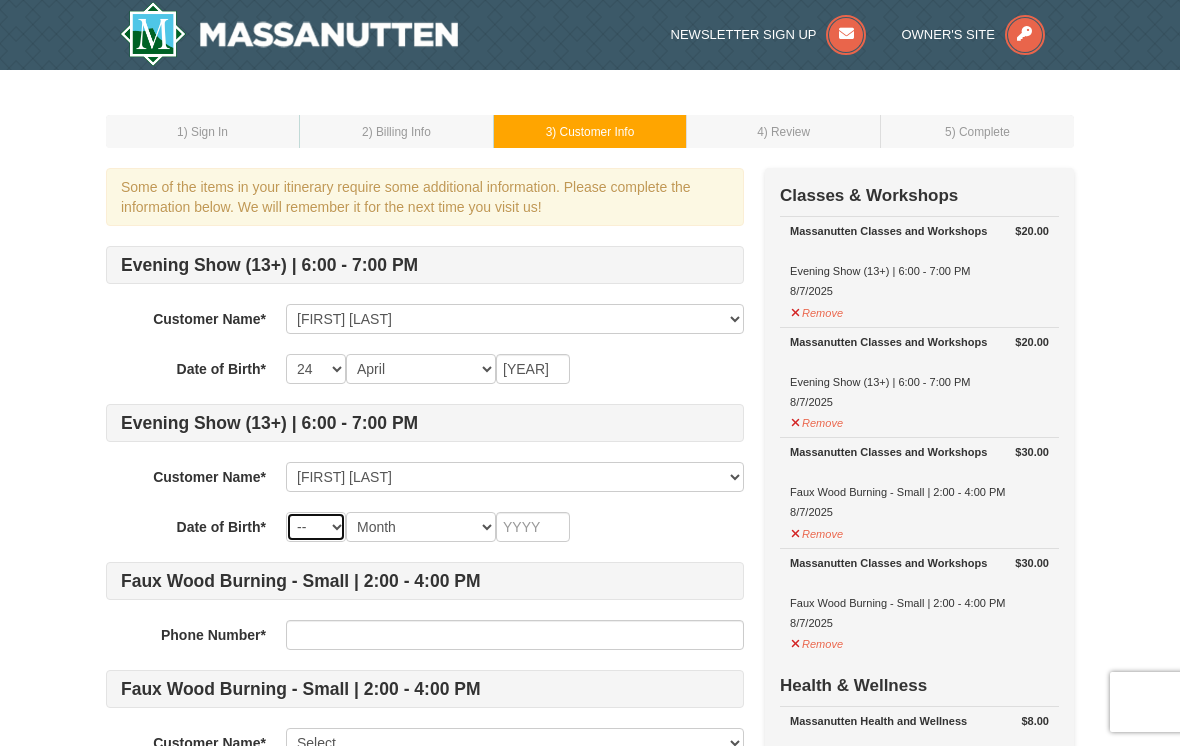 select on "10" 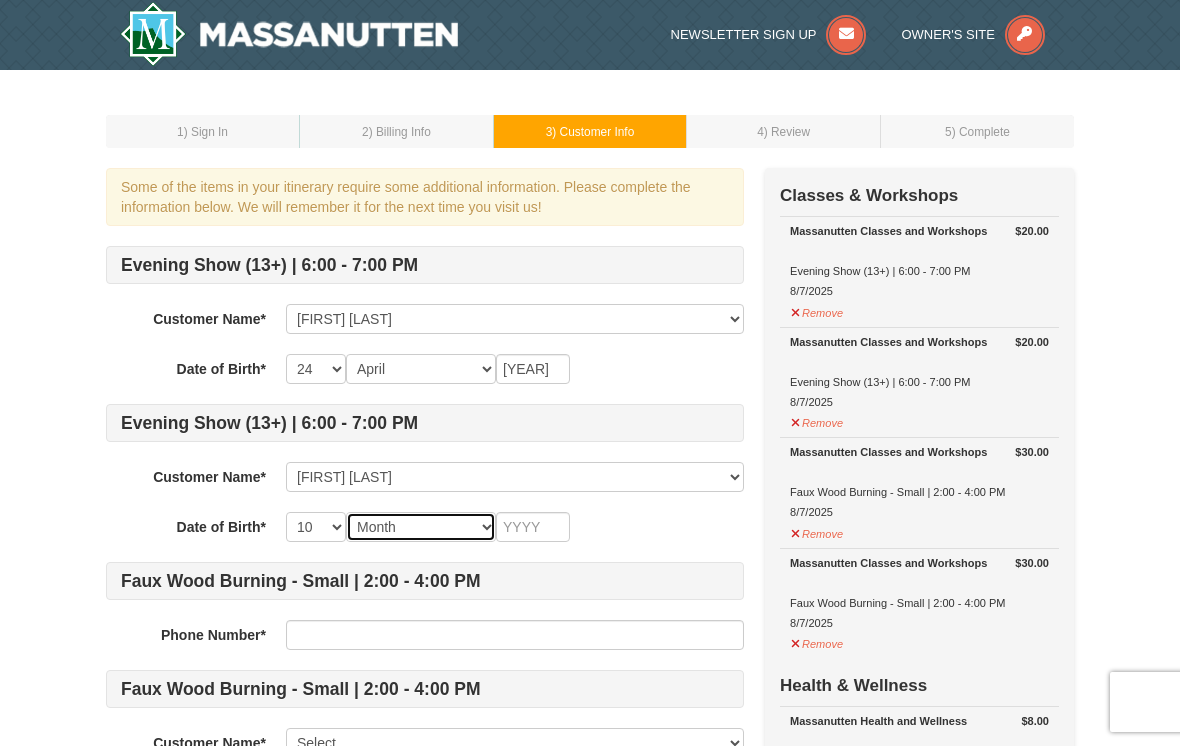 click on "Month January February March April May June July August September October November December" at bounding box center (421, 527) 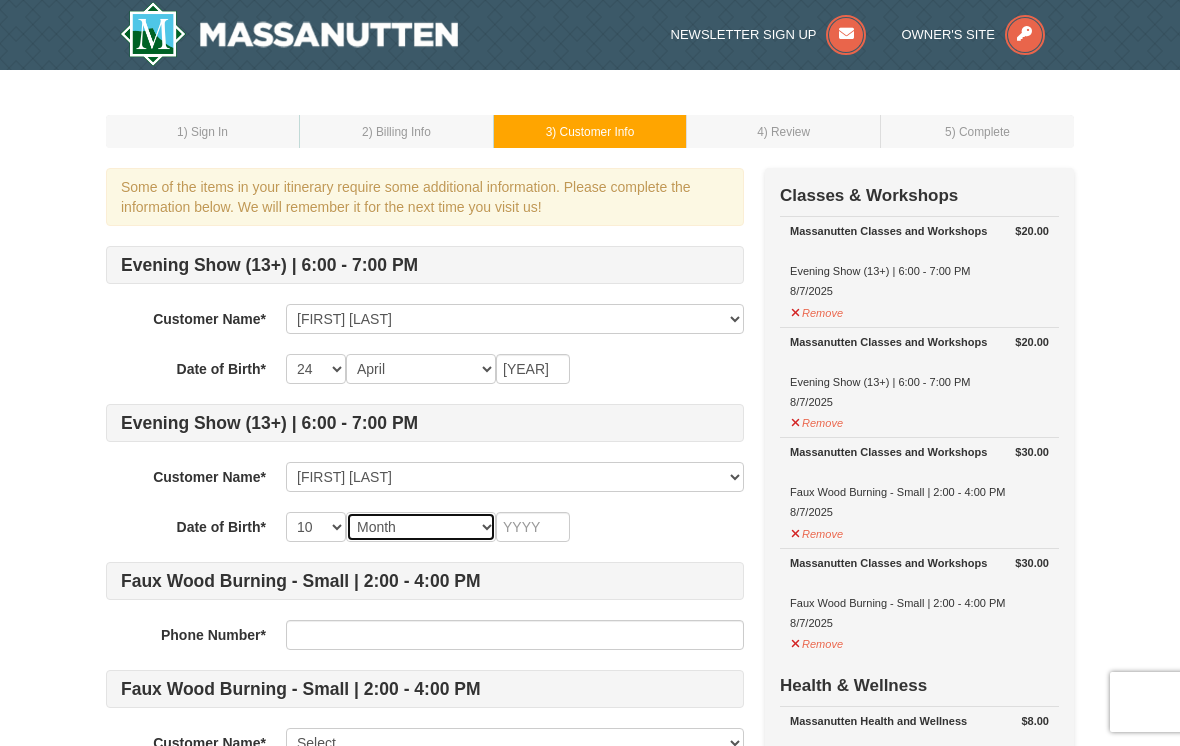 select on "06" 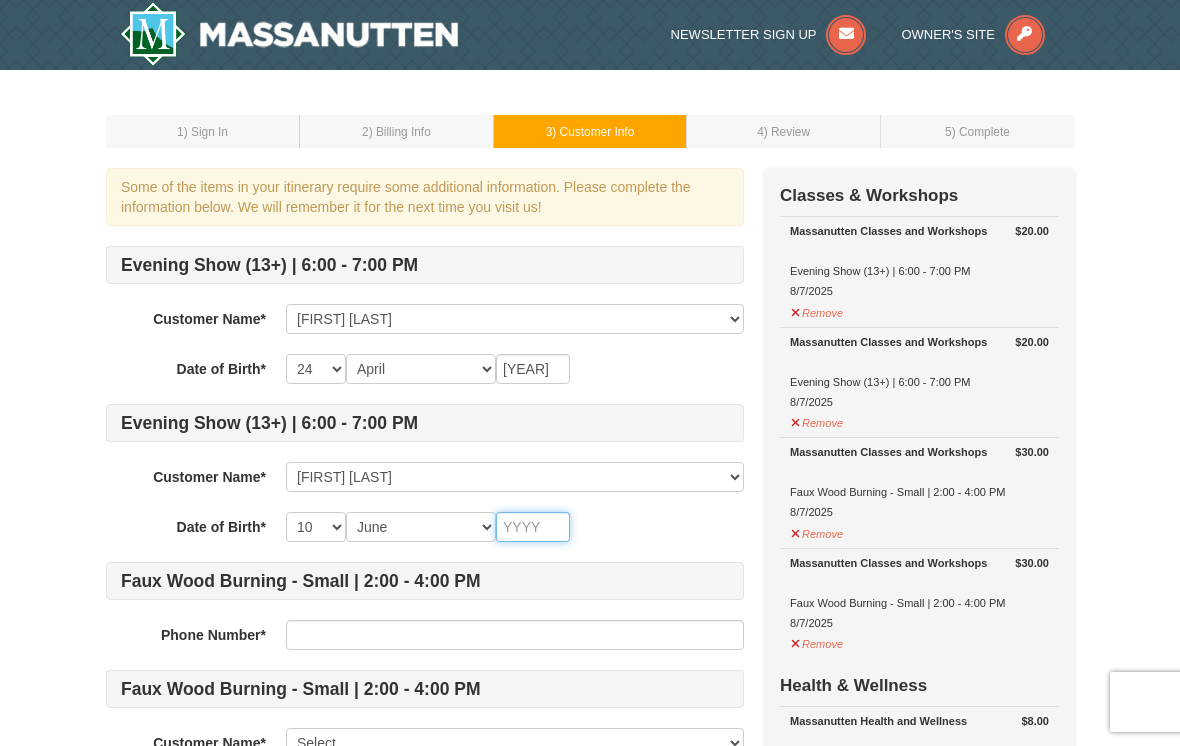 click at bounding box center [533, 527] 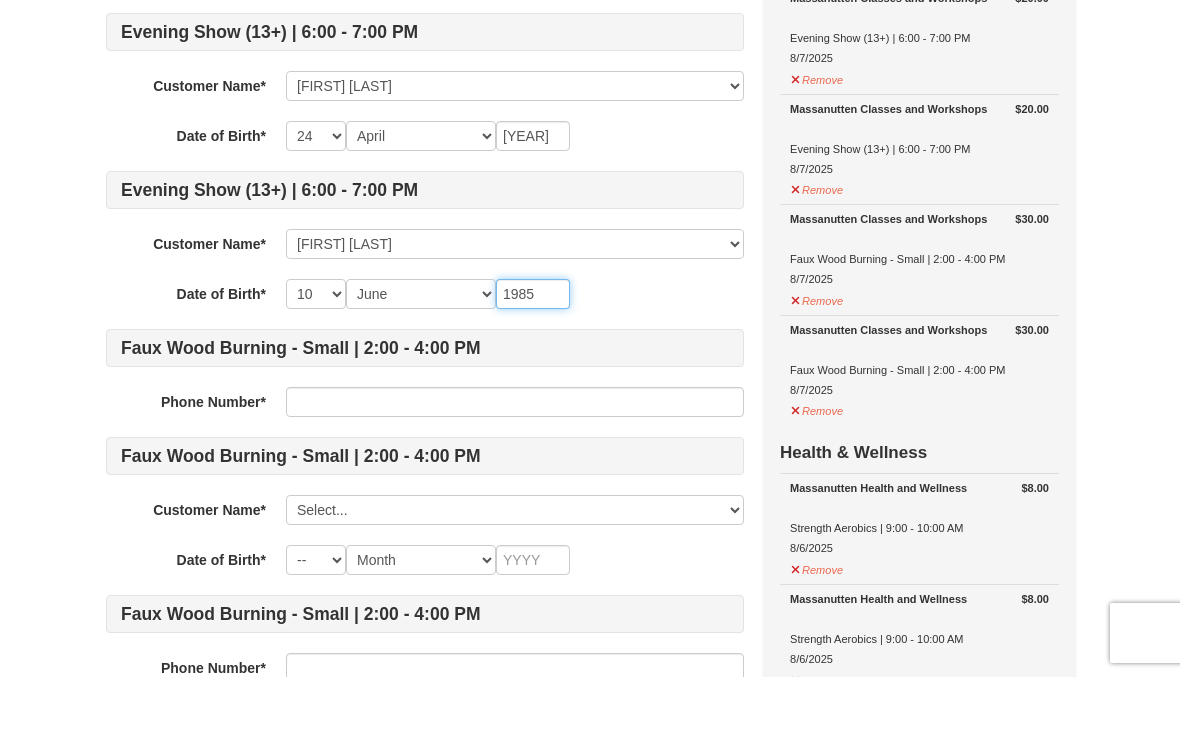 scroll, scrollTop: 164, scrollLeft: 0, axis: vertical 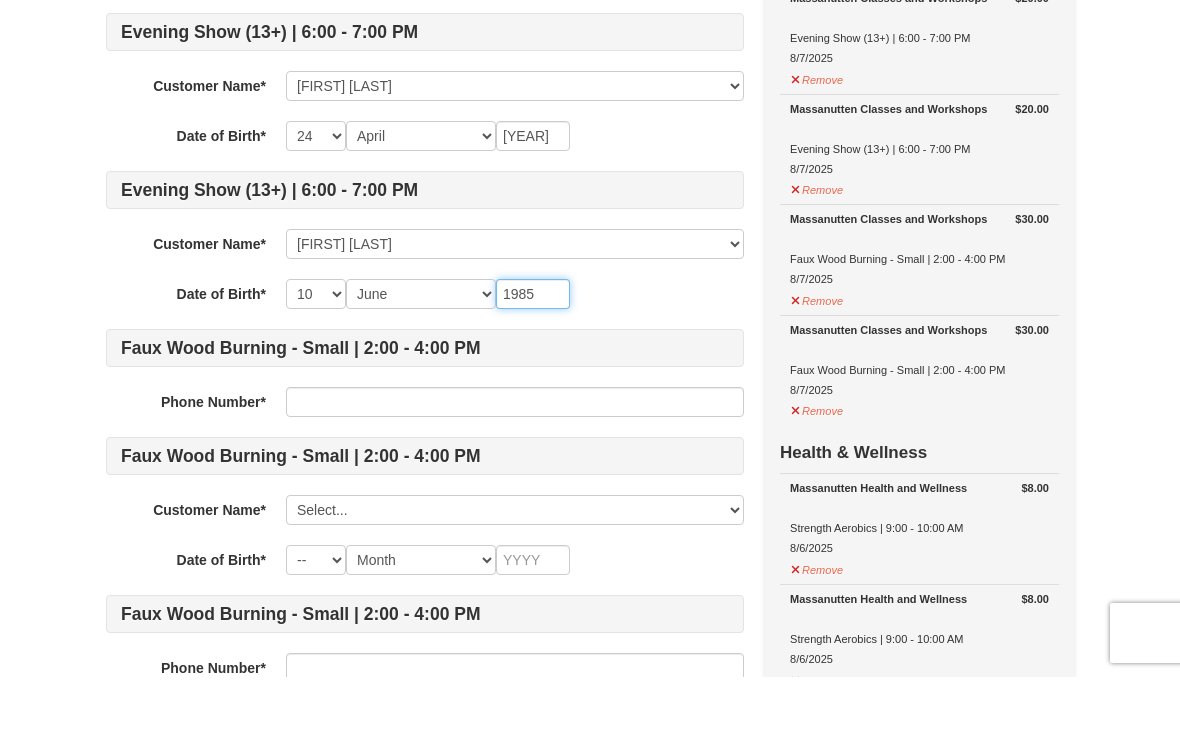 type on "1985" 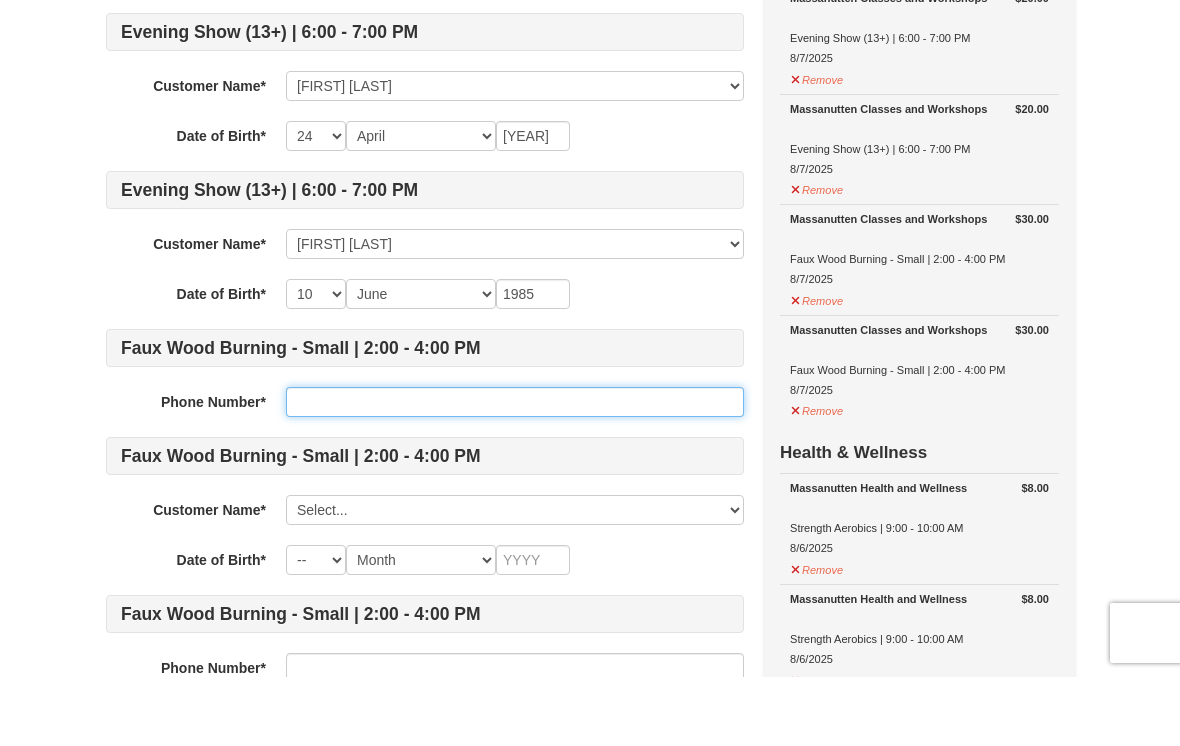 click at bounding box center (515, 471) 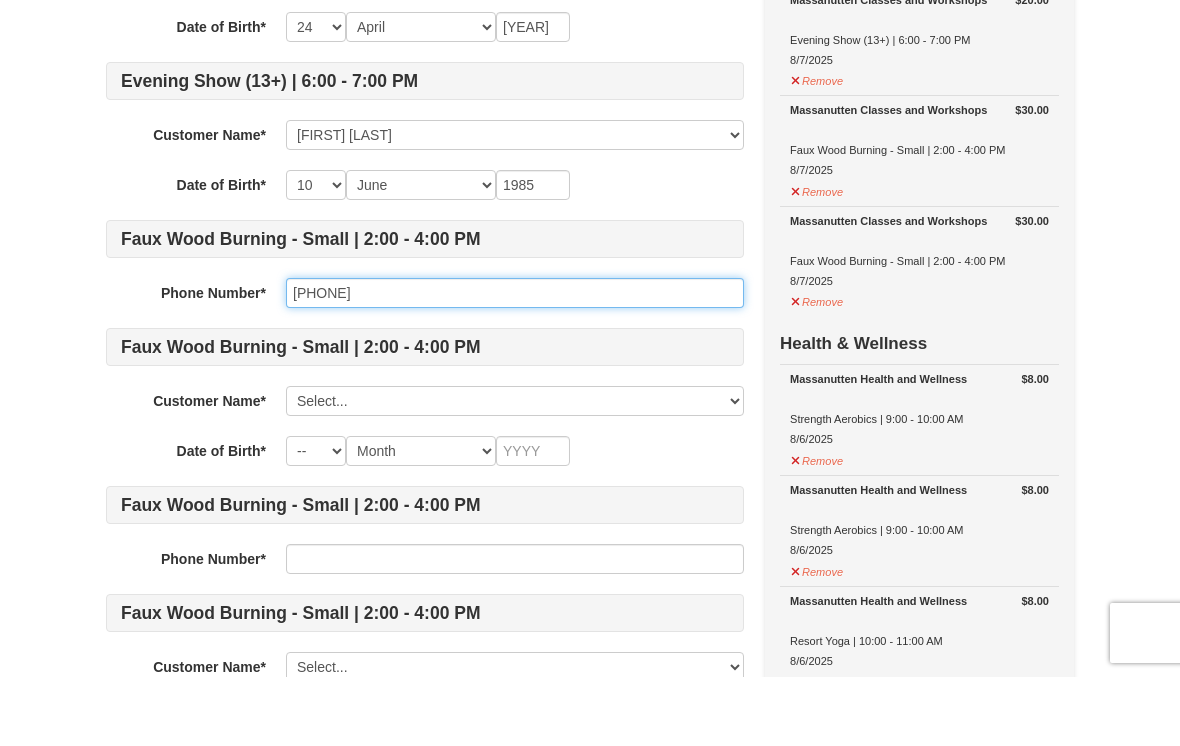 scroll, scrollTop: 277, scrollLeft: 0, axis: vertical 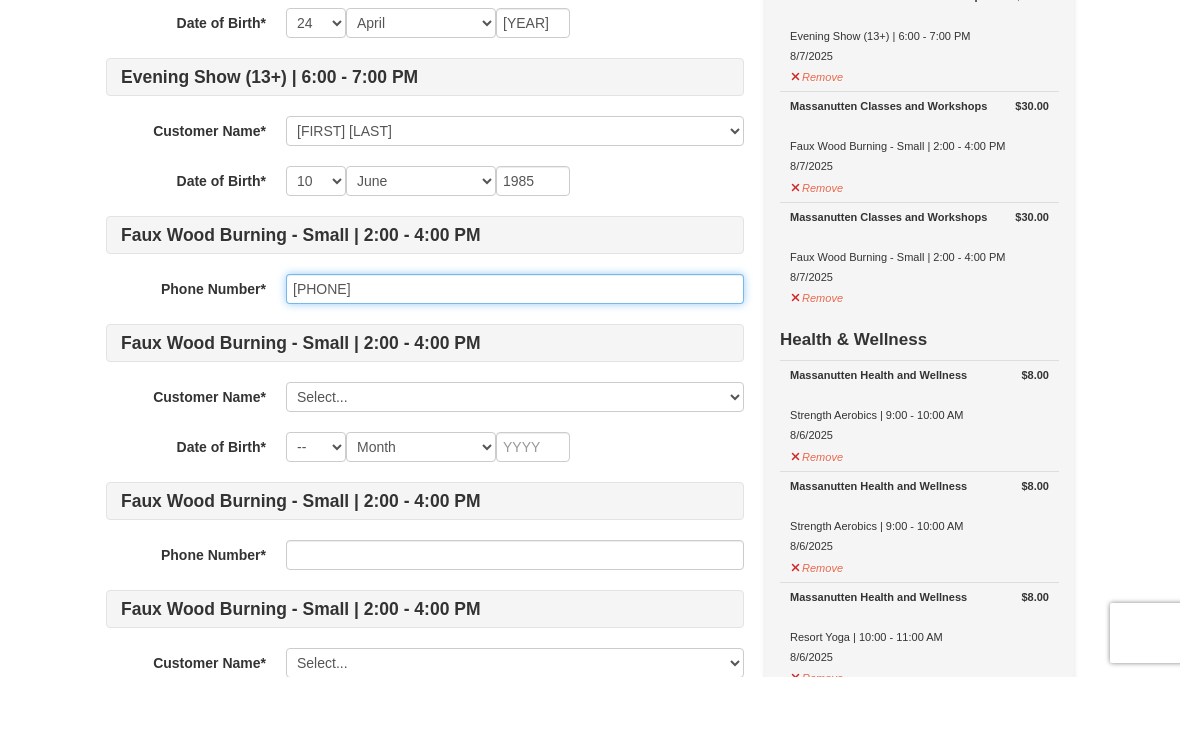 type on "703-489-3473" 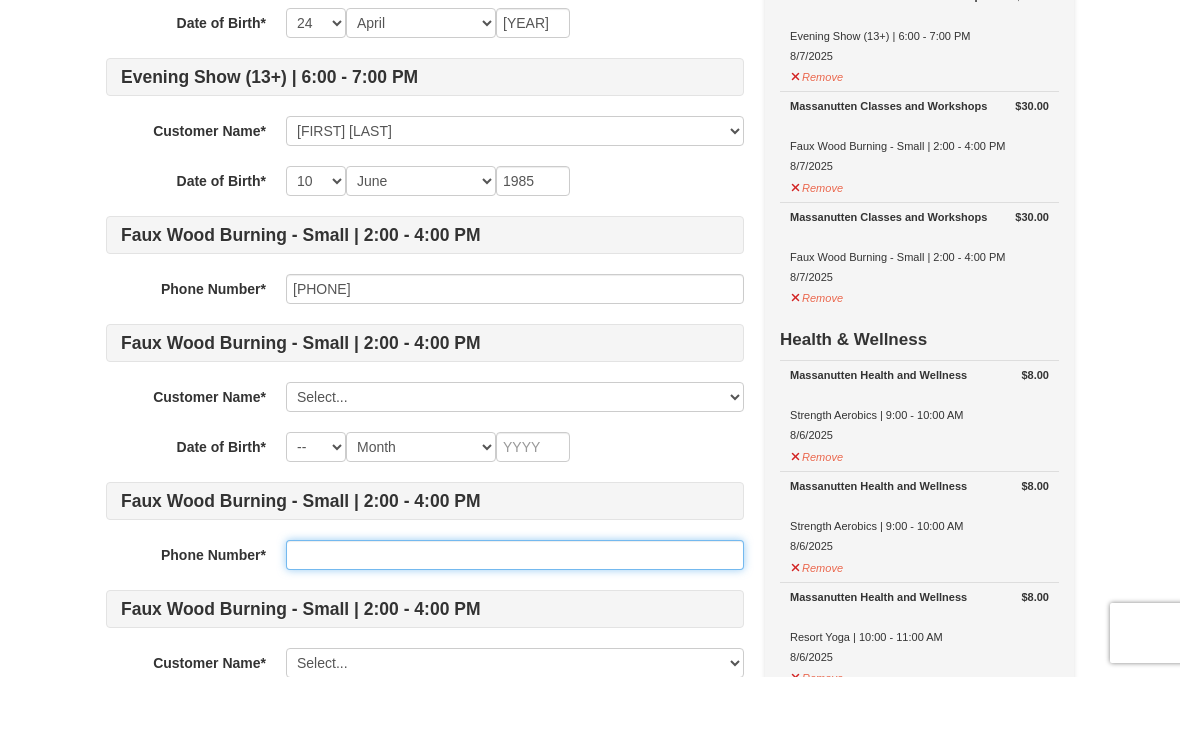click at bounding box center (515, 624) 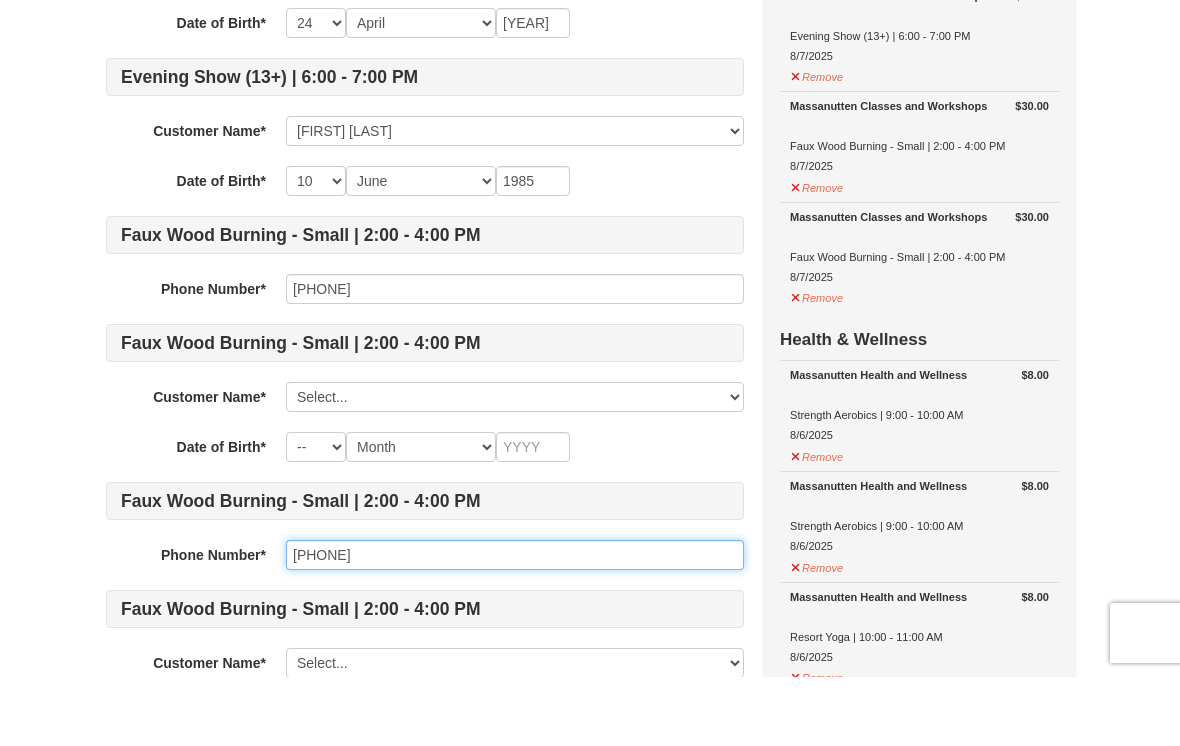 type on "703-489-3473" 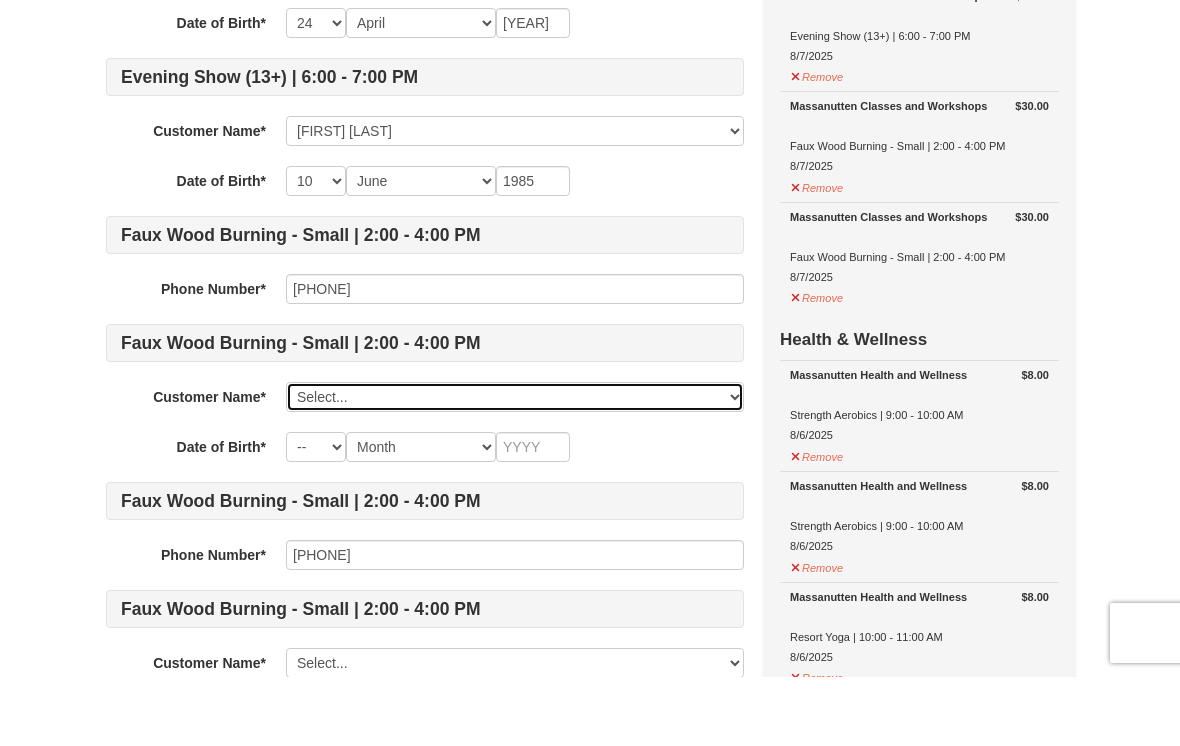 click on "Select... Rita M Glover  Glover Rita McNatt-Glover Erikka Hamer Add New..." at bounding box center [515, 466] 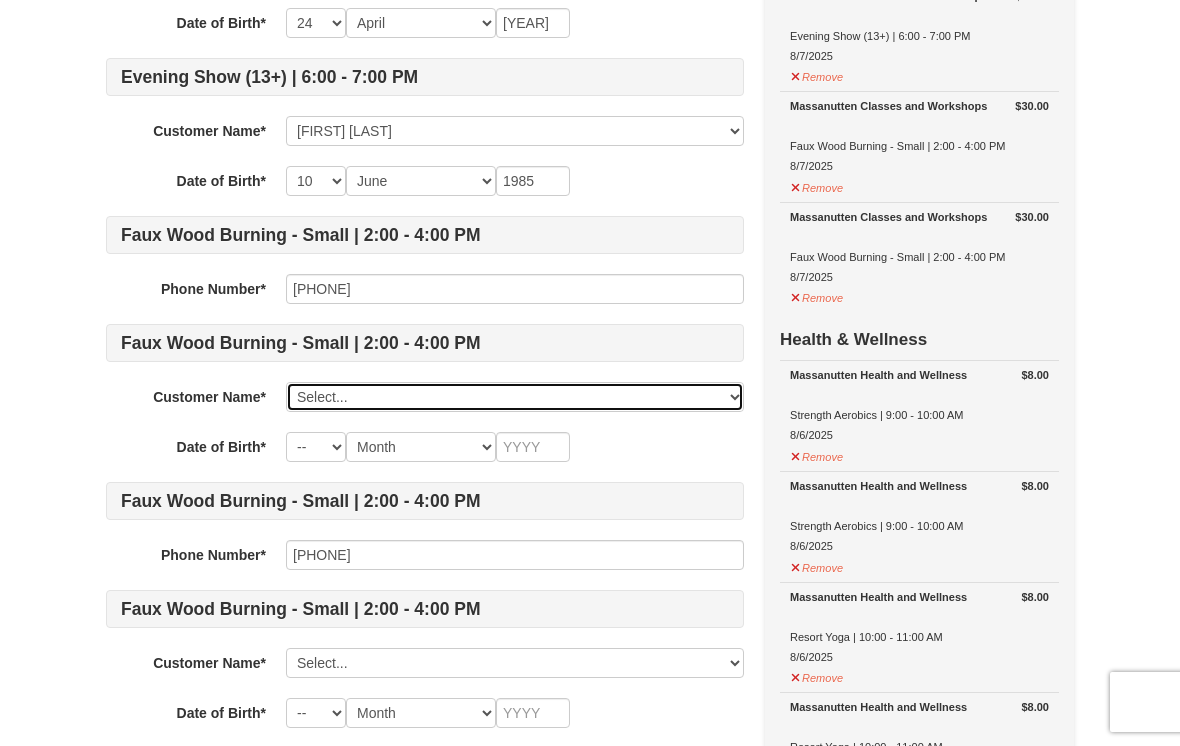 select on "28061925" 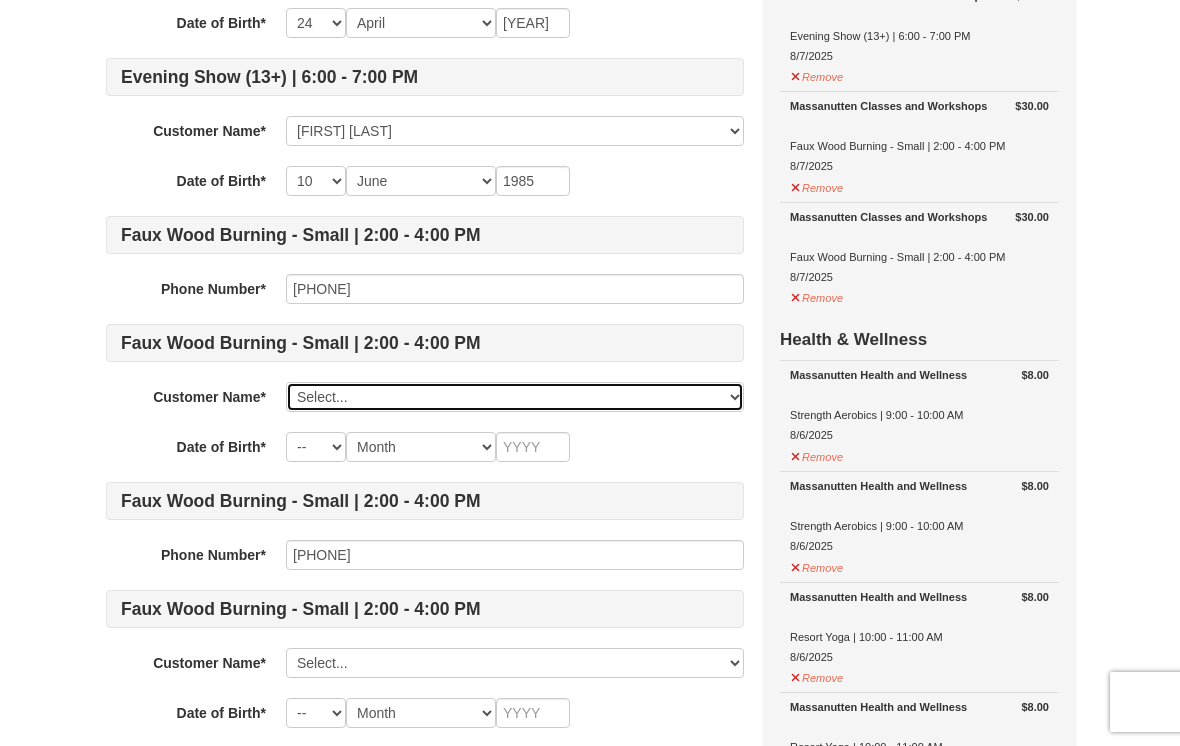 select on "24" 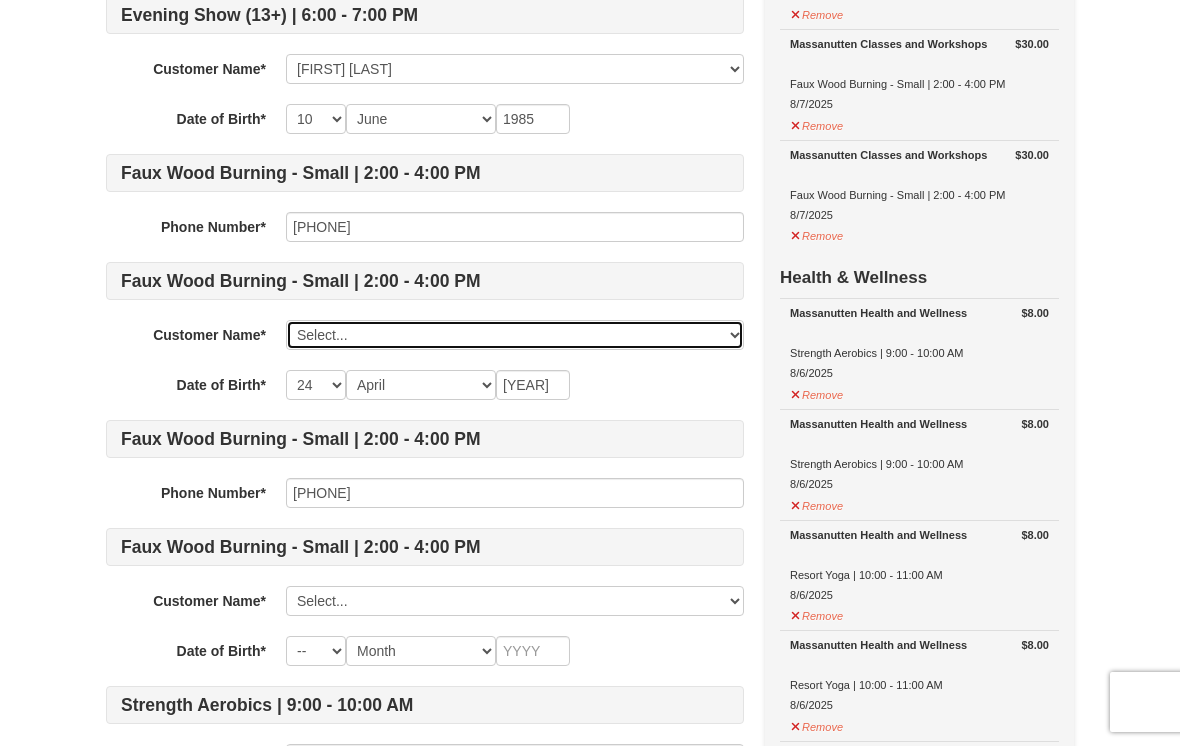 scroll, scrollTop: 424, scrollLeft: 0, axis: vertical 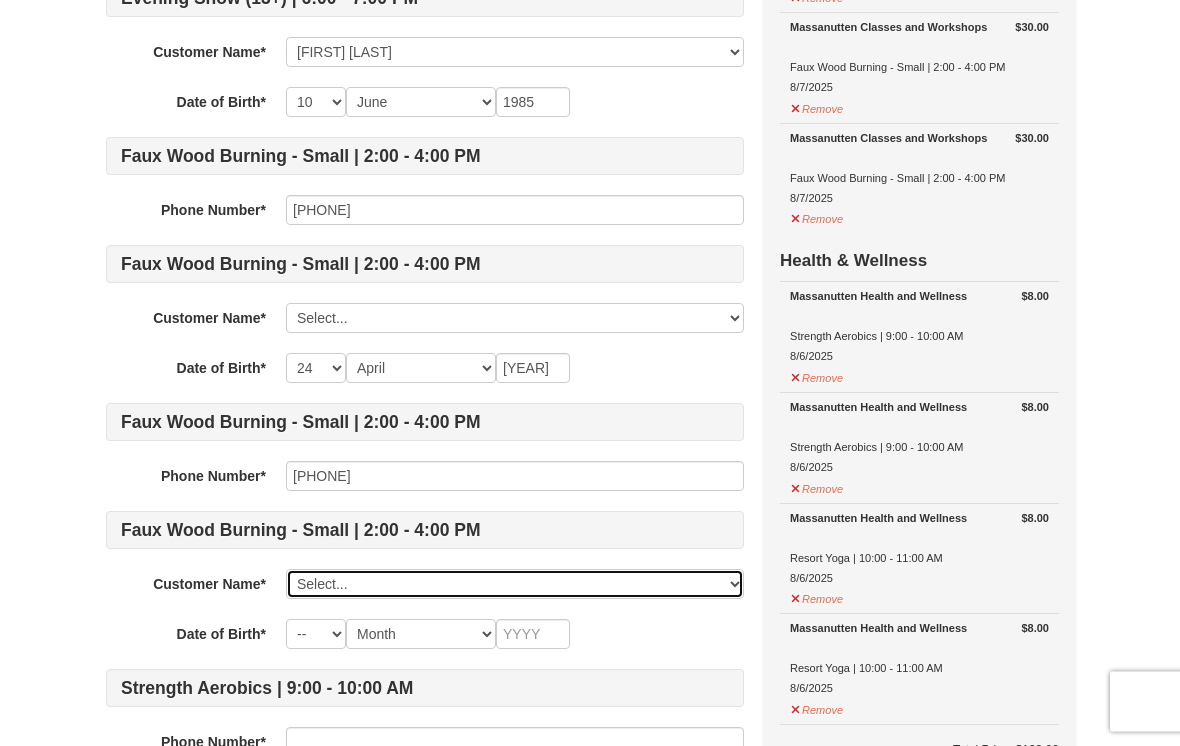 click on "Select... Rita M Glover  Glover Rita McNatt-Glover Erikka Hamer Add New..." at bounding box center (515, 585) 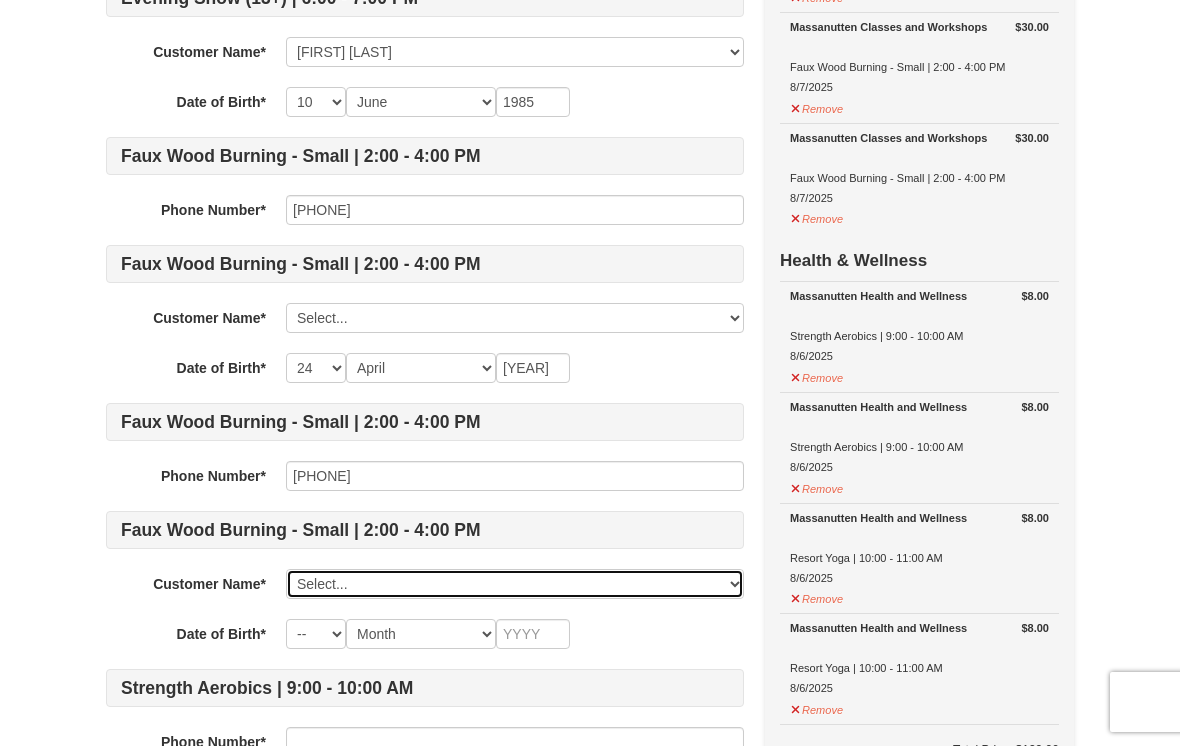 select on "28061931" 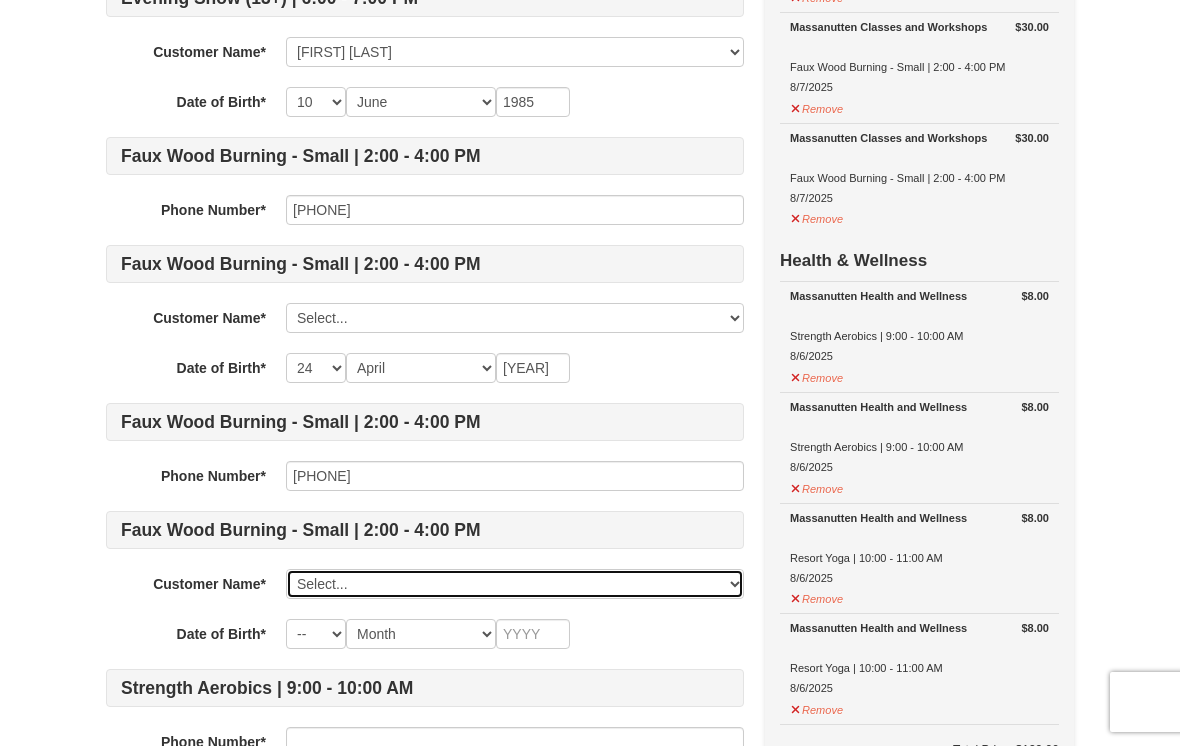 select on "10" 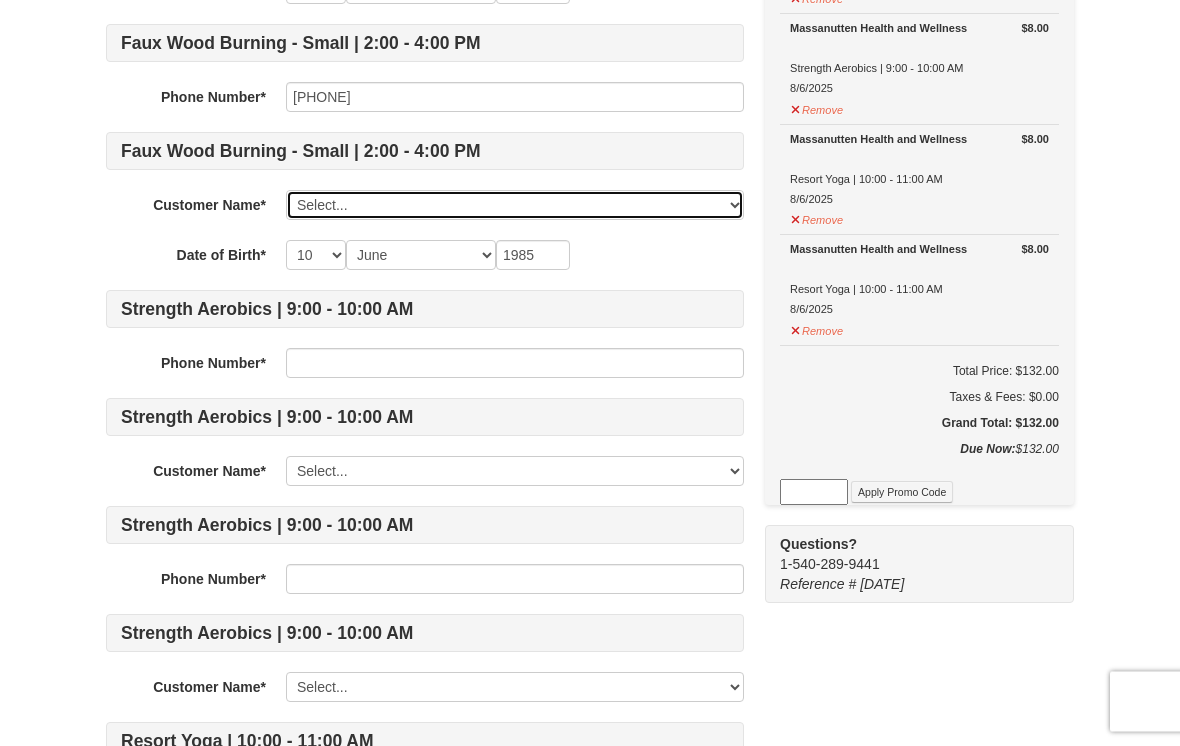 scroll, scrollTop: 804, scrollLeft: 0, axis: vertical 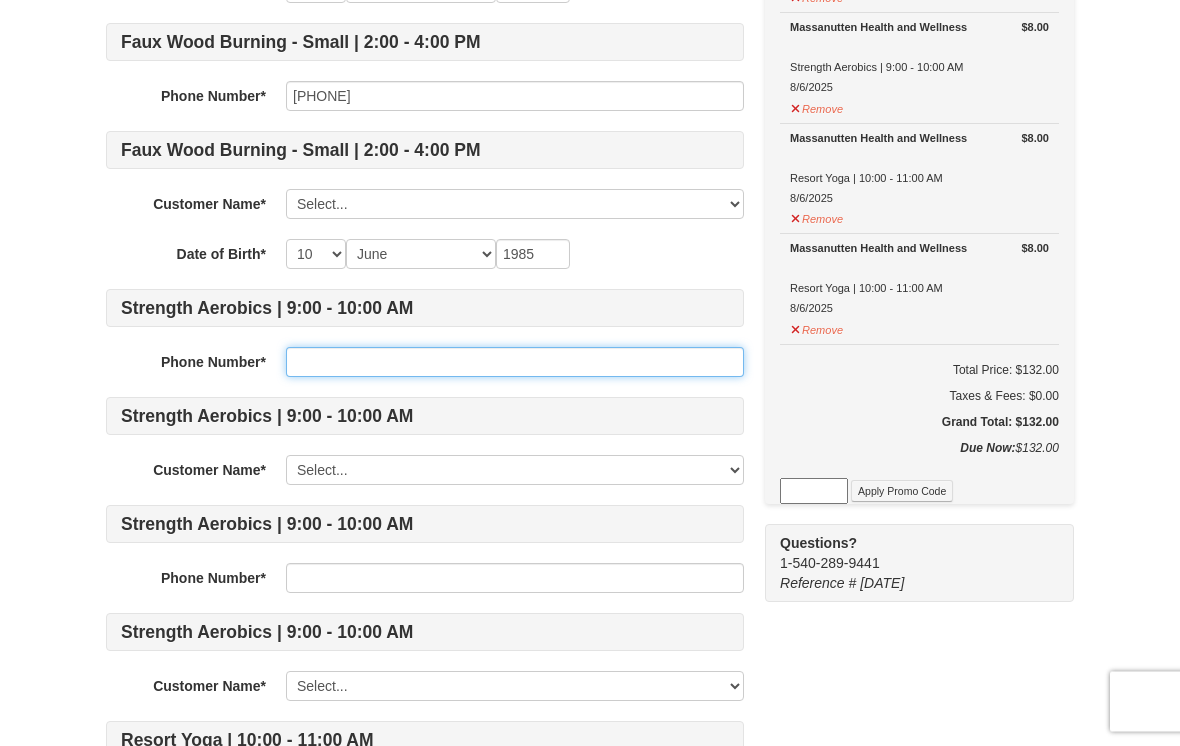 click at bounding box center [515, 363] 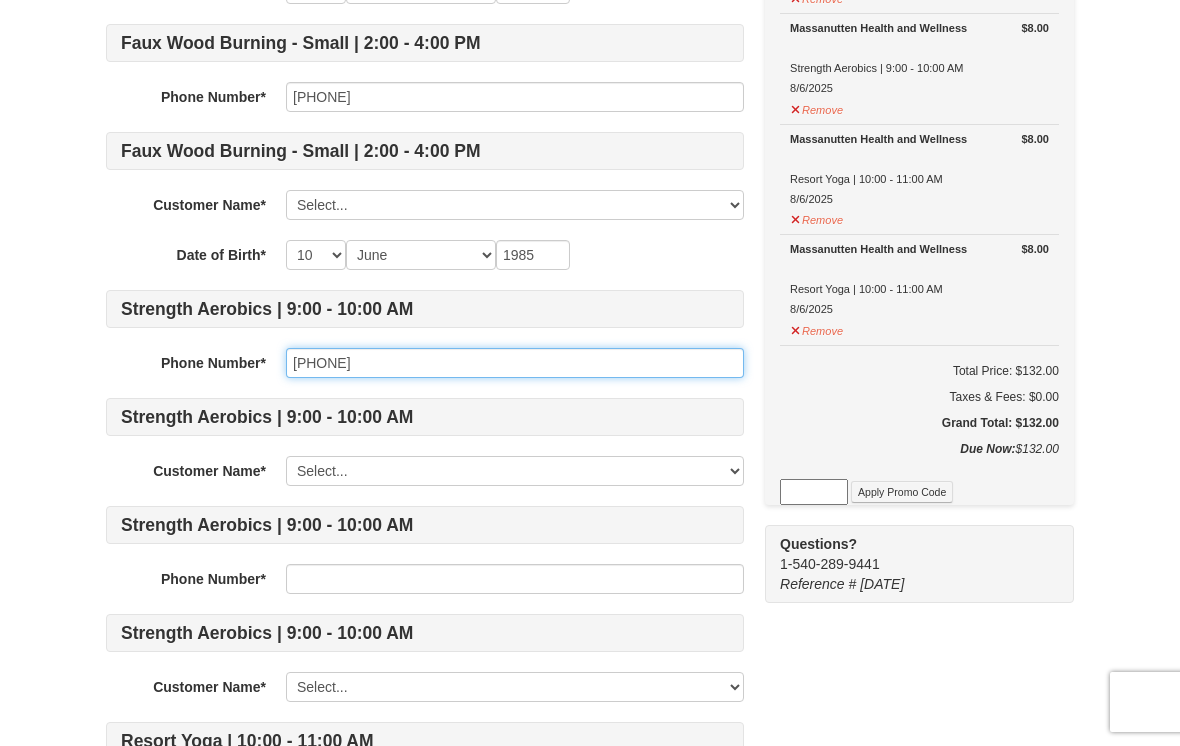 type on "703-489-3473" 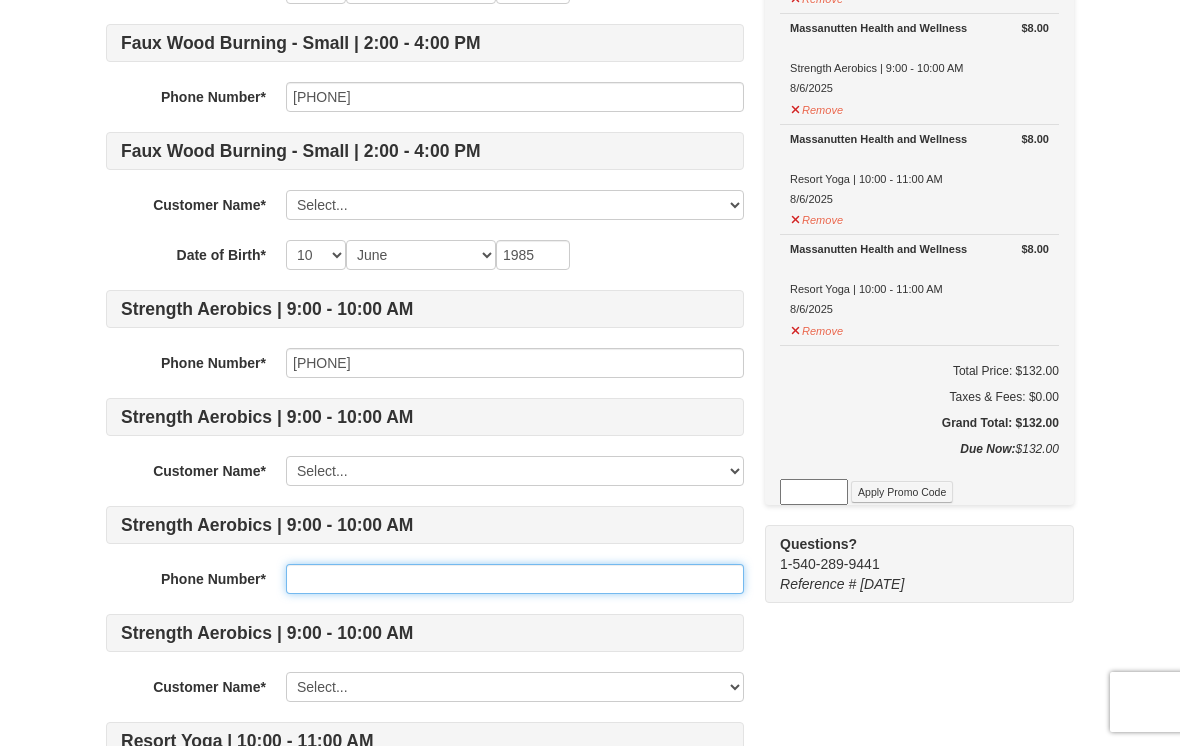 click at bounding box center [515, 579] 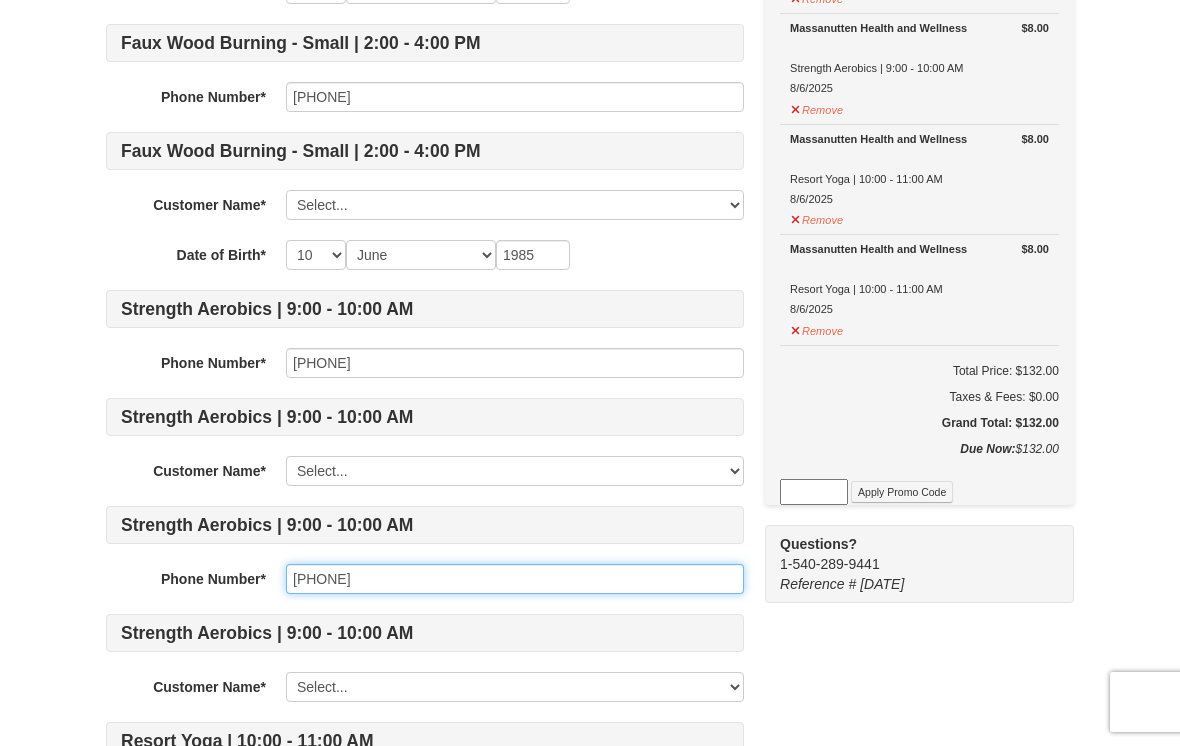 type on "703-489-3473" 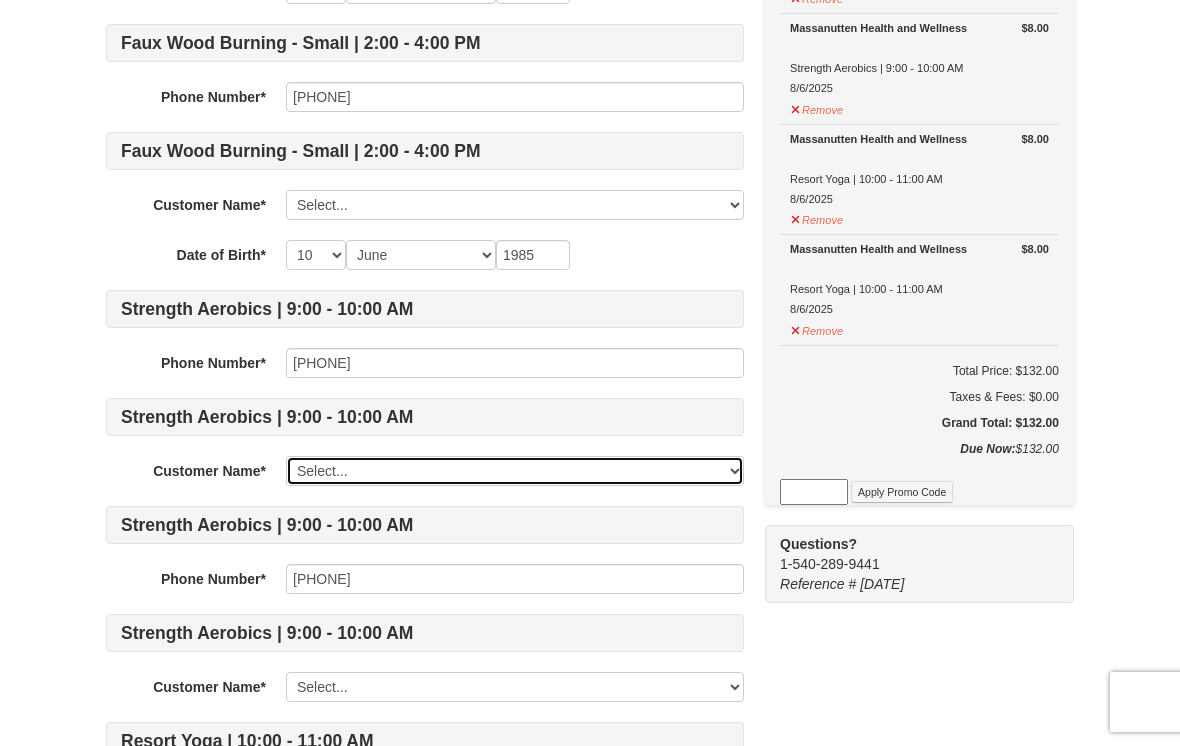 click on "Select... Rita M Glover  Glover Rita McNatt-Glover Erikka Hamer Add New..." at bounding box center [515, 471] 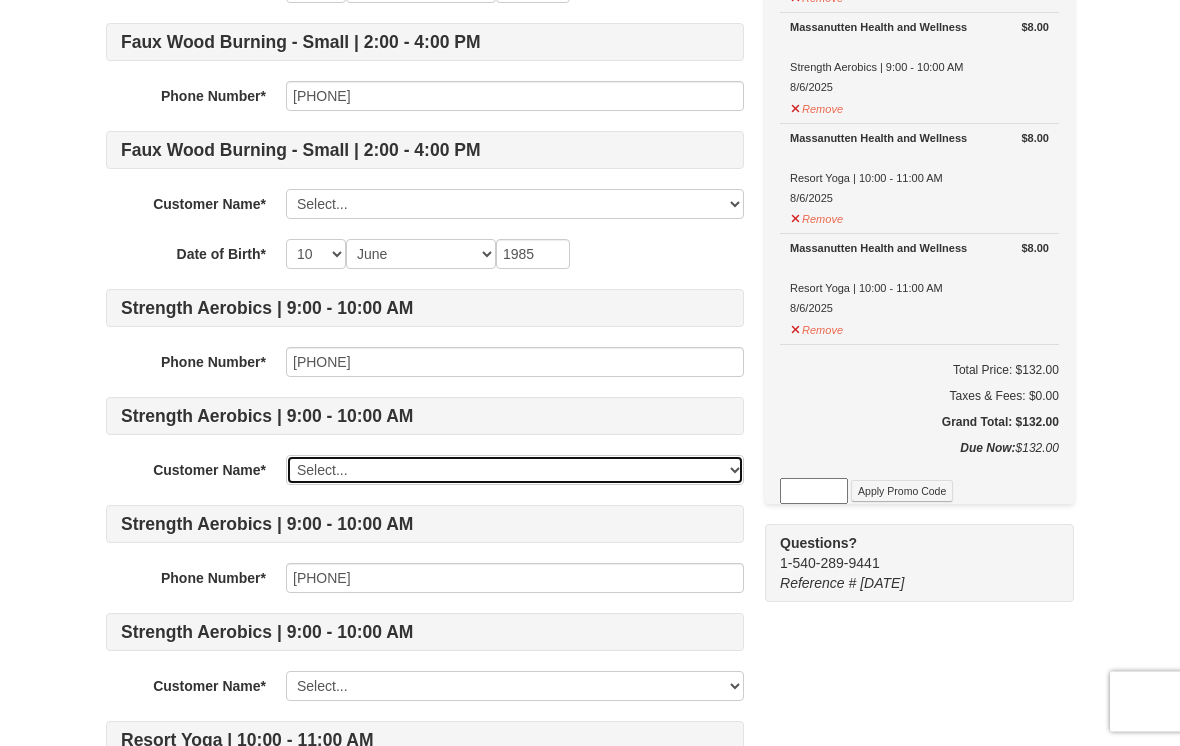 select on "28061925" 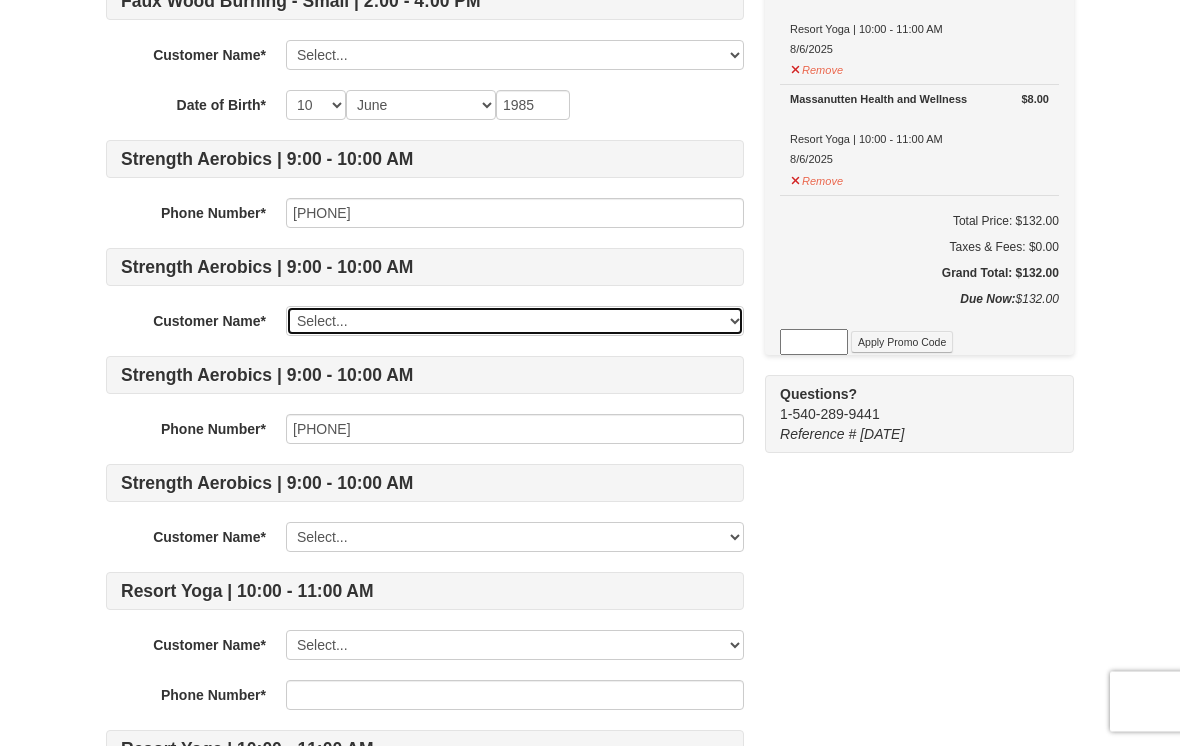 scroll, scrollTop: 975, scrollLeft: 0, axis: vertical 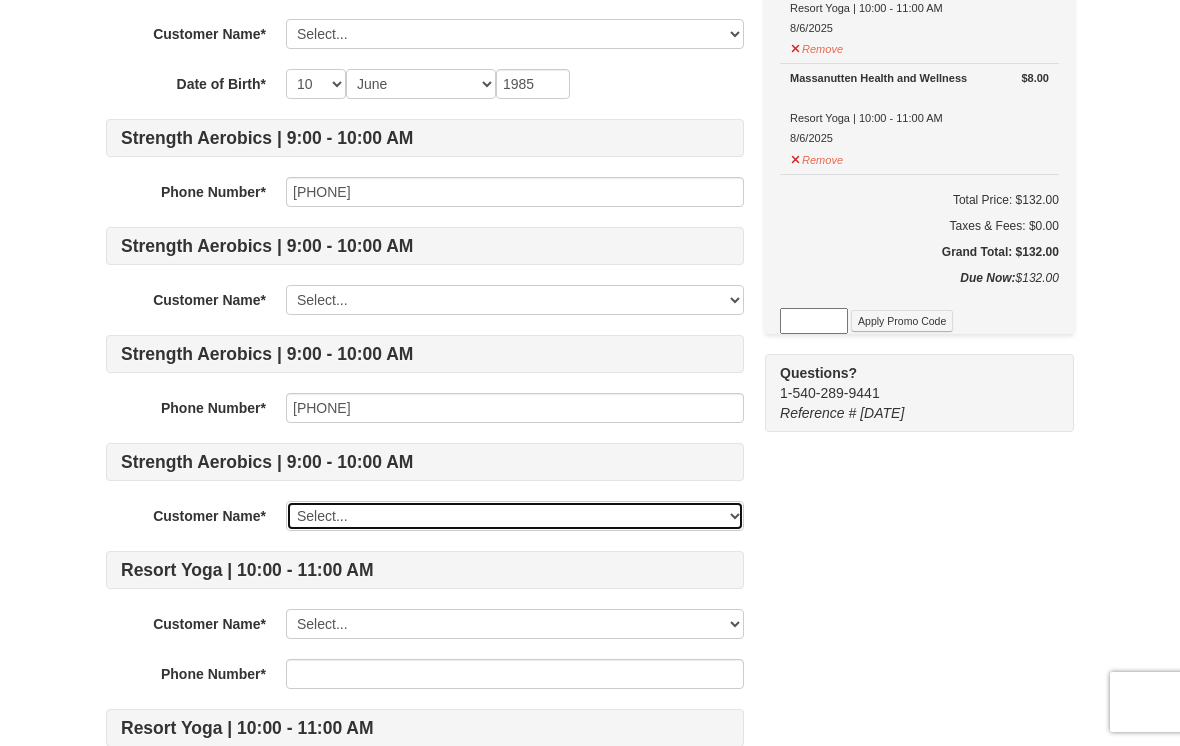 click on "Select... Rita M Glover  Glover Rita McNatt-Glover Erikka Hamer Add New..." at bounding box center (515, 516) 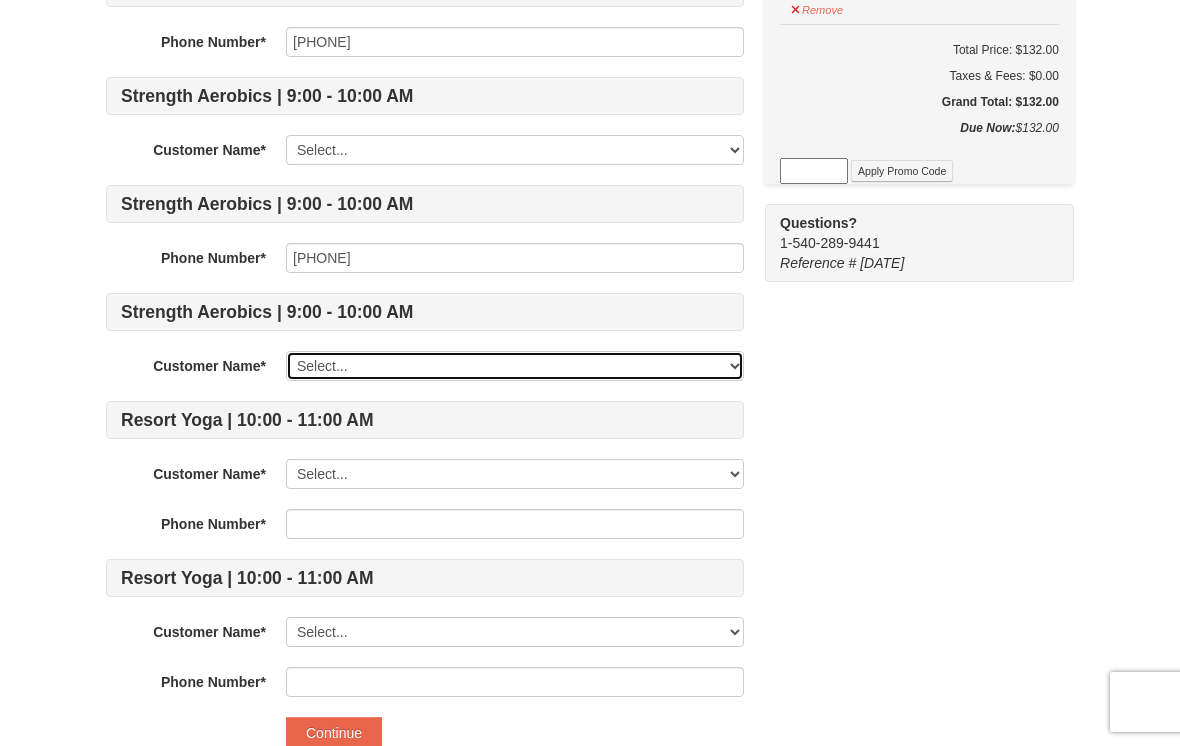 scroll, scrollTop: 1138, scrollLeft: 0, axis: vertical 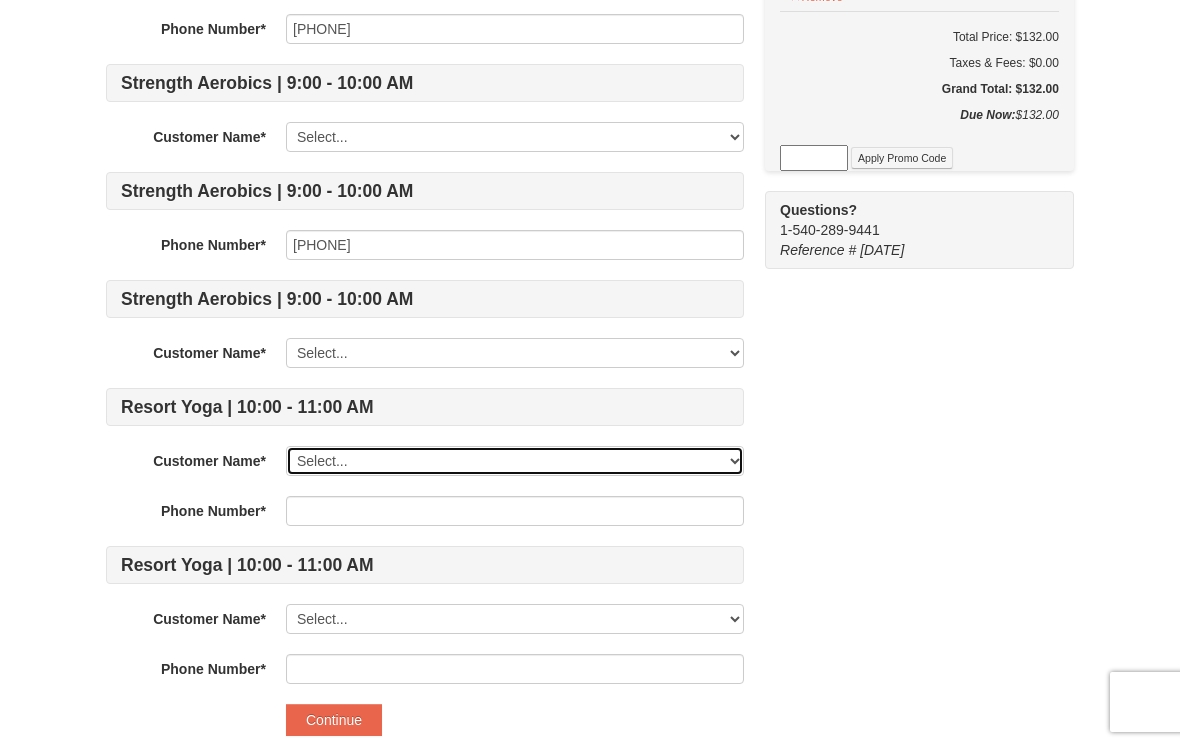 click on "Select... Rita M Glover  Glover Rita McNatt-Glover Erikka Hamer Add New..." at bounding box center [515, 461] 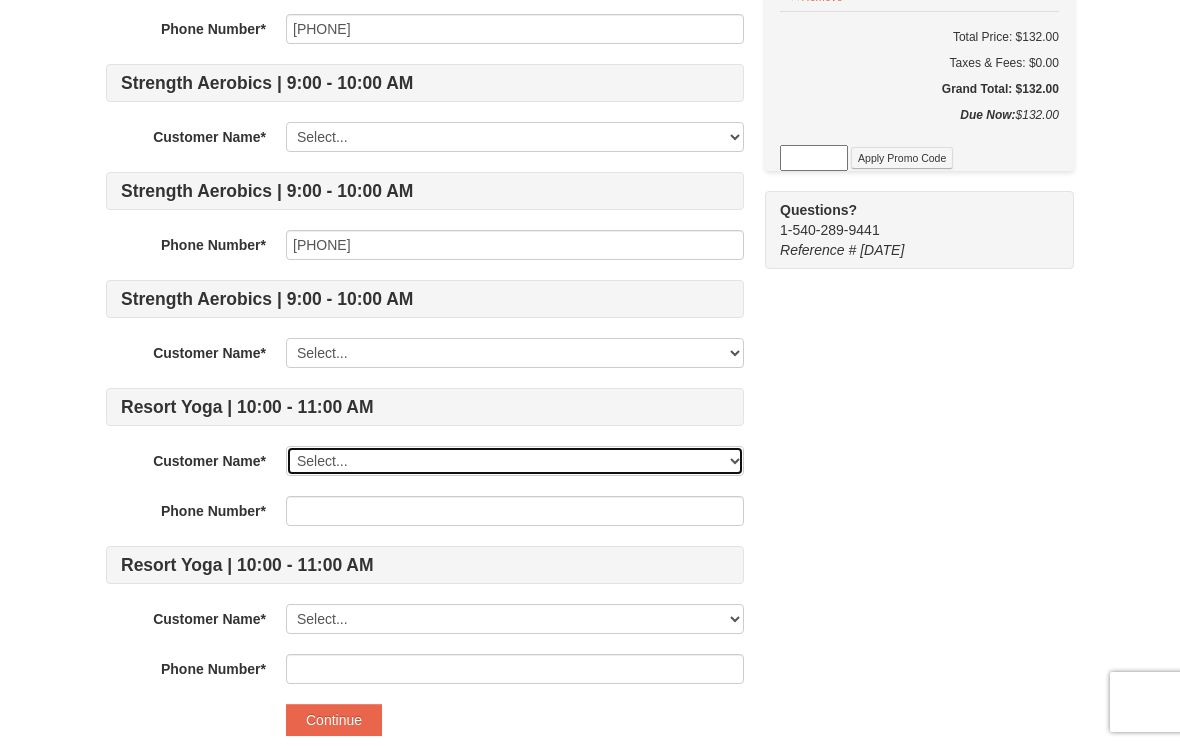 select on "28061925" 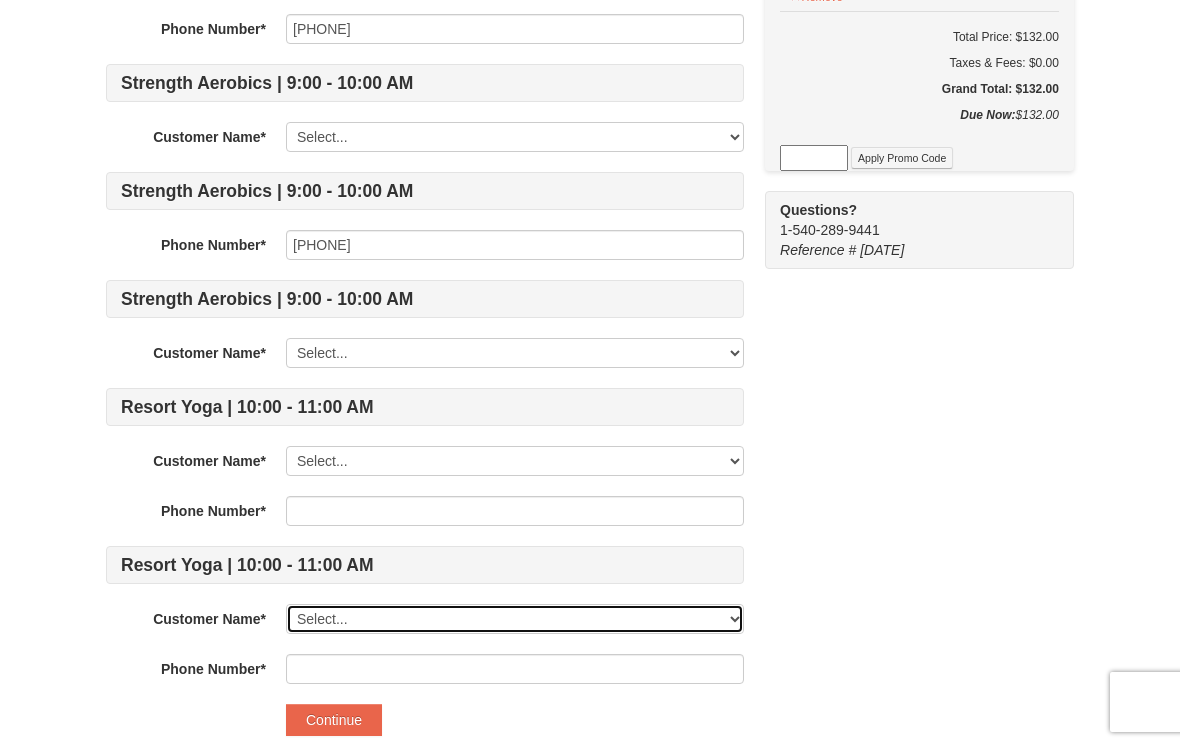 click on "Select... Rita M Glover  Glover Rita McNatt-Glover Erikka Hamer Add New..." at bounding box center (515, 619) 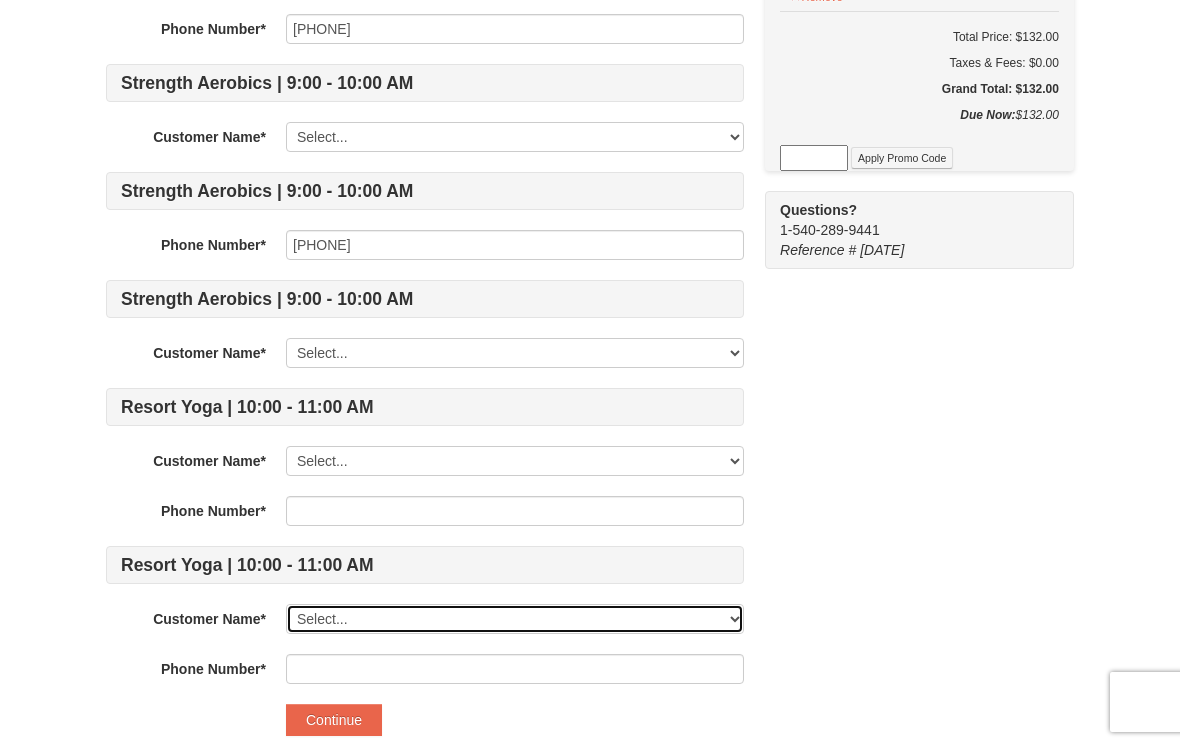 select on "28061931" 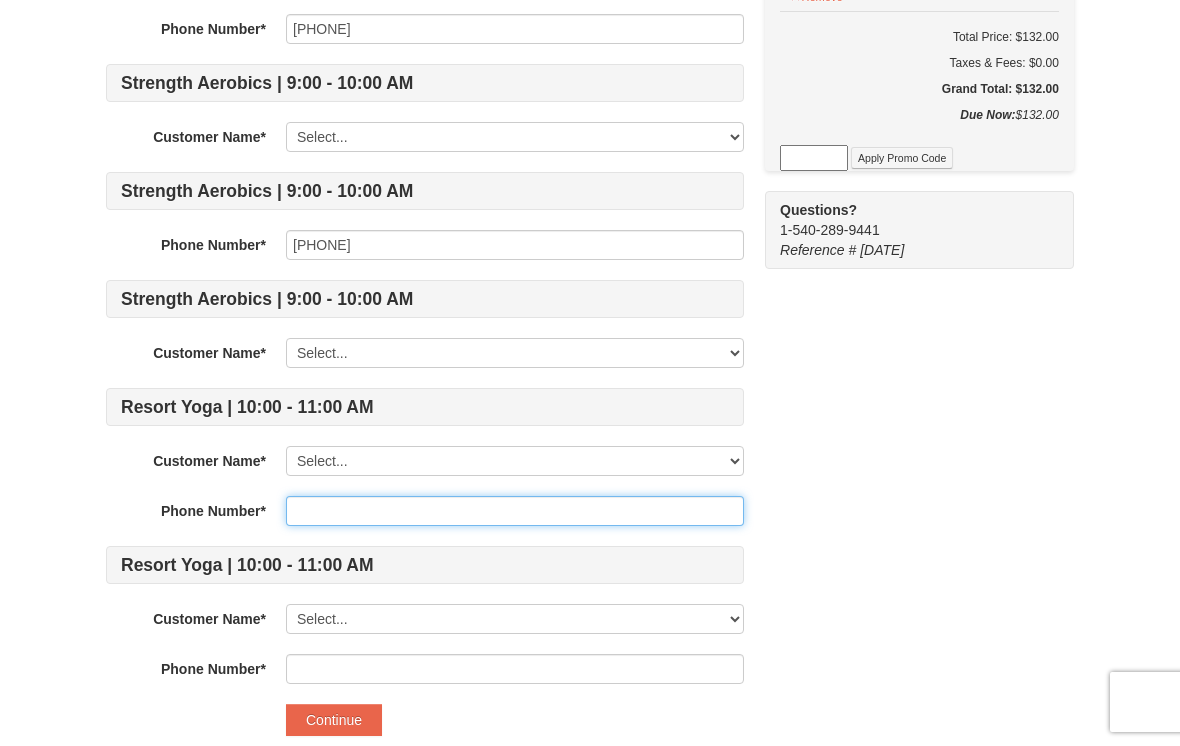 click at bounding box center (515, 511) 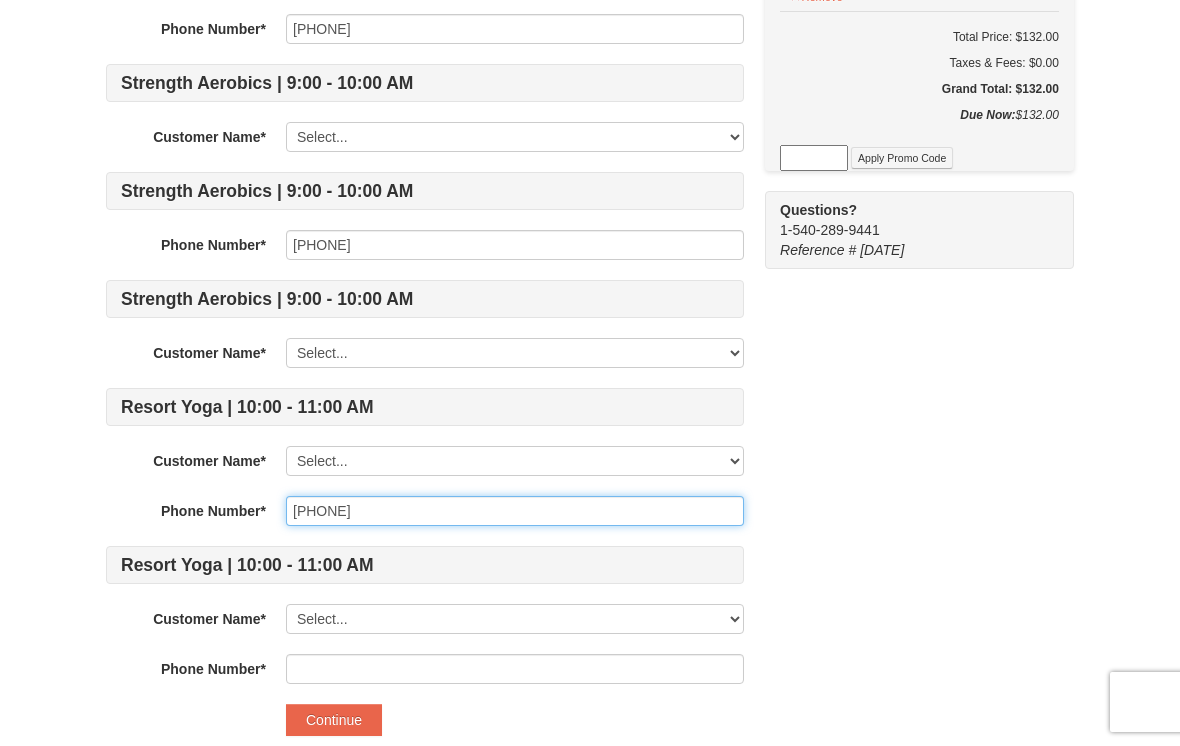 type on "7034893473" 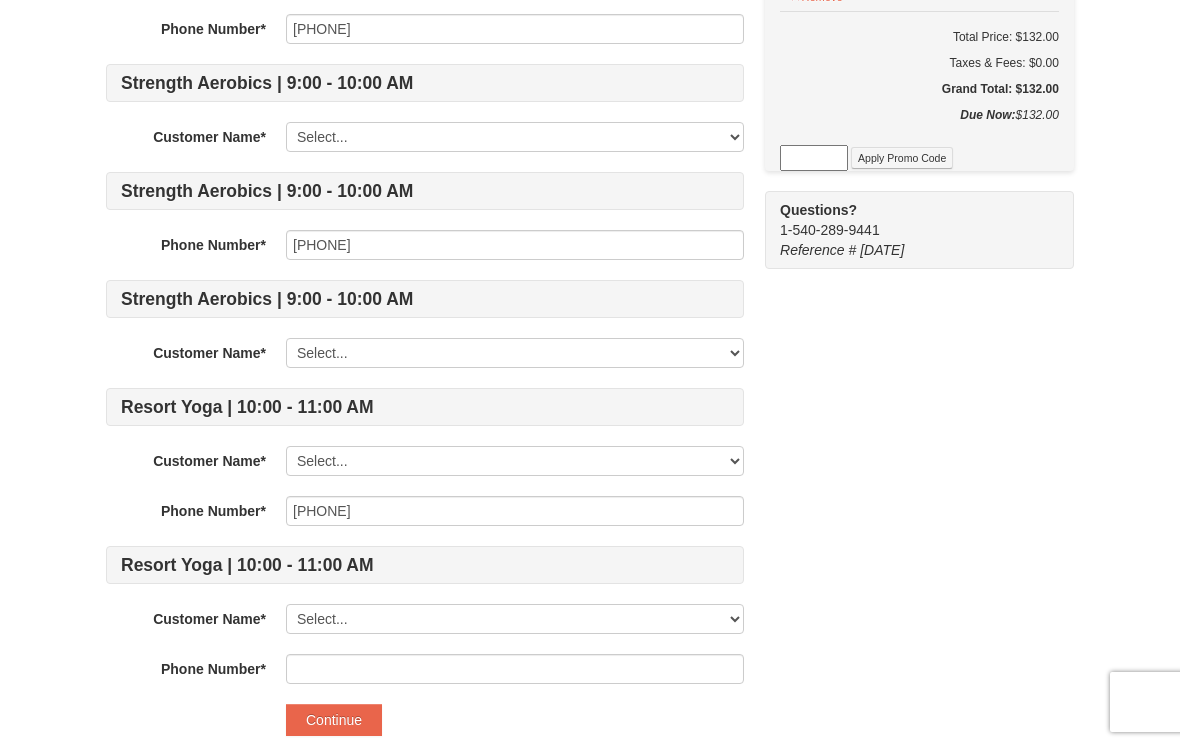 click on "Evening Show (13+) | 6:00 - 7:00 PM Customer Name* Select... Rita M Glover  Glover Rita McNatt-Glover Erikka Hamer Add New... Rita McNatt-Glover Save Cancel Date of Birth* -- 01 02 03 04 05 06 07 08 09 10 11 12 13 14 15 16 17 18 19 20 21 22 23 24 25 26 27 28 29 30 31 Month January February March April May June July August September October November December 1956 Evening Show (13+) | 6:00 - 7:00 PM Customer Name* Select... Rita M Glover  Glover Rita McNatt-Glover Erikka Hamer Add New... Erikka Hamer Save Cancel Date of Birth* -- 01 02 03 04 05 06 07 08 09 10 11 12 13 14 15 16 17 18 19 20 21 22 23 24 25 26 27 28 29 30 31 Month January February March April May June July August September October November December 1985 Faux Wood Burning - Small | 2:00 - 4:00 PM Phone Number* 703-489-3473 Faux Wood Burning - Small | 2:00 - 4:00 PM Customer Name* Select... Rita M Glover  Glover Rita McNatt-Glover Erikka Hamer Add New... Save Cancel Date of Birth* -- 01 02 03 04 05 06 07 08 09 10 11 12 13 14 15 16 17 18 19 20 21 22" at bounding box center [425, -104] 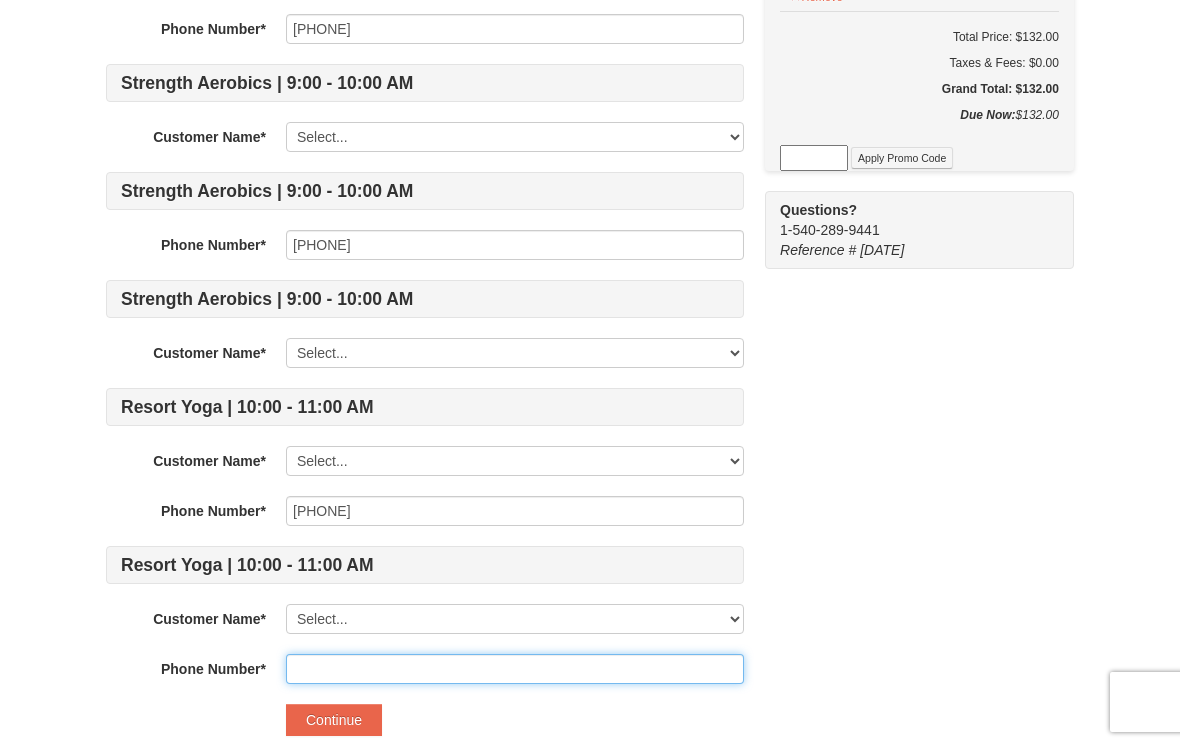 click at bounding box center (515, 669) 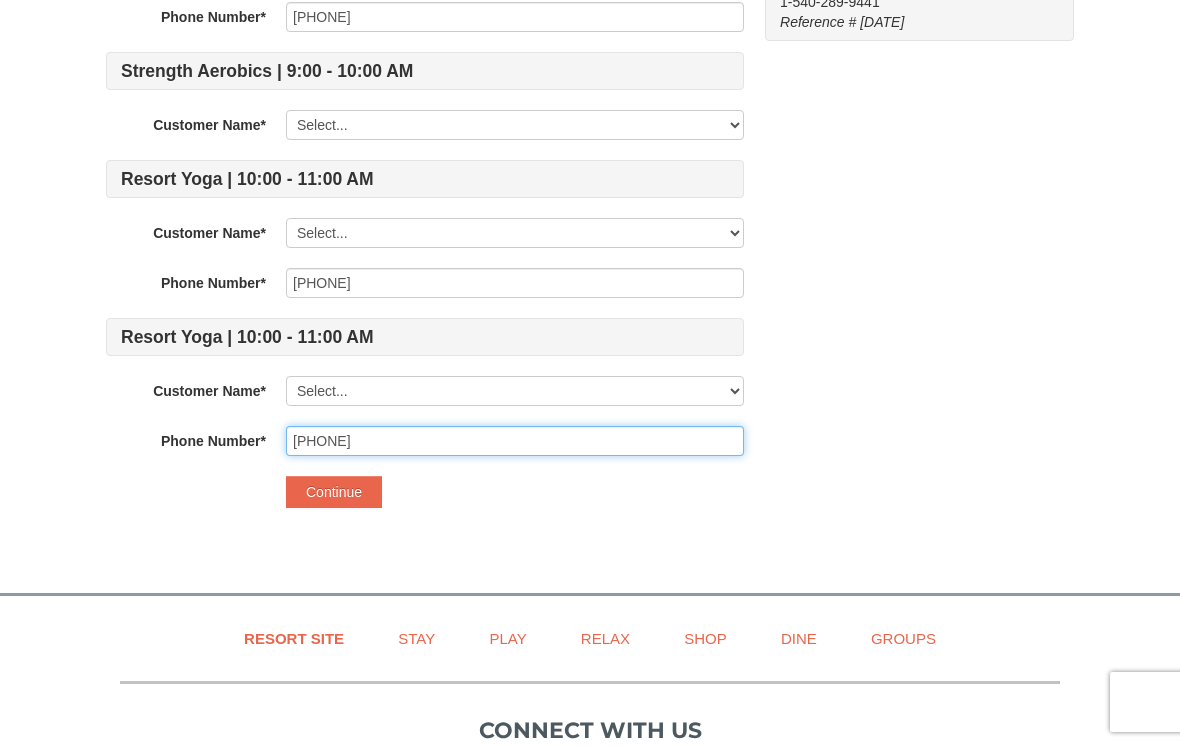scroll, scrollTop: 1346, scrollLeft: 0, axis: vertical 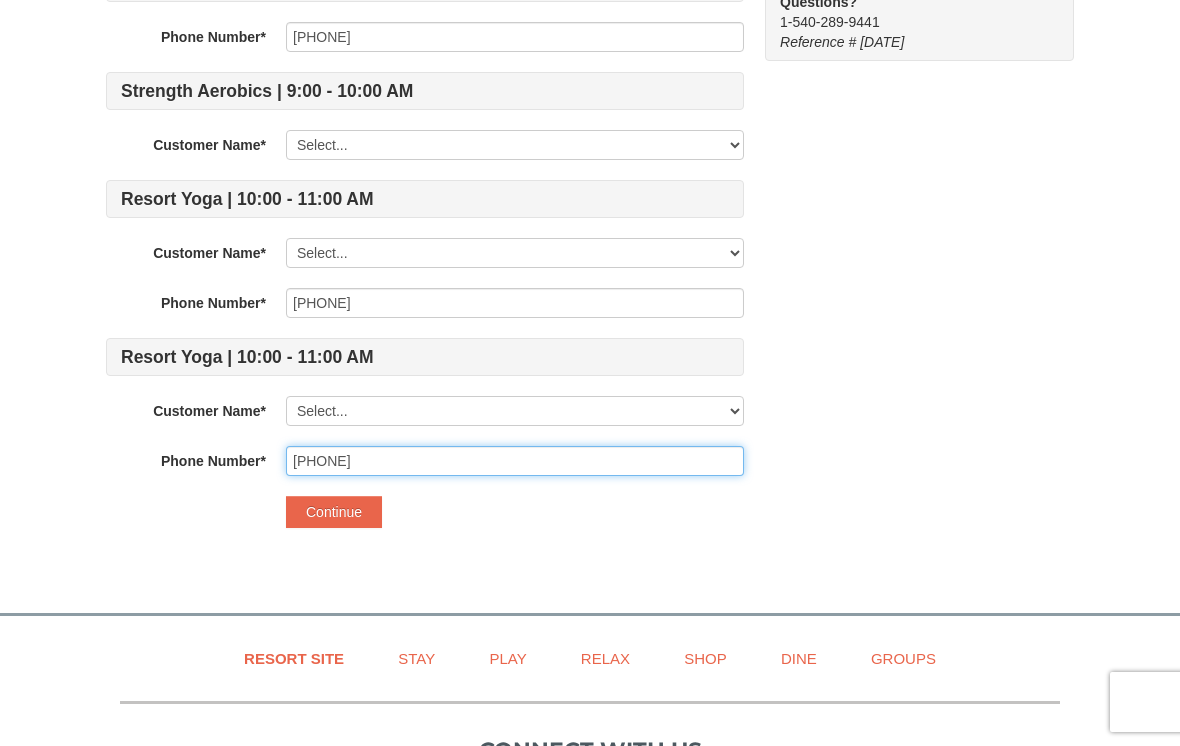 type on "703-489-3473" 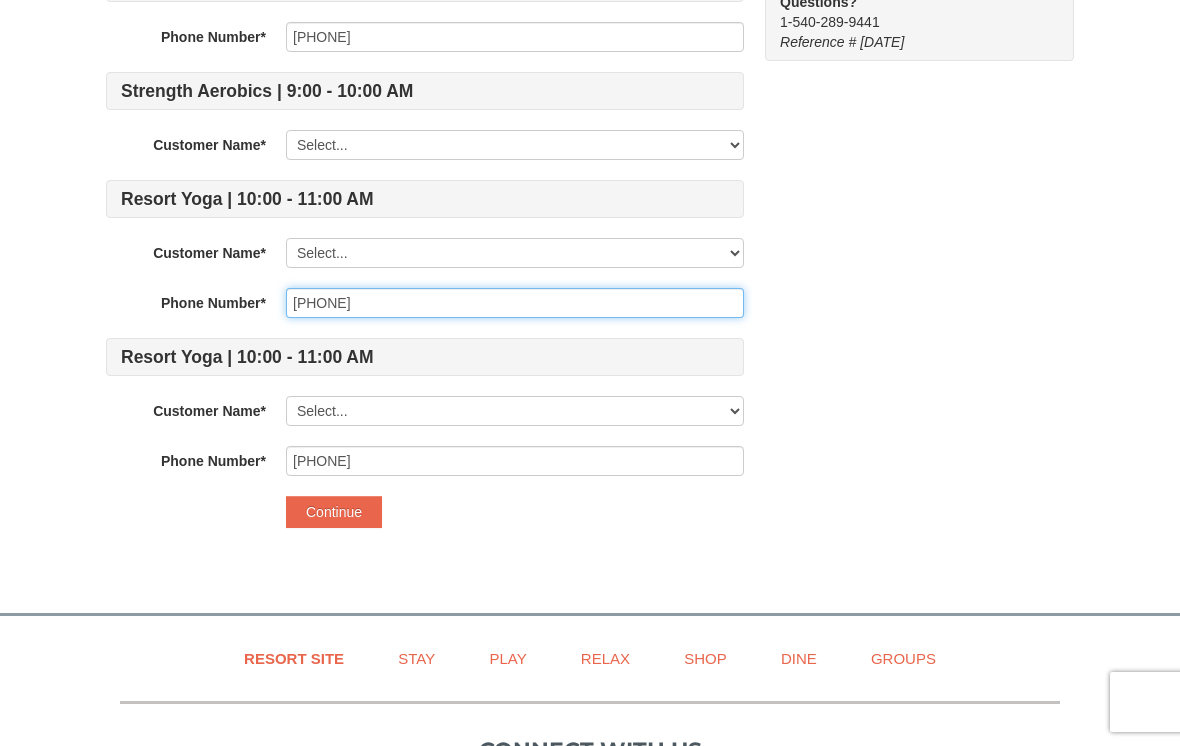 click on "7034893473" at bounding box center [515, 303] 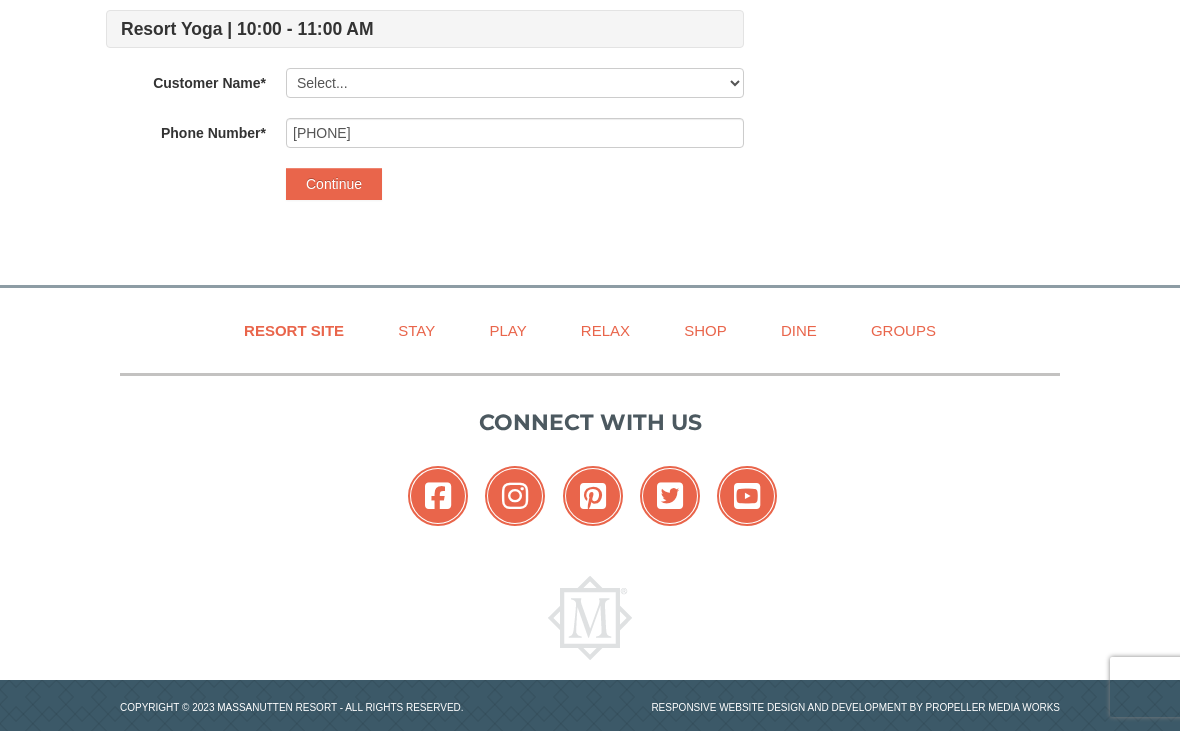scroll, scrollTop: 1620, scrollLeft: 0, axis: vertical 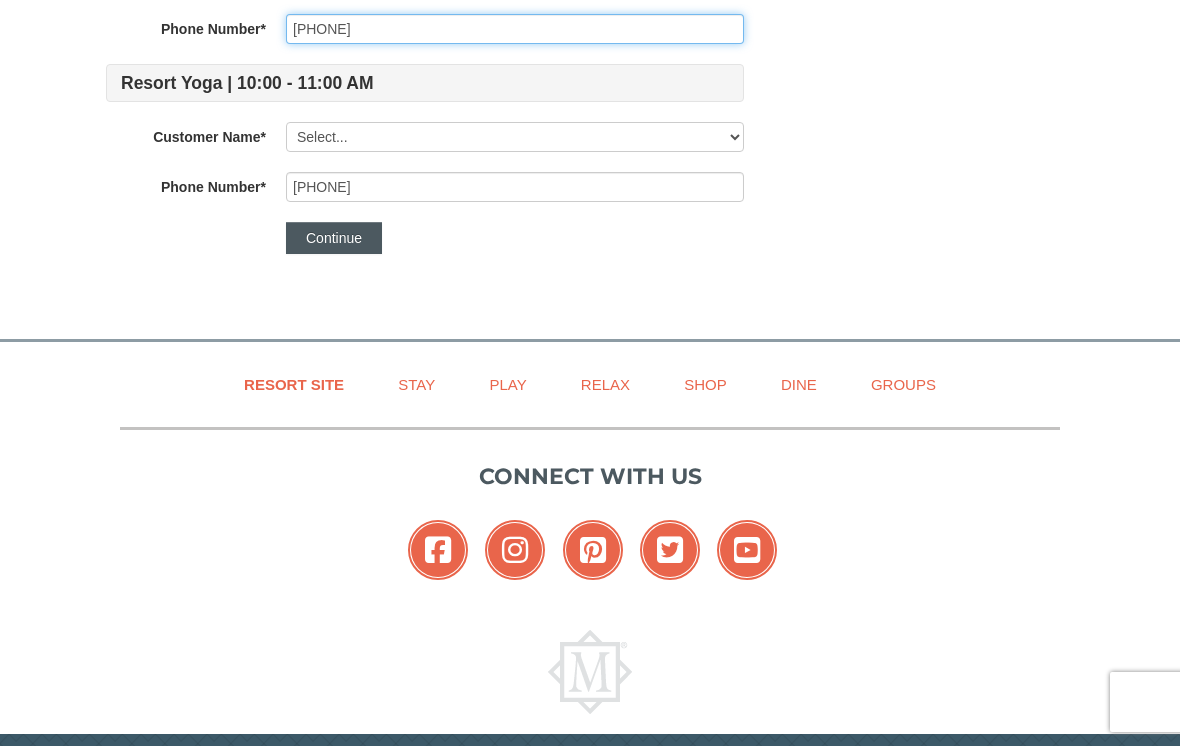 type on "703-489-3473" 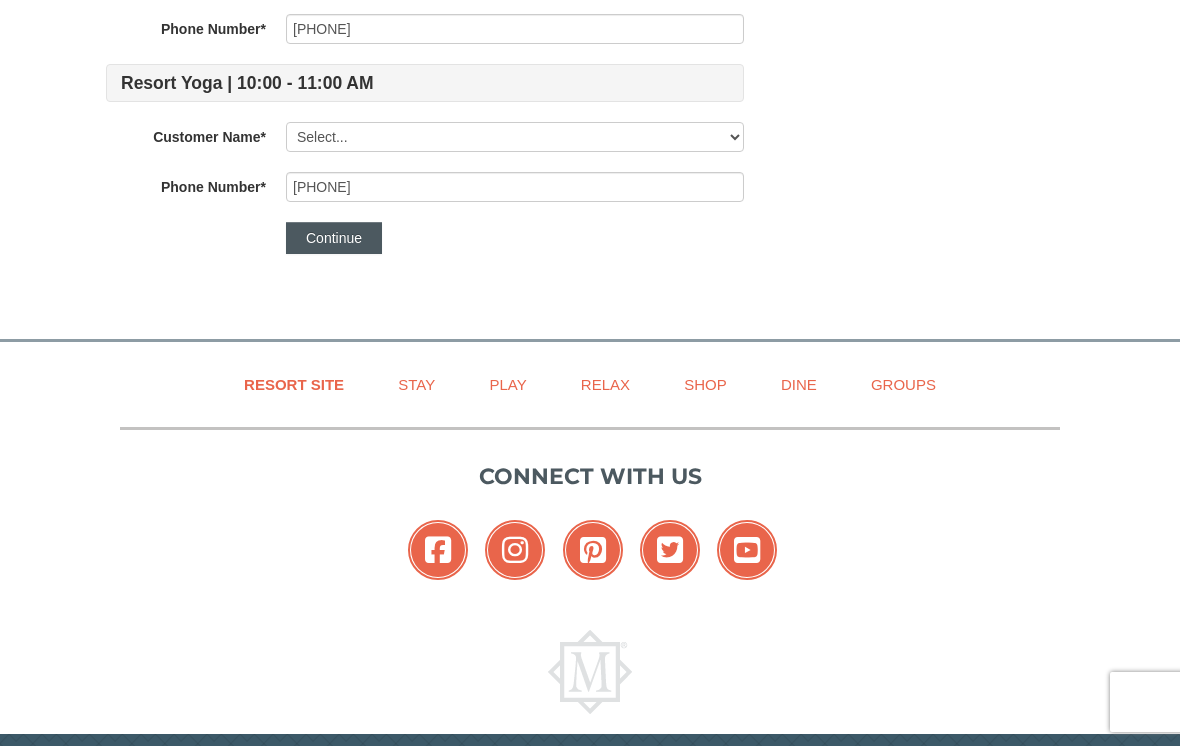 click on "Continue" at bounding box center [334, 238] 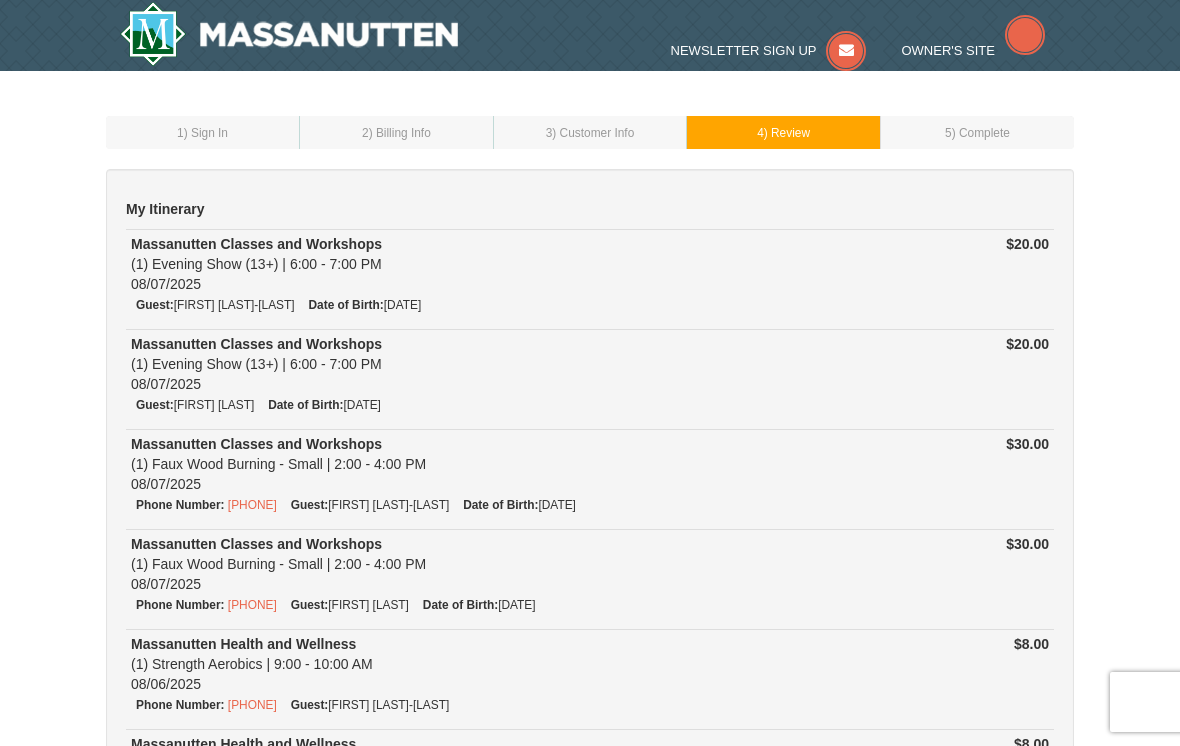 scroll, scrollTop: 0, scrollLeft: 0, axis: both 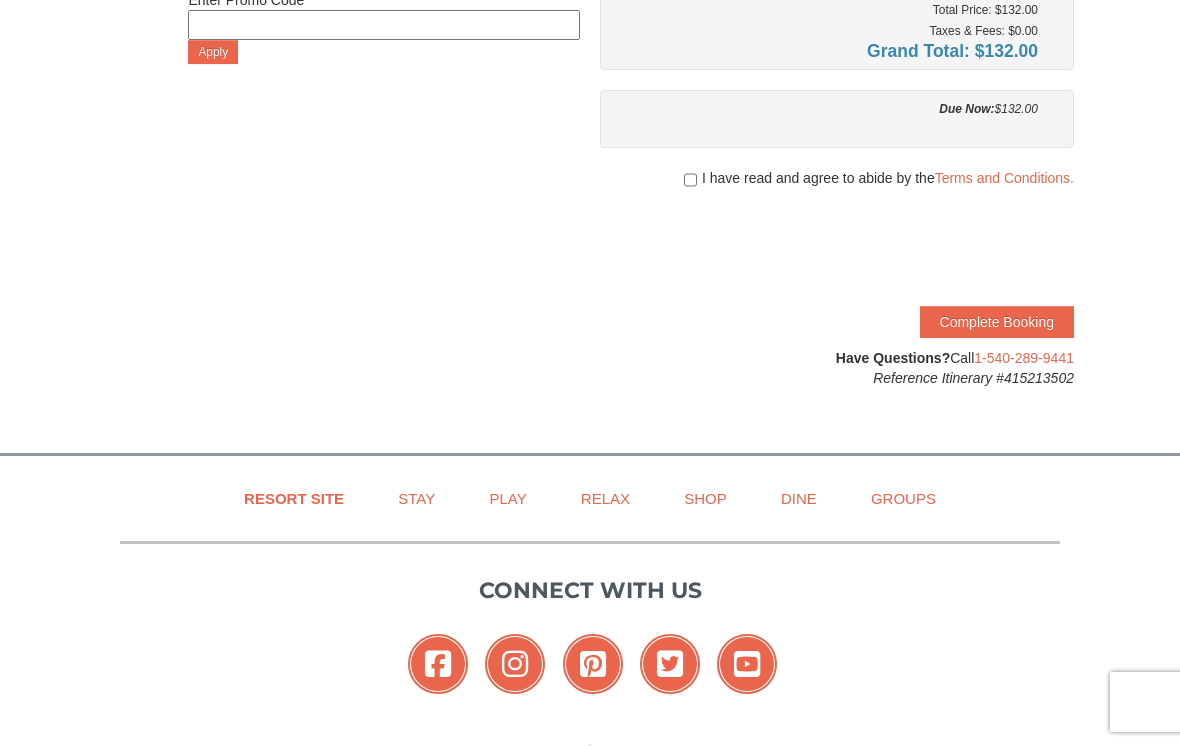 click at bounding box center [690, 180] 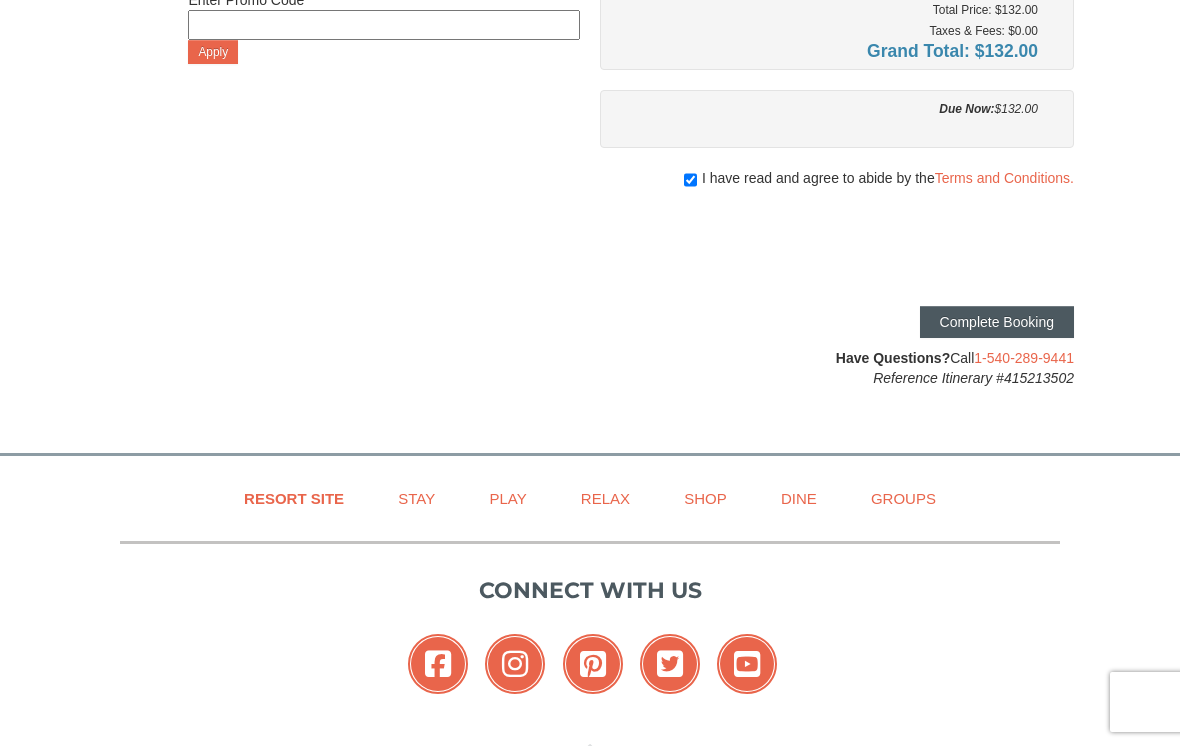 click on "Complete Booking" at bounding box center (997, 322) 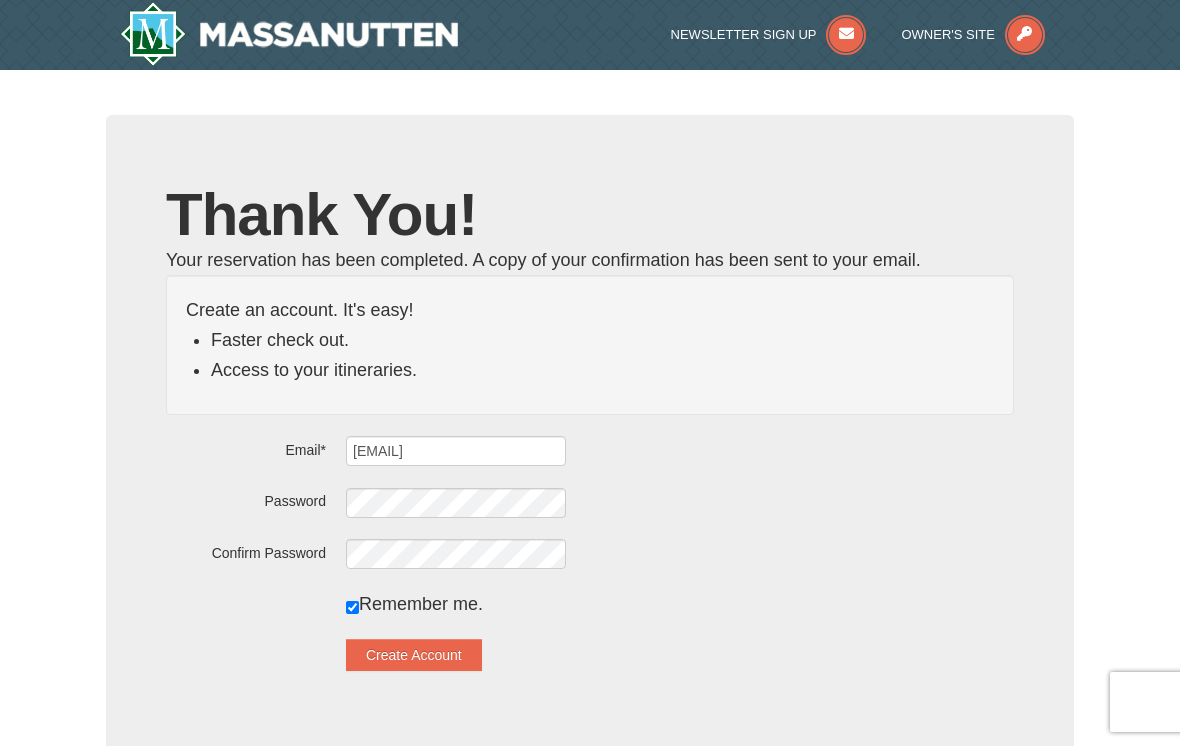 scroll, scrollTop: 0, scrollLeft: 0, axis: both 